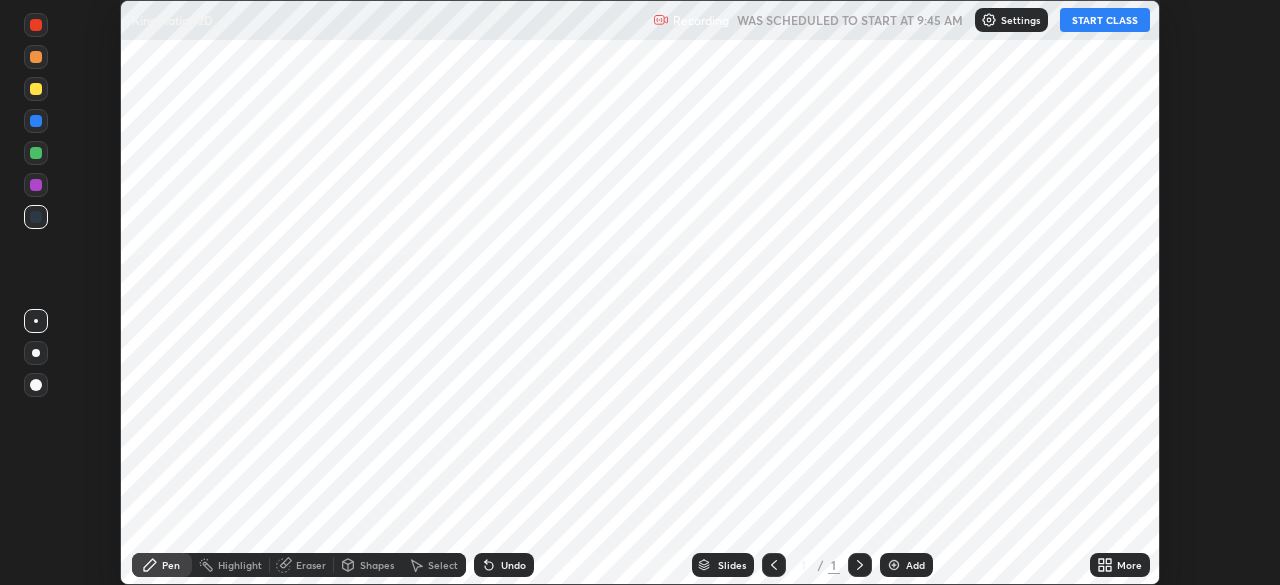 scroll, scrollTop: 0, scrollLeft: 0, axis: both 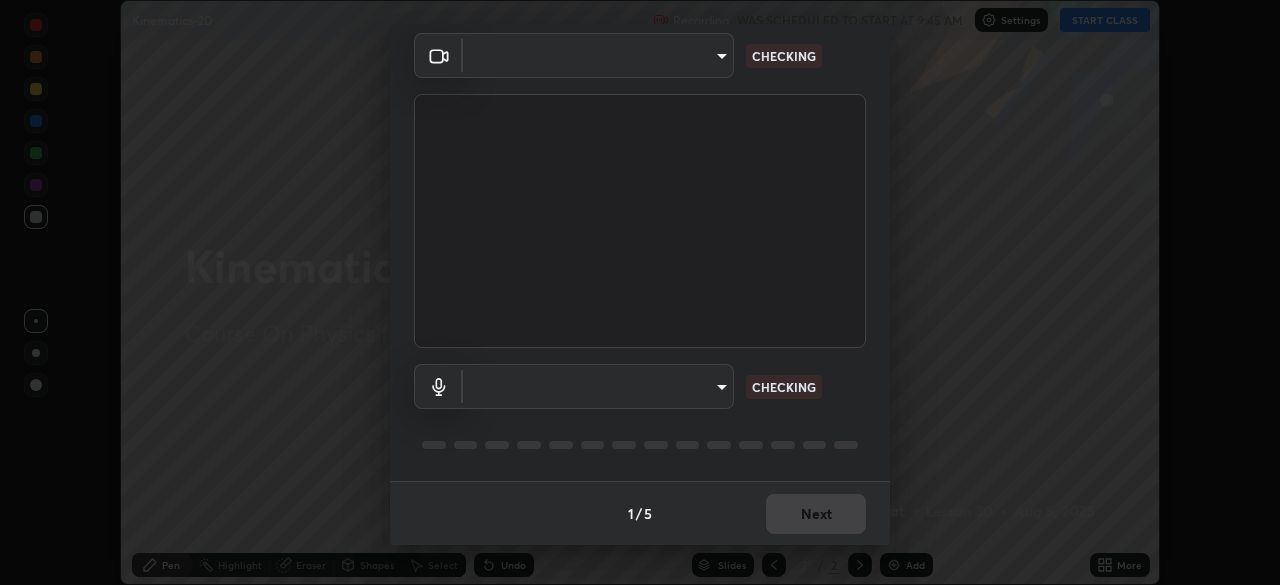 type on "b0dbb3b92abe51c0a200421dabcc31d5eeb9cbda50854e8bbcee9f88c8f391b2" 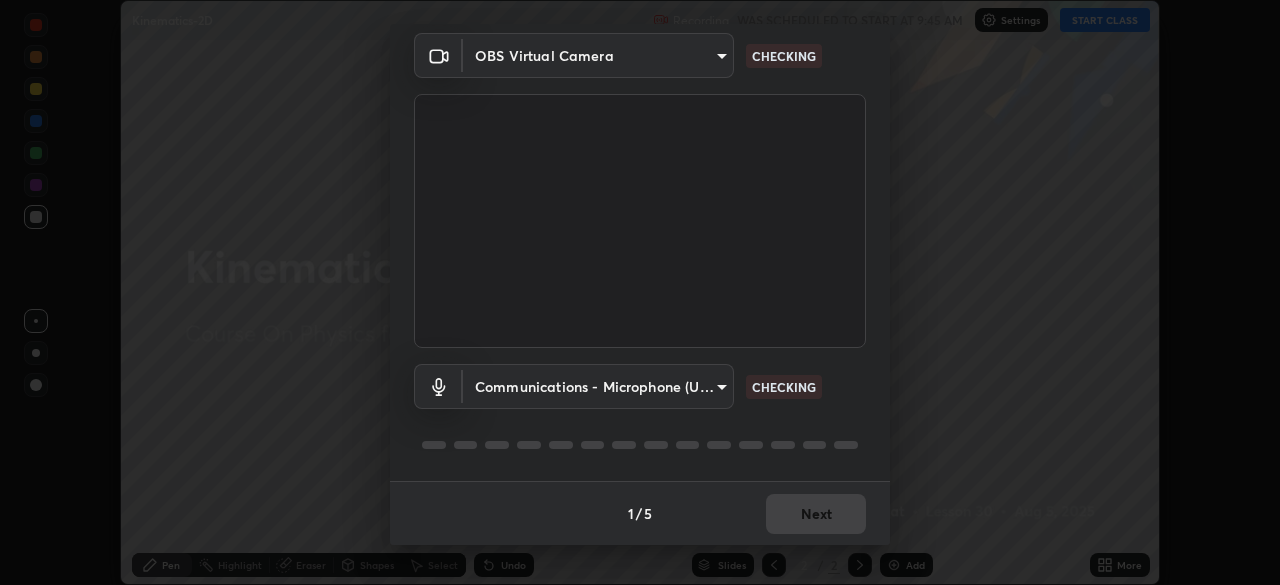 click on "Erase all Kinematics-2D Recording WAS SCHEDULED TO START AT  9:45 AM Settings START CLASS Setting up your live class Kinematics-2D • L30 of Course On Physics for JEE Growth 2 2027 [FIRST] [LAST] Pen Highlight Eraser Shapes Select Undo Slides 2 / 2 Add More No doubts shared Encourage your learners to ask a doubt for better clarity Report an issue Reason for reporting Buffering Chat not working Audio - Video sync issue Educator video quality low ​ Attach an image Report Media settings OBS Virtual Camera [HASH] CHECKING Communications - Microphone (USB PnP Sound Device) communications CHECKING 1 / 5 Next" at bounding box center [640, 292] 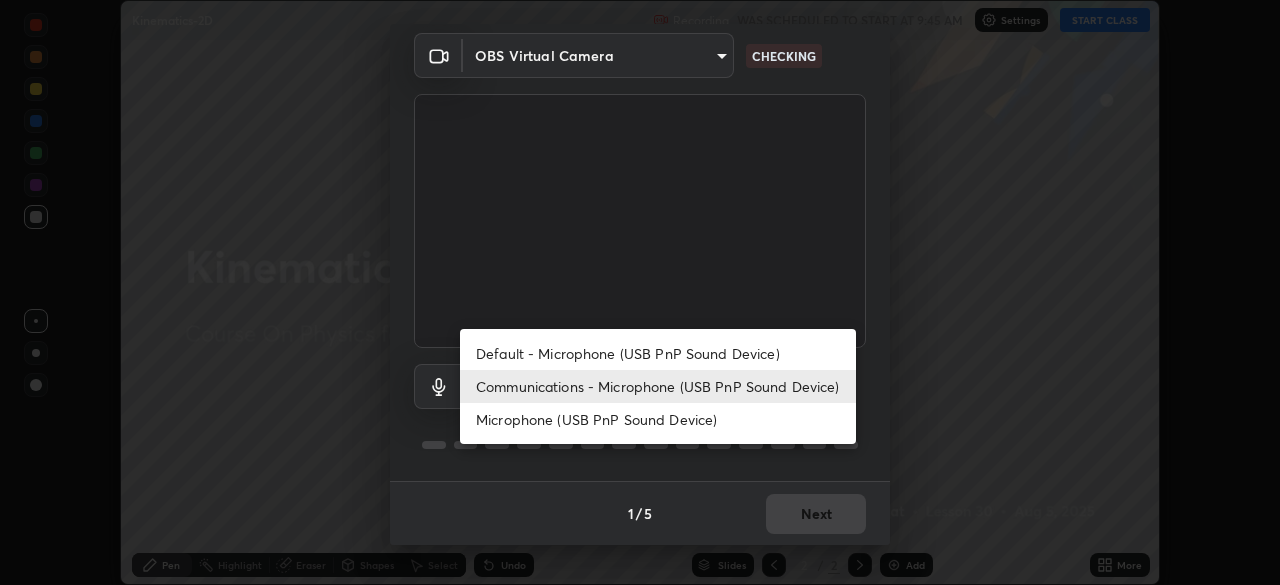 click on "Microphone (USB PnP Sound Device)" at bounding box center (658, 419) 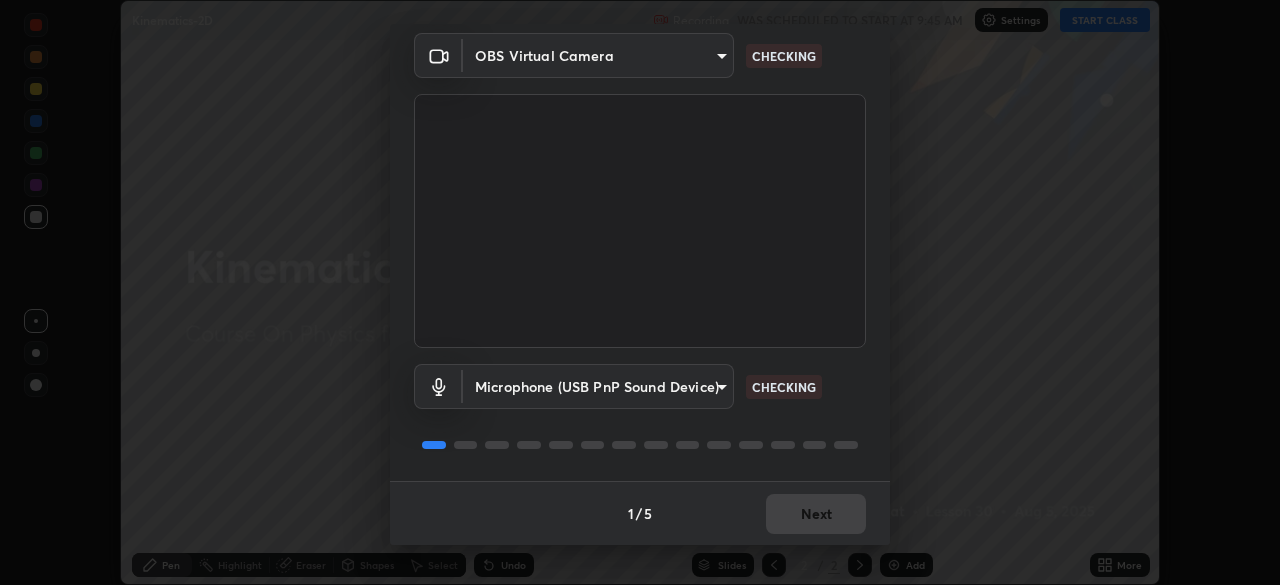 click on "Erase all Kinematics-2D Recording WAS SCHEDULED TO START AT  9:45 AM Settings START CLASS Setting up your live class Kinematics-2D • L30 of Course On Physics for JEE Growth 2 2027 [FIRST] [LAST] Pen Highlight Eraser Shapes Select Undo Slides 2 / 2 Add More No doubts shared Encourage your learners to ask a doubt for better clarity Report an issue Reason for reporting Buffering Chat not working Audio - Video sync issue Educator video quality low ​ Attach an image Report Media settings OBS Virtual Camera [HASH] CHECKING Microphone (USB PnP Sound Device) [HASH] CHECKING 1 / 5 Next" at bounding box center [640, 292] 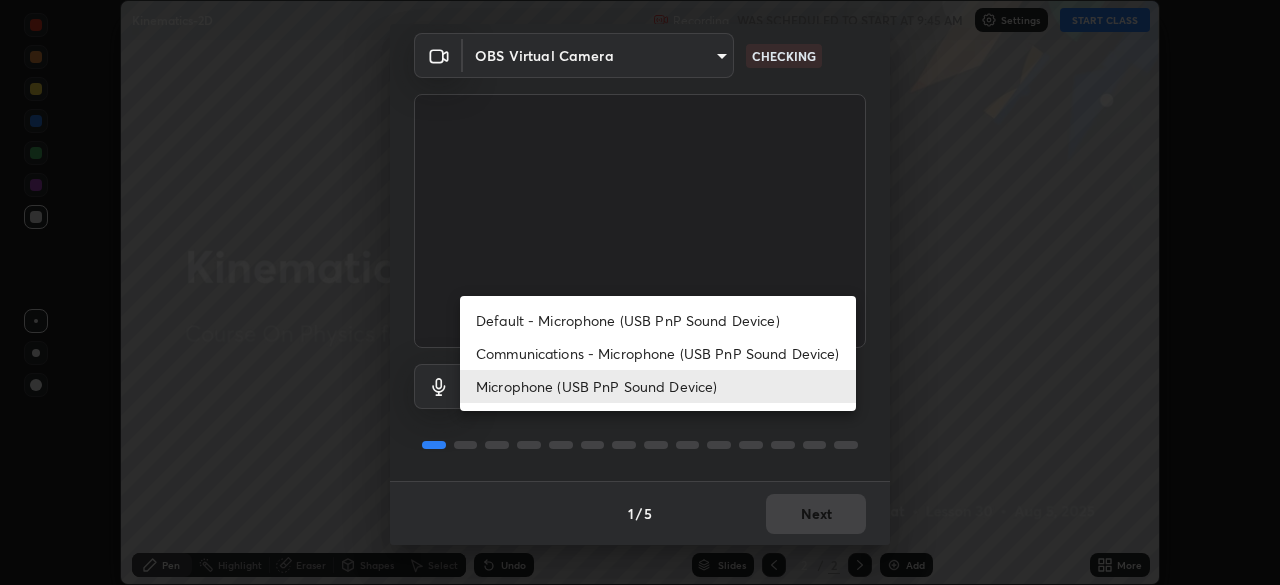 click on "Communications - Microphone (USB PnP Sound Device)" at bounding box center [658, 353] 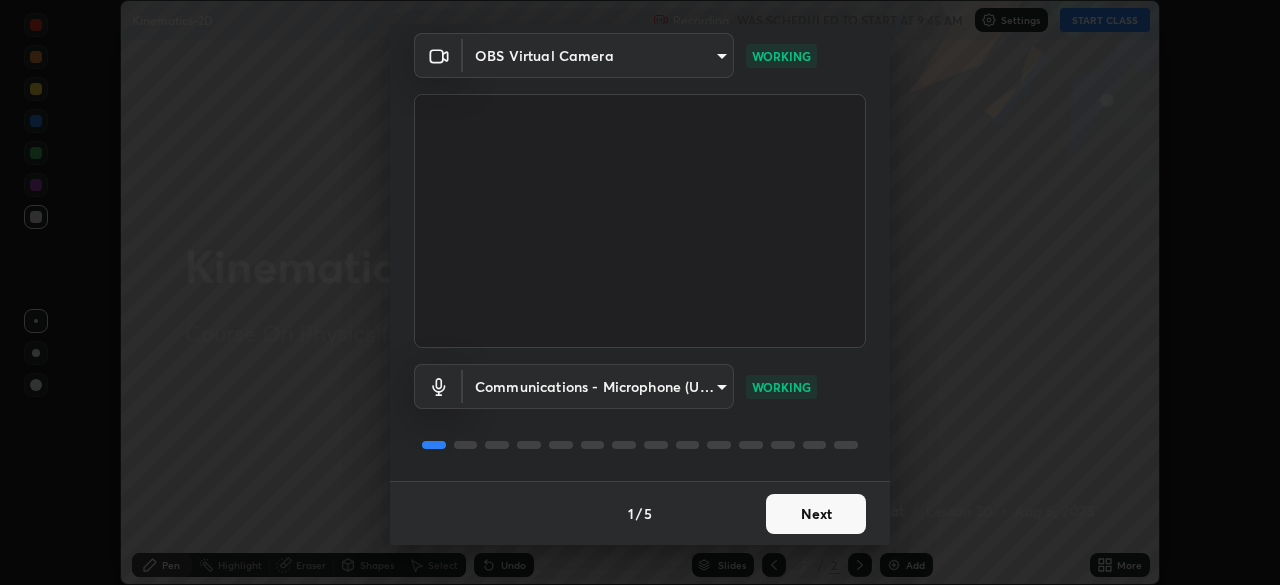 click on "Next" at bounding box center (816, 514) 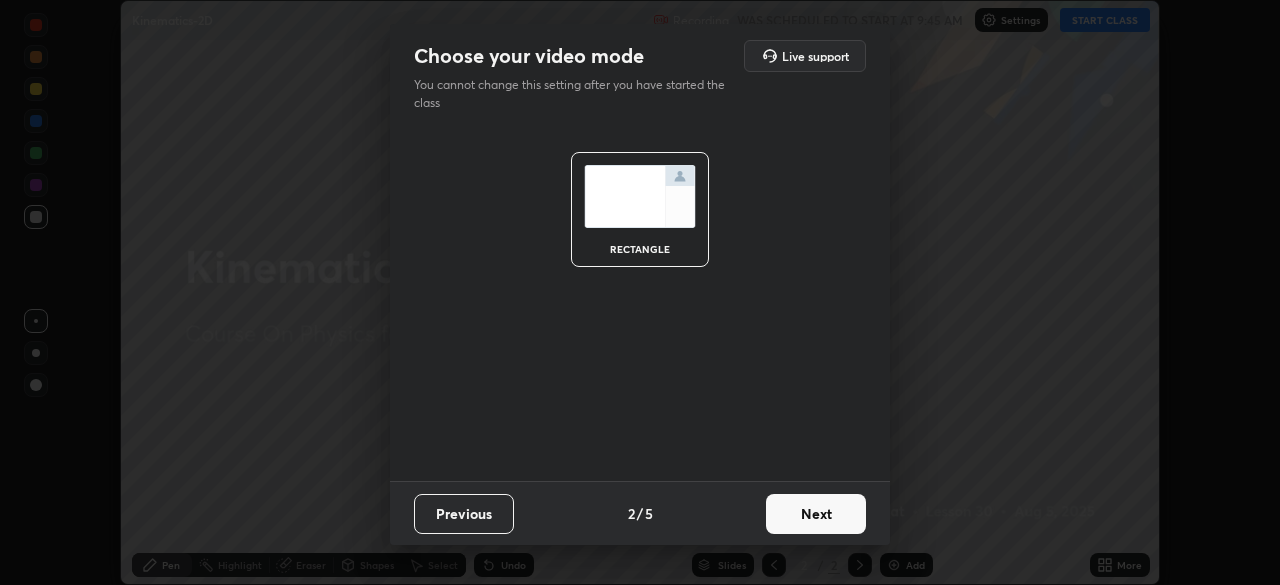 scroll, scrollTop: 0, scrollLeft: 0, axis: both 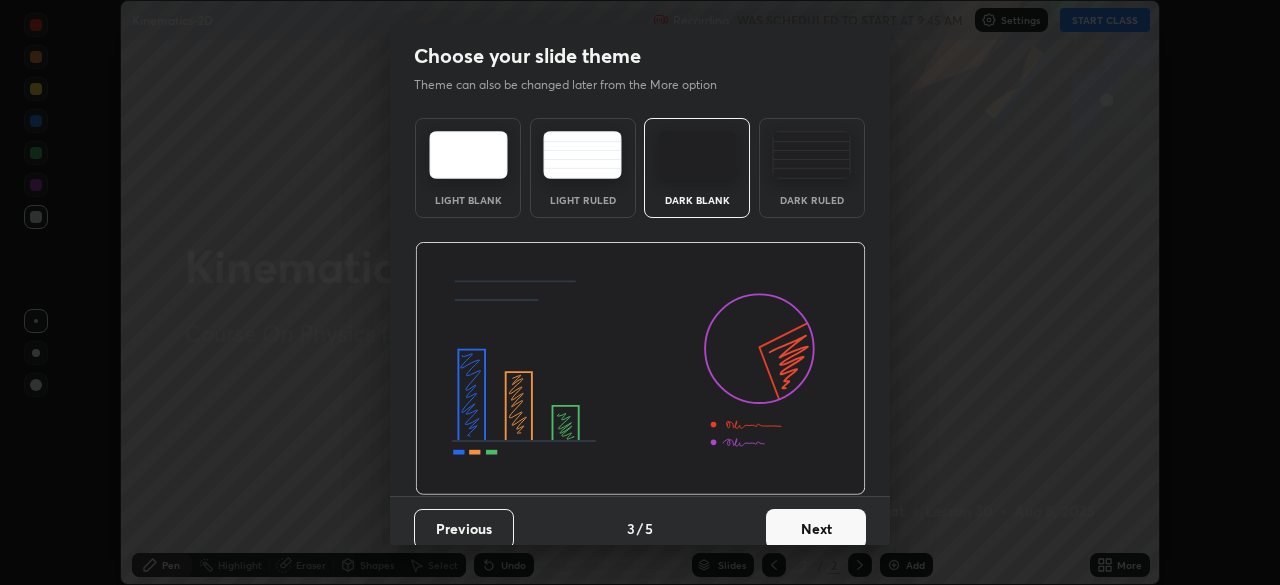 click on "Next" at bounding box center [816, 529] 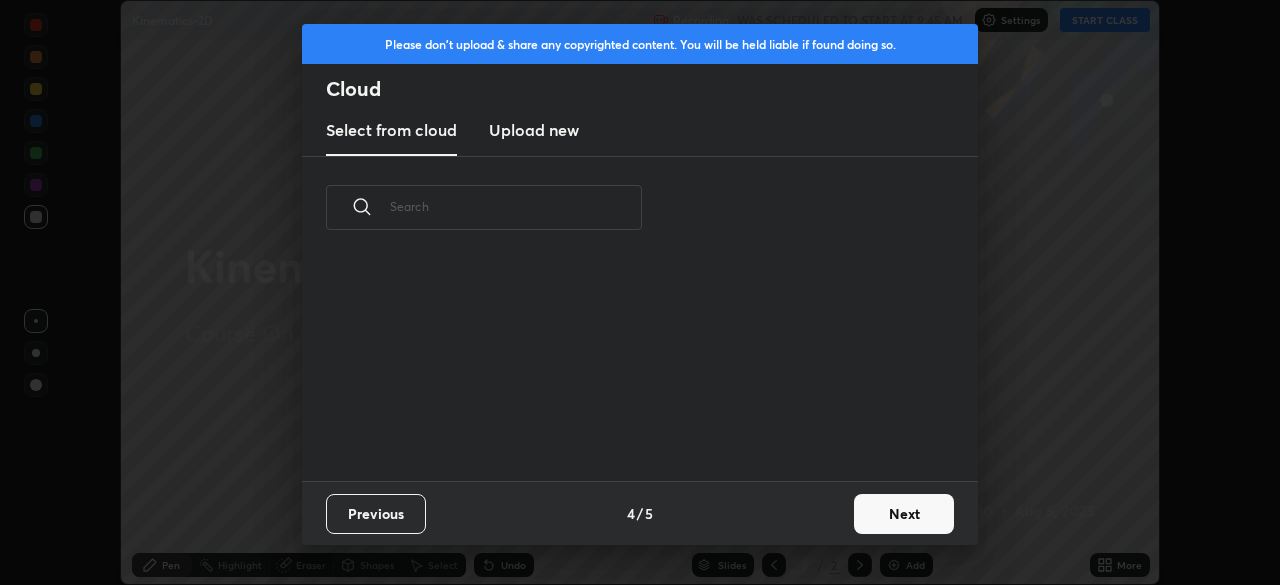 click on "Next" at bounding box center (904, 514) 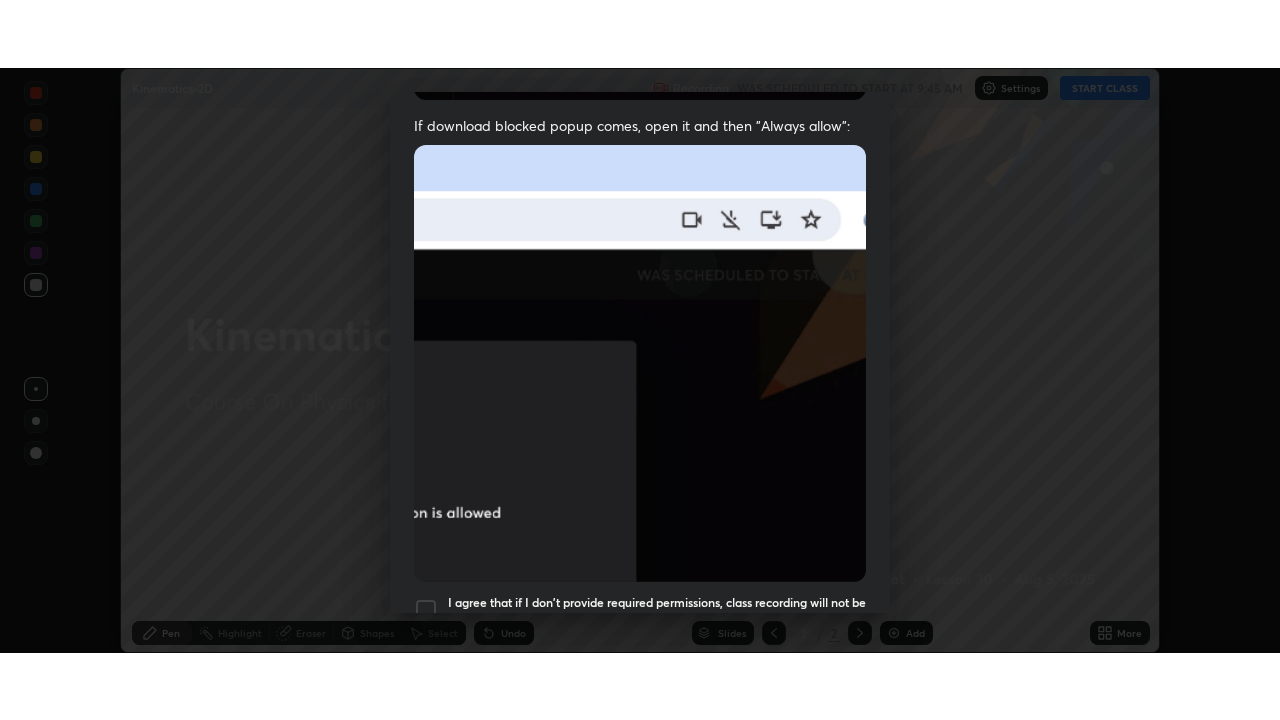 scroll, scrollTop: 479, scrollLeft: 0, axis: vertical 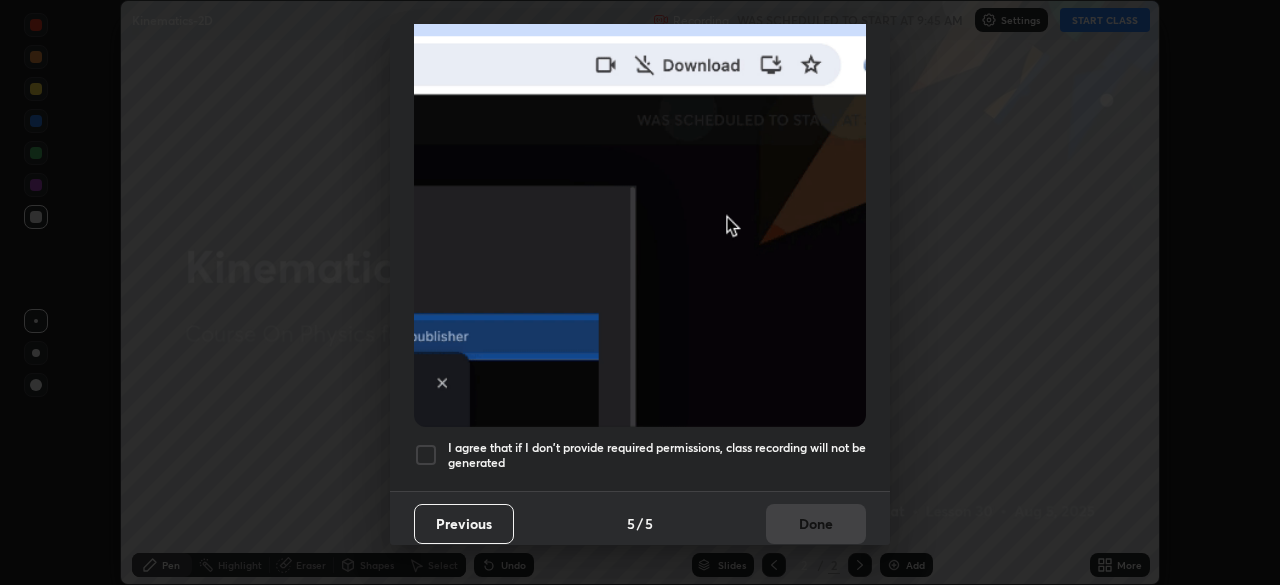 click on "I agree that if I don't provide required permissions, class recording will not be generated" at bounding box center [657, 455] 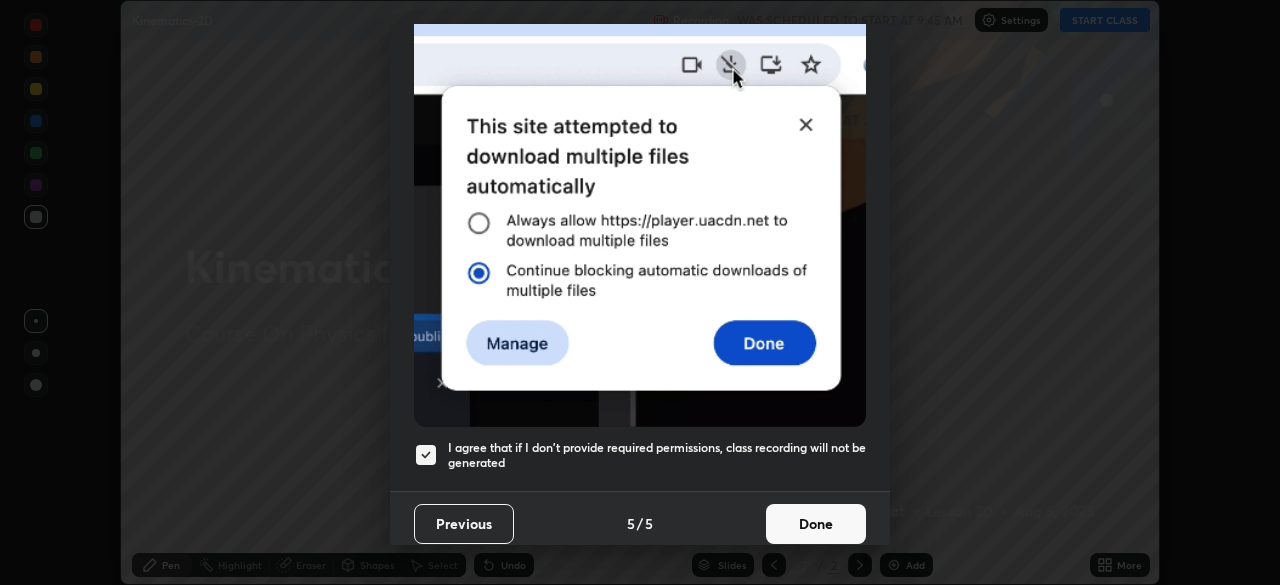 click on "Done" at bounding box center (816, 524) 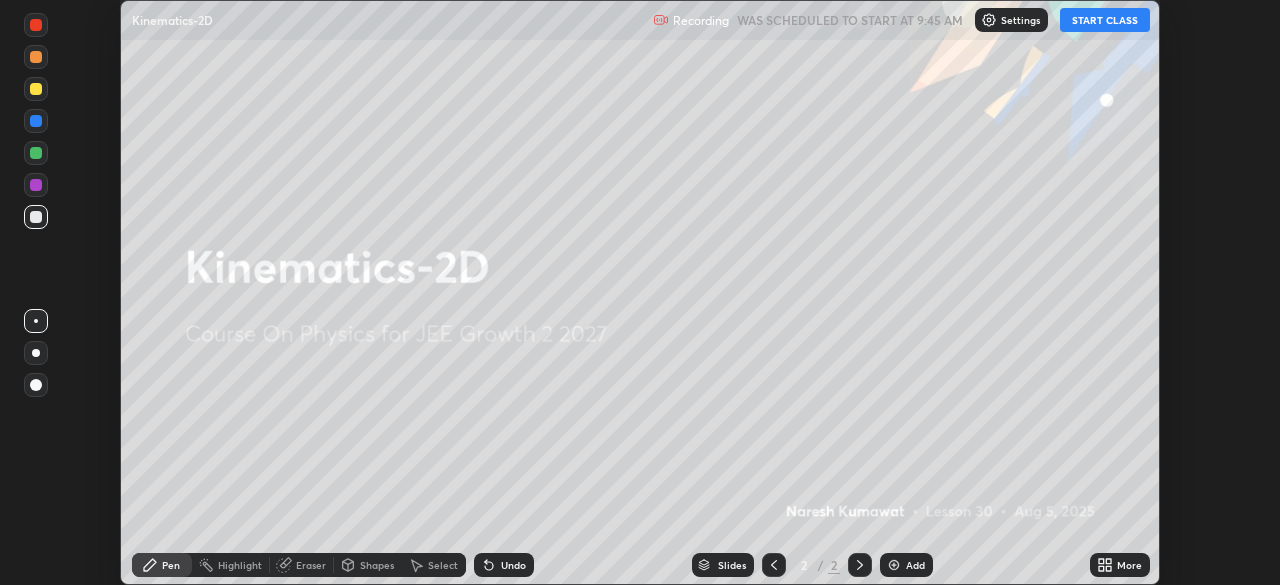 click on "Add" at bounding box center [906, 565] 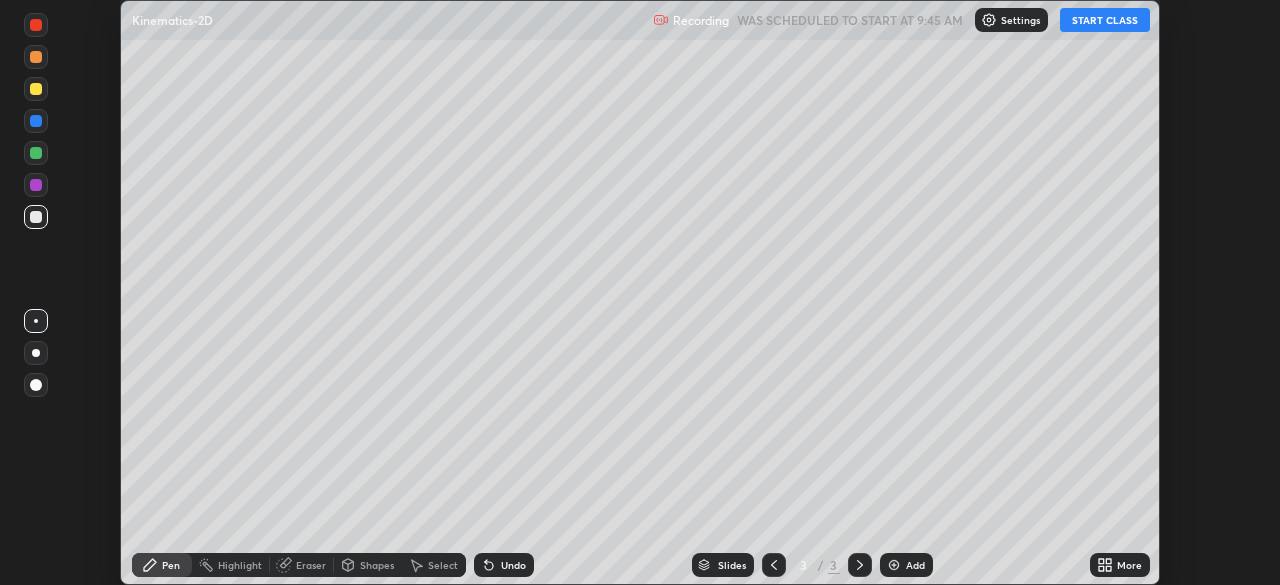 click on "START CLASS" at bounding box center [1105, 20] 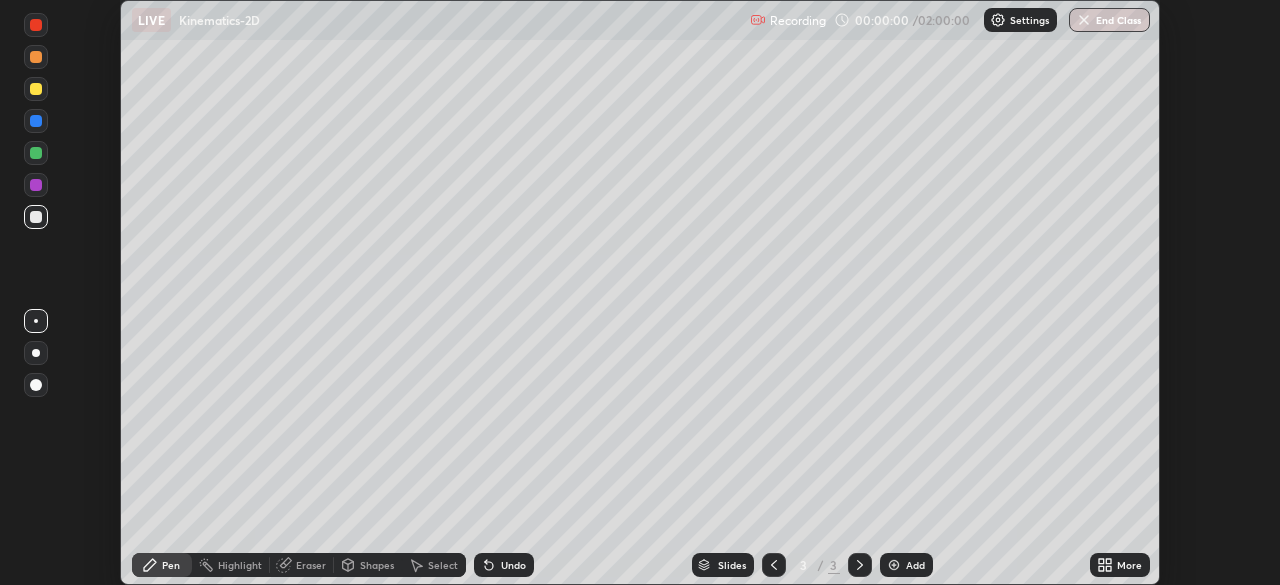 click on "More" at bounding box center (1129, 565) 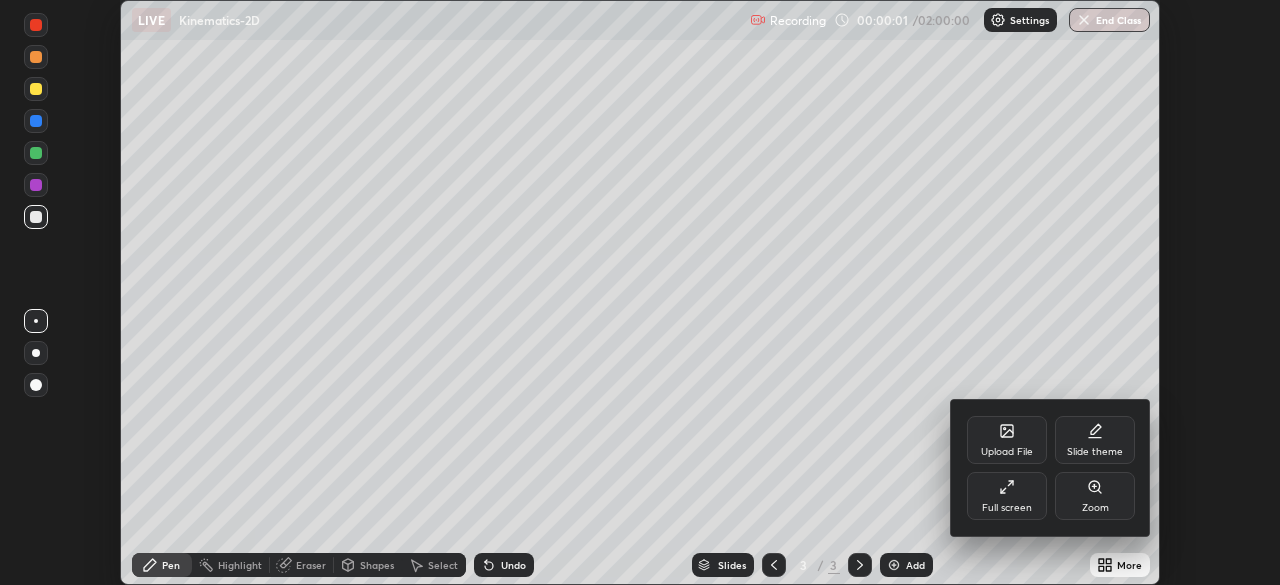 click on "Full screen" at bounding box center [1007, 508] 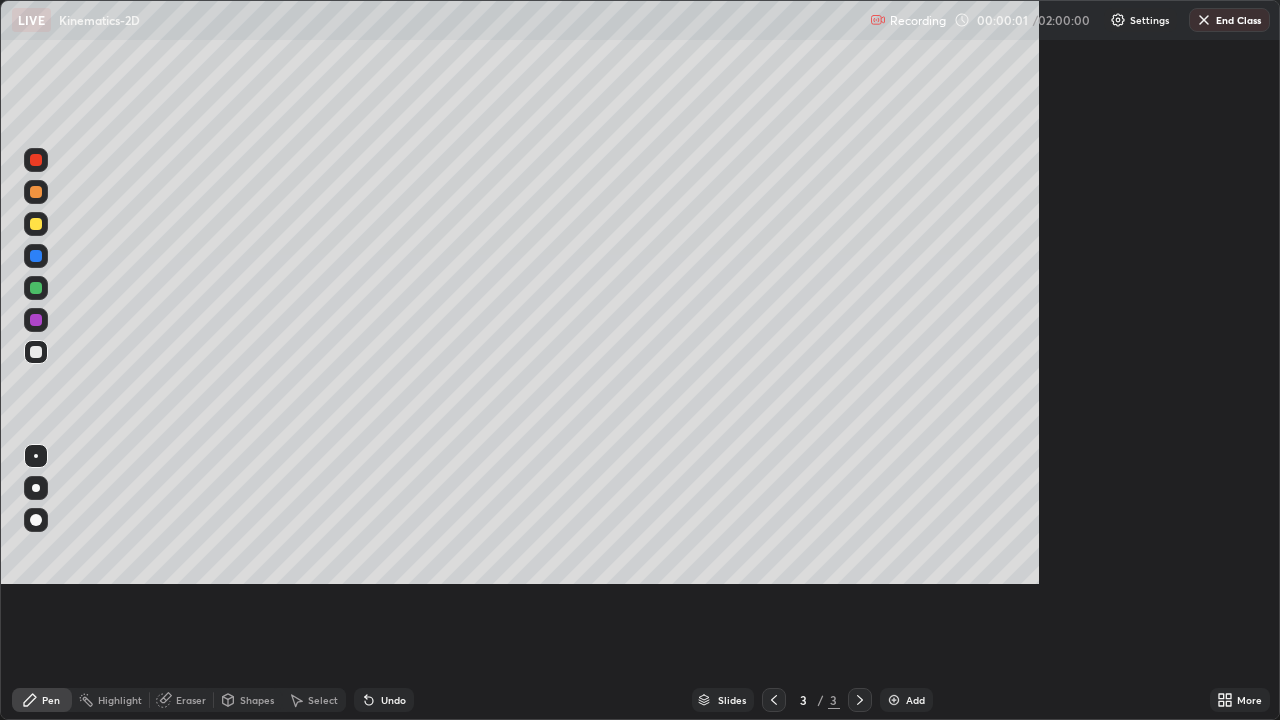 scroll, scrollTop: 99280, scrollLeft: 98720, axis: both 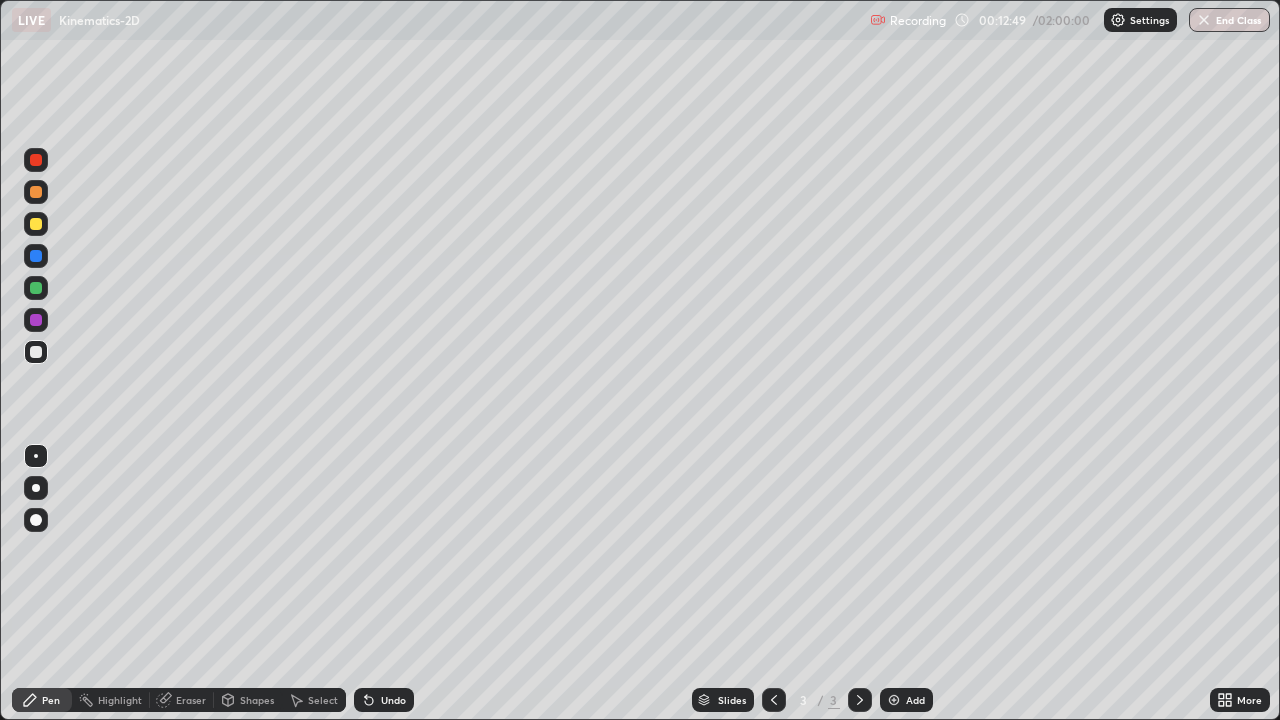 click on "Undo" at bounding box center [393, 700] 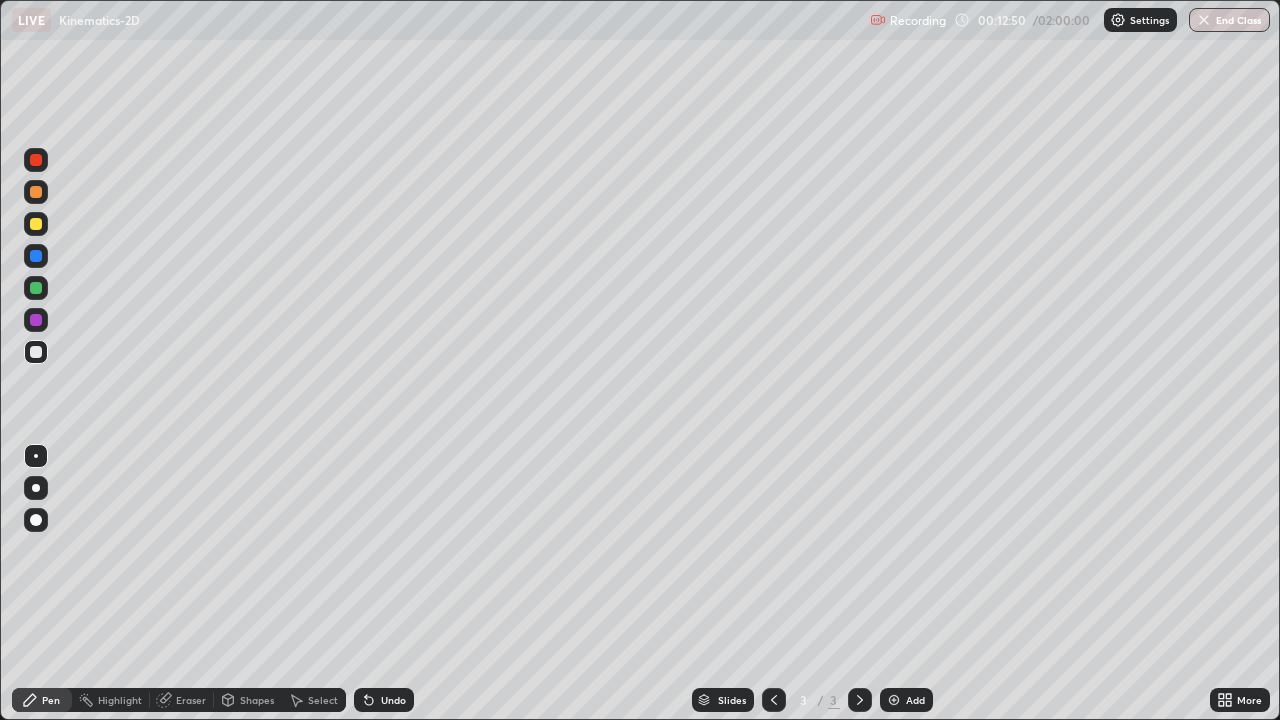 click on "Undo" at bounding box center [393, 700] 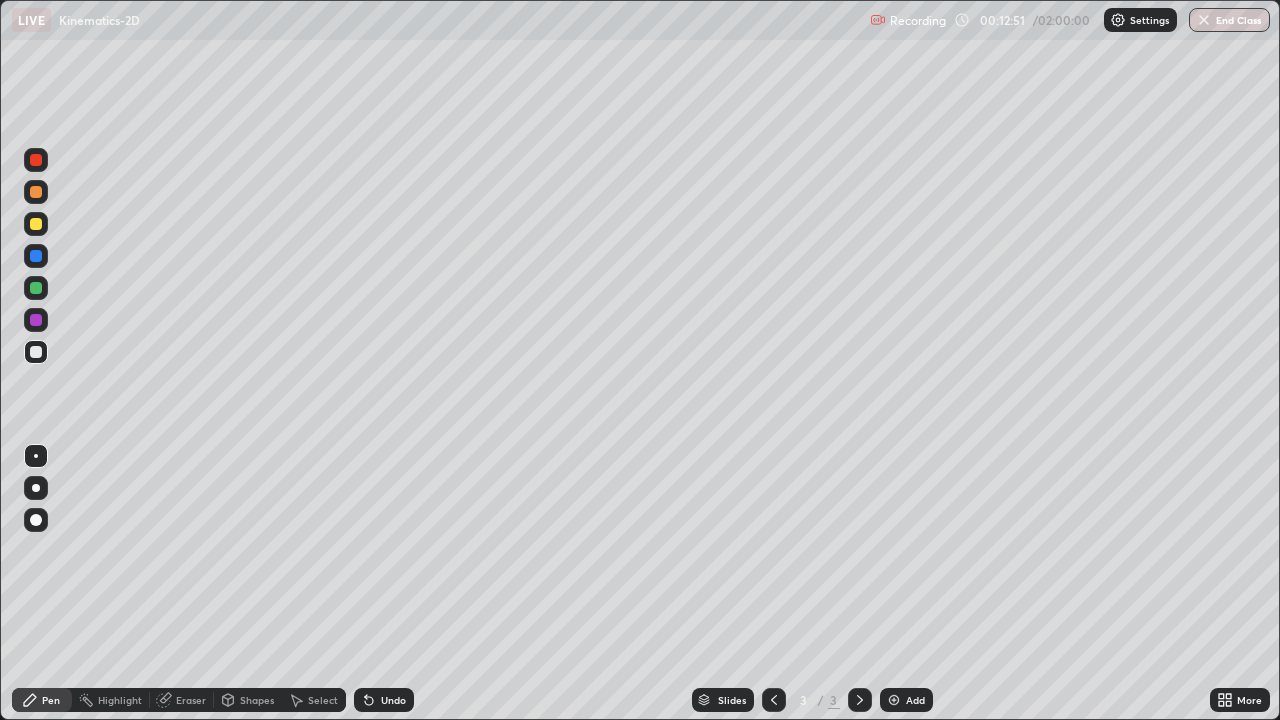 click on "Undo" at bounding box center (393, 700) 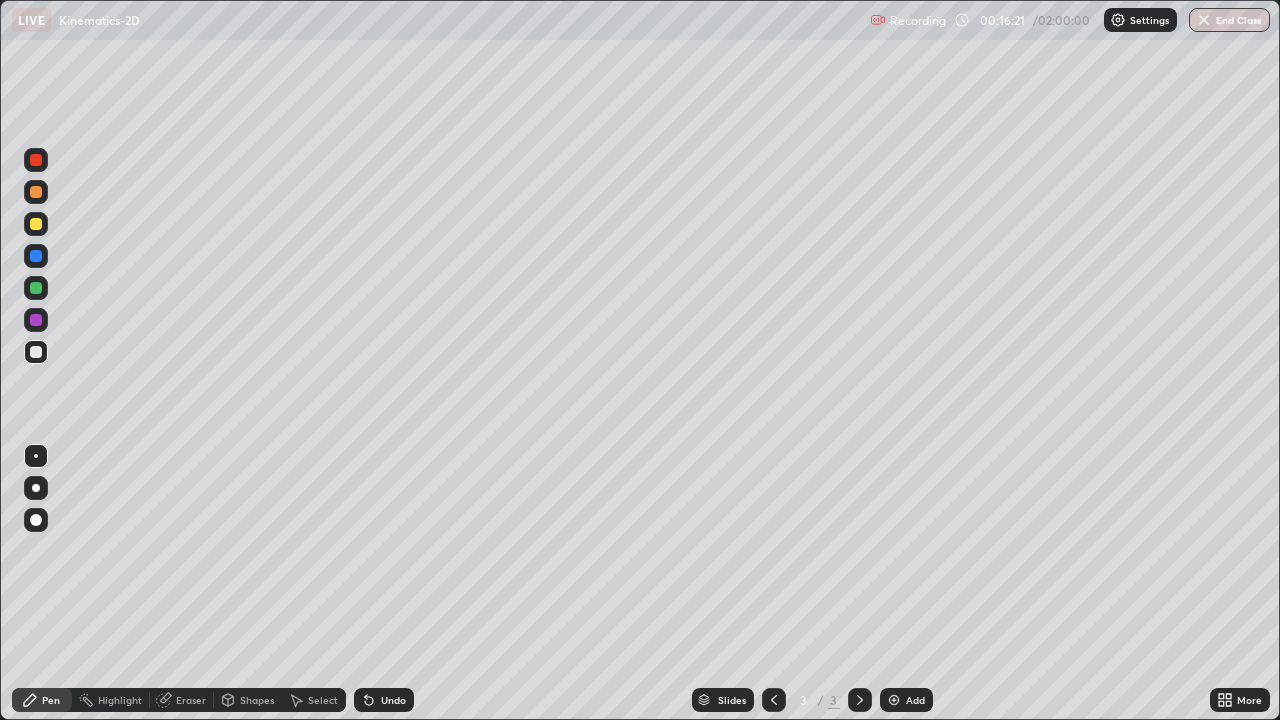 click on "Undo" at bounding box center (393, 700) 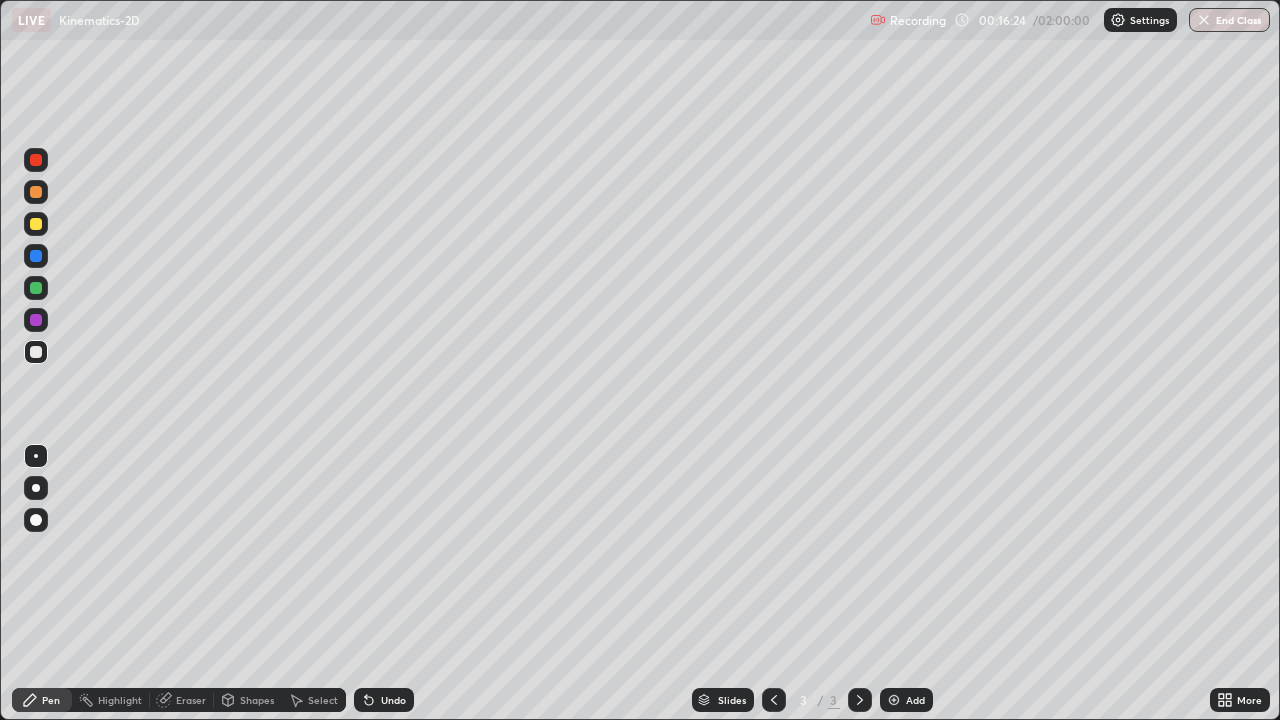 click on "Add" at bounding box center (906, 700) 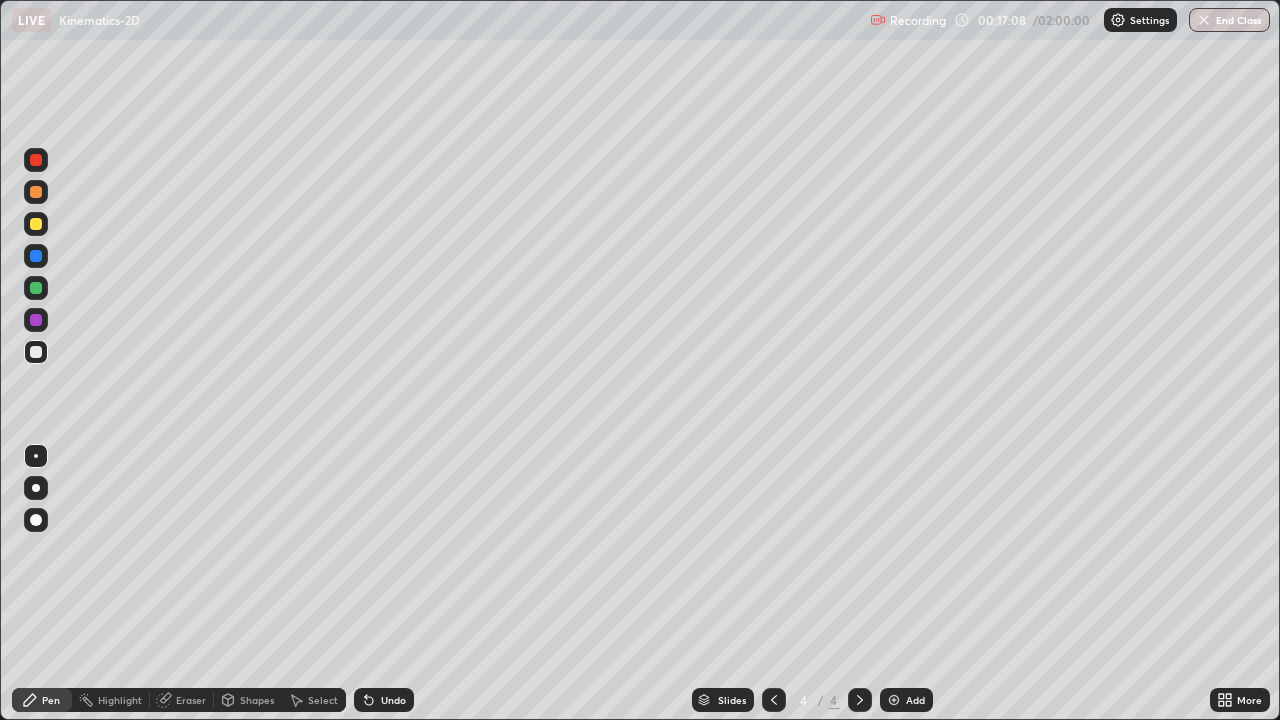 click 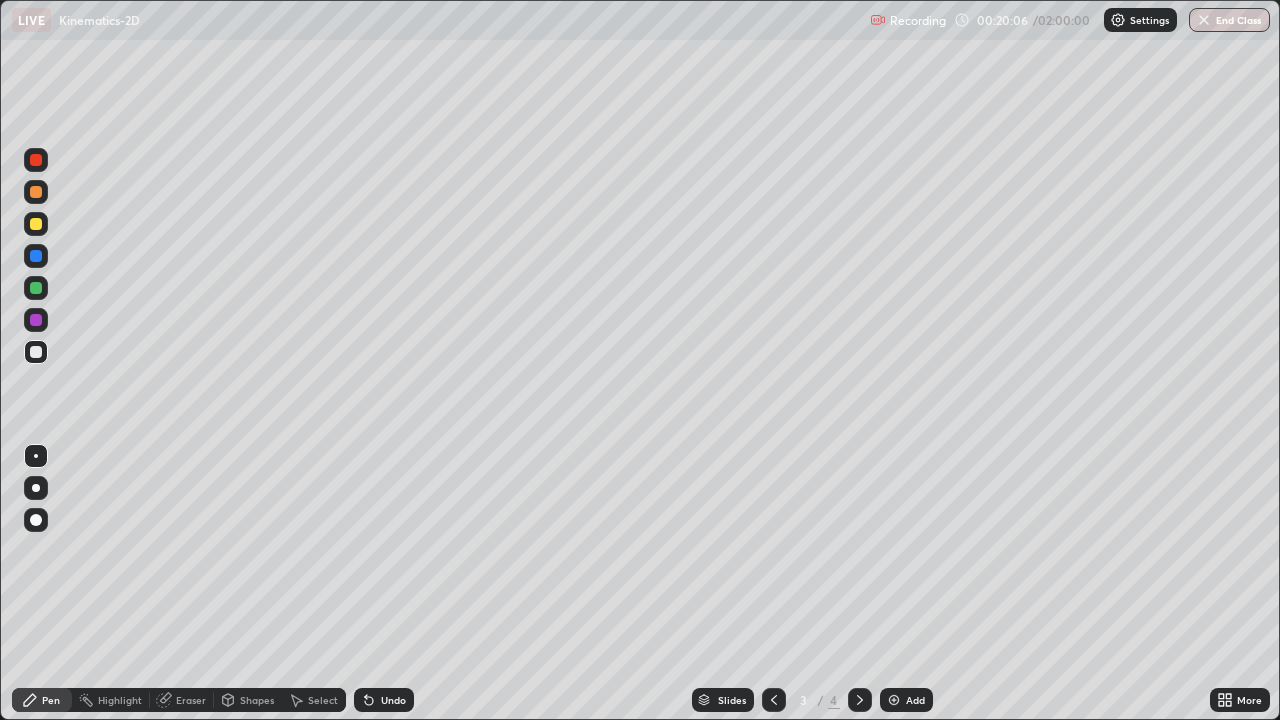 click at bounding box center (860, 700) 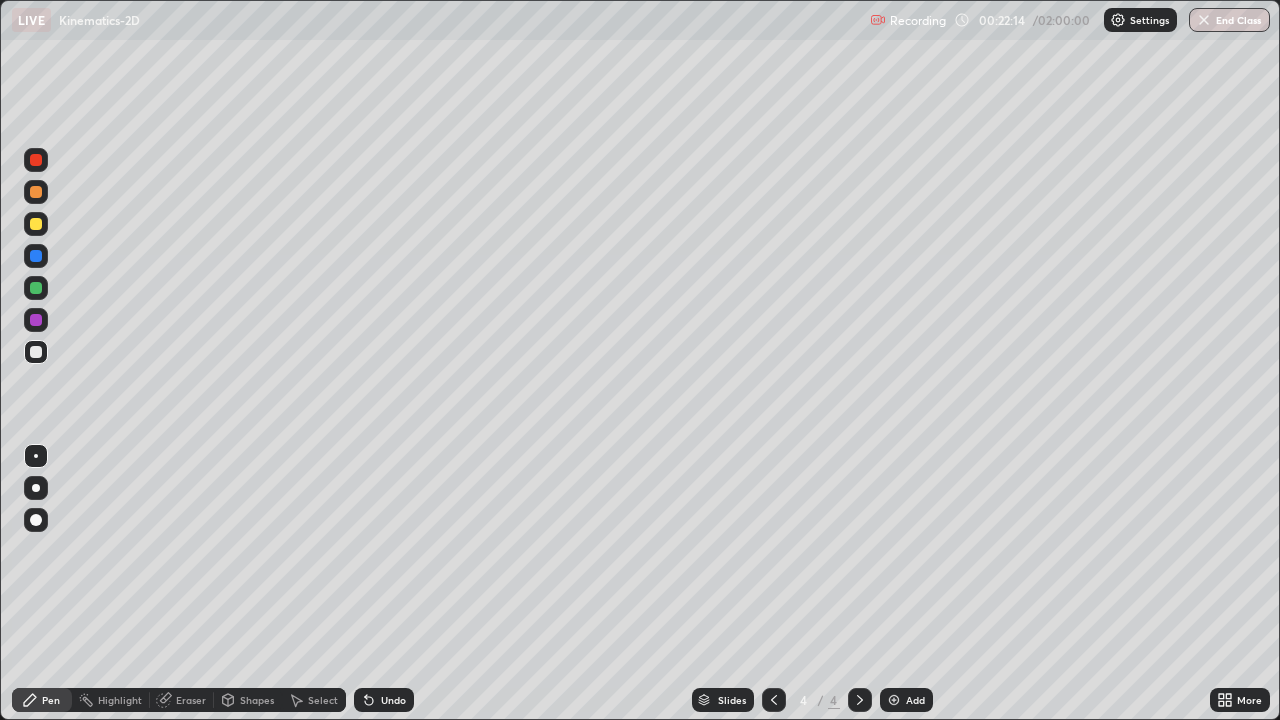 click on "Add" at bounding box center (906, 700) 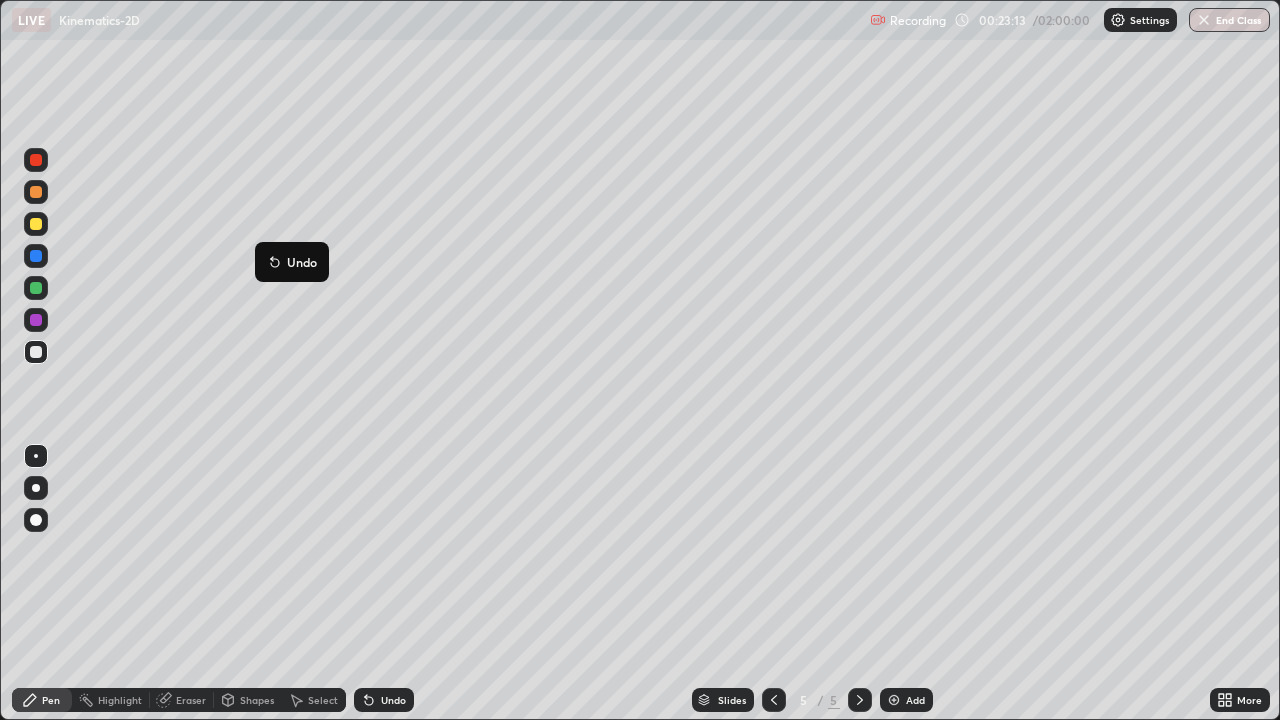 click on "Eraser" at bounding box center (191, 700) 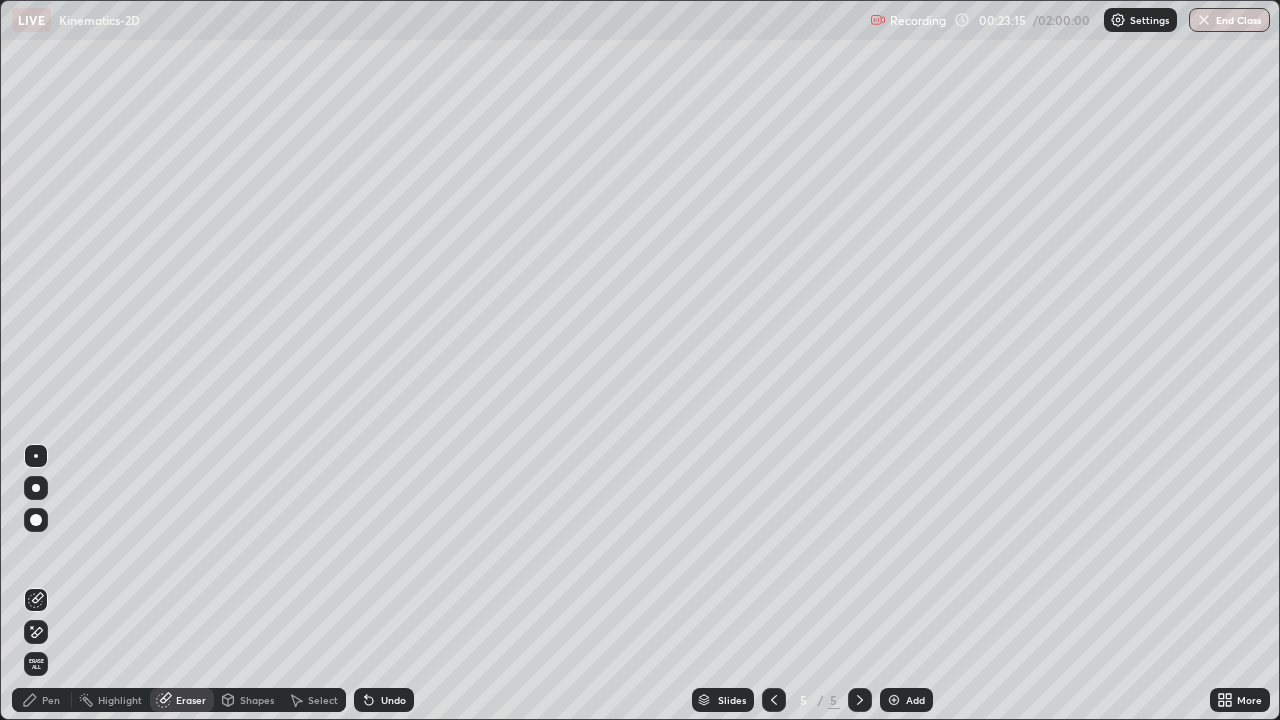 click 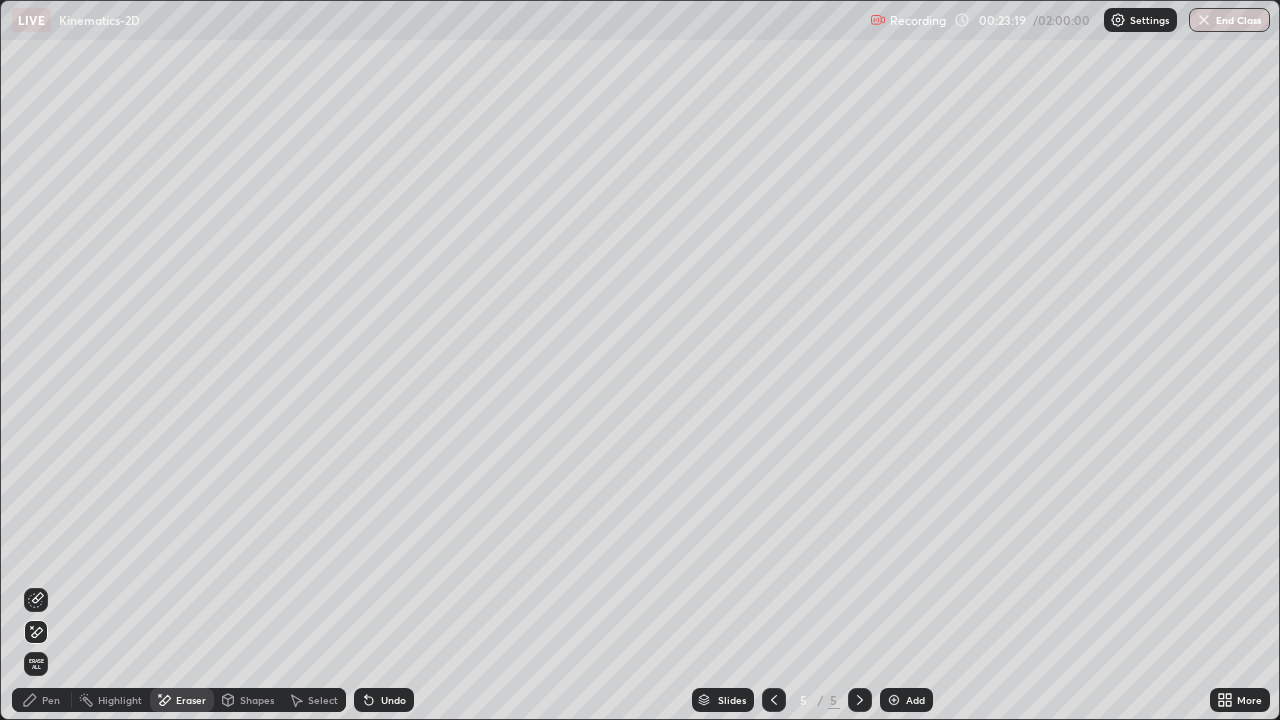 click on "Pen" at bounding box center [51, 700] 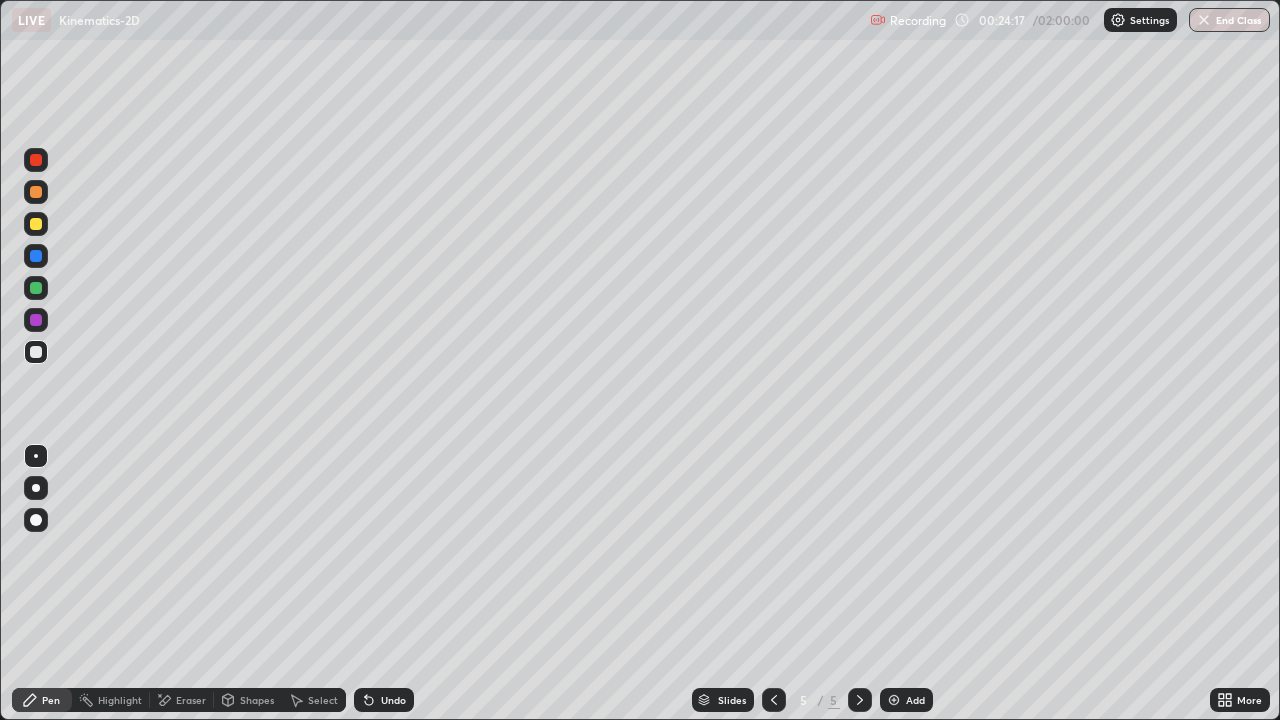 click on "Undo" at bounding box center [384, 700] 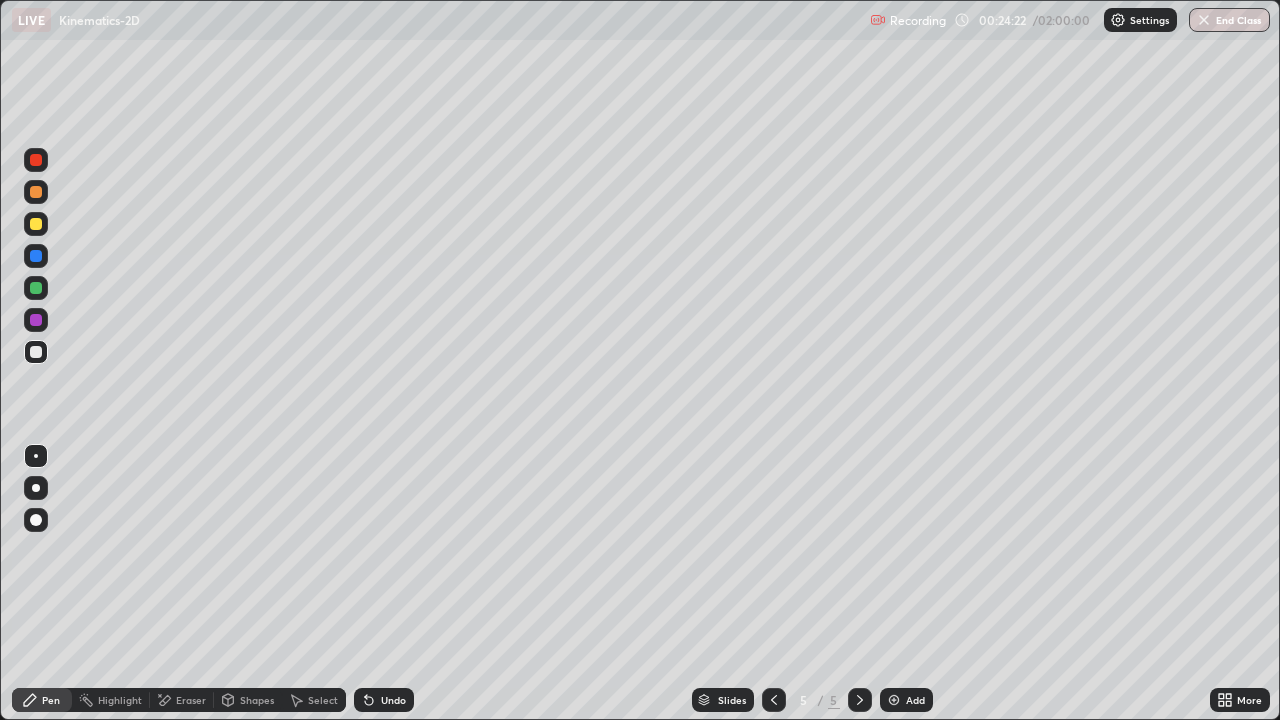 click on "Undo" at bounding box center (393, 700) 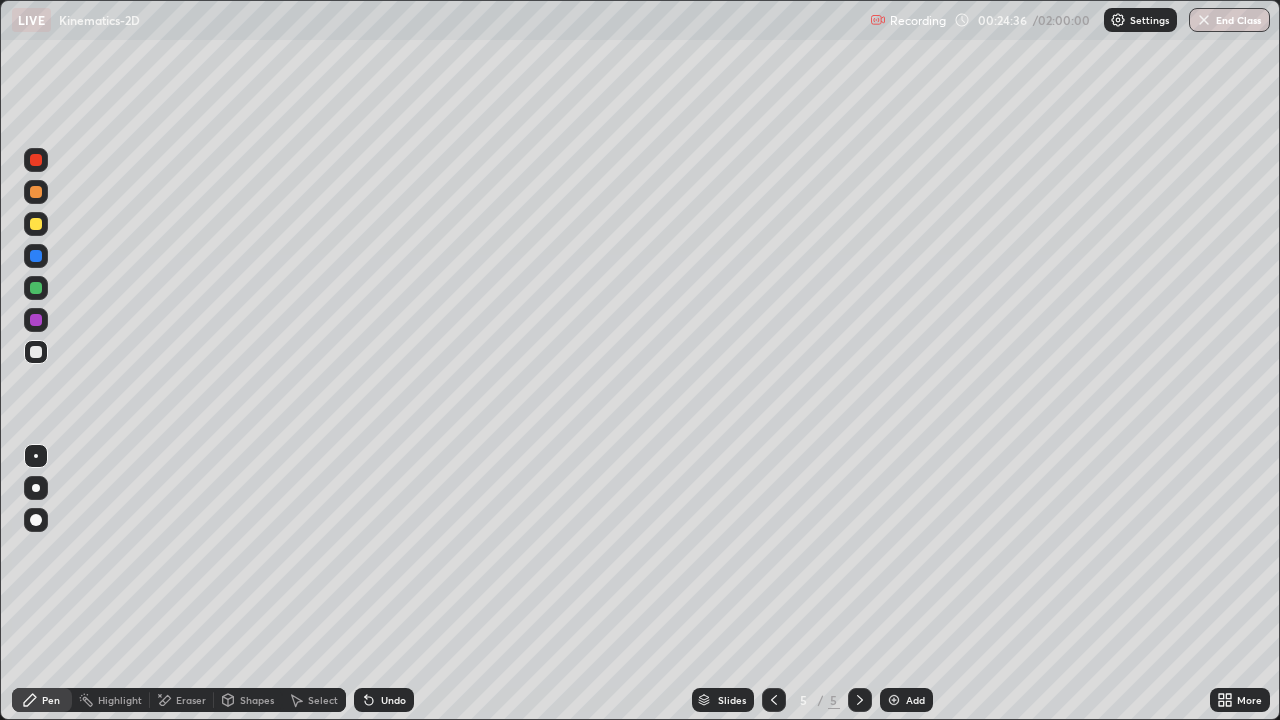 click 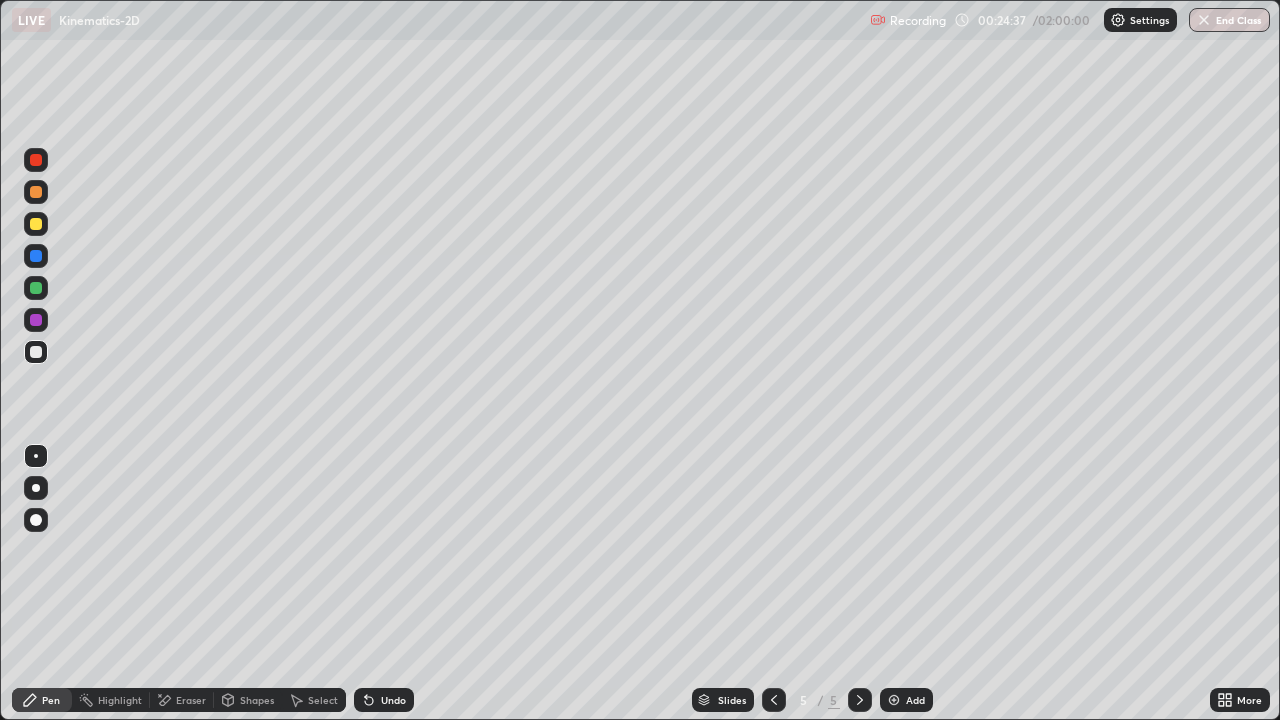click on "Undo" at bounding box center [384, 700] 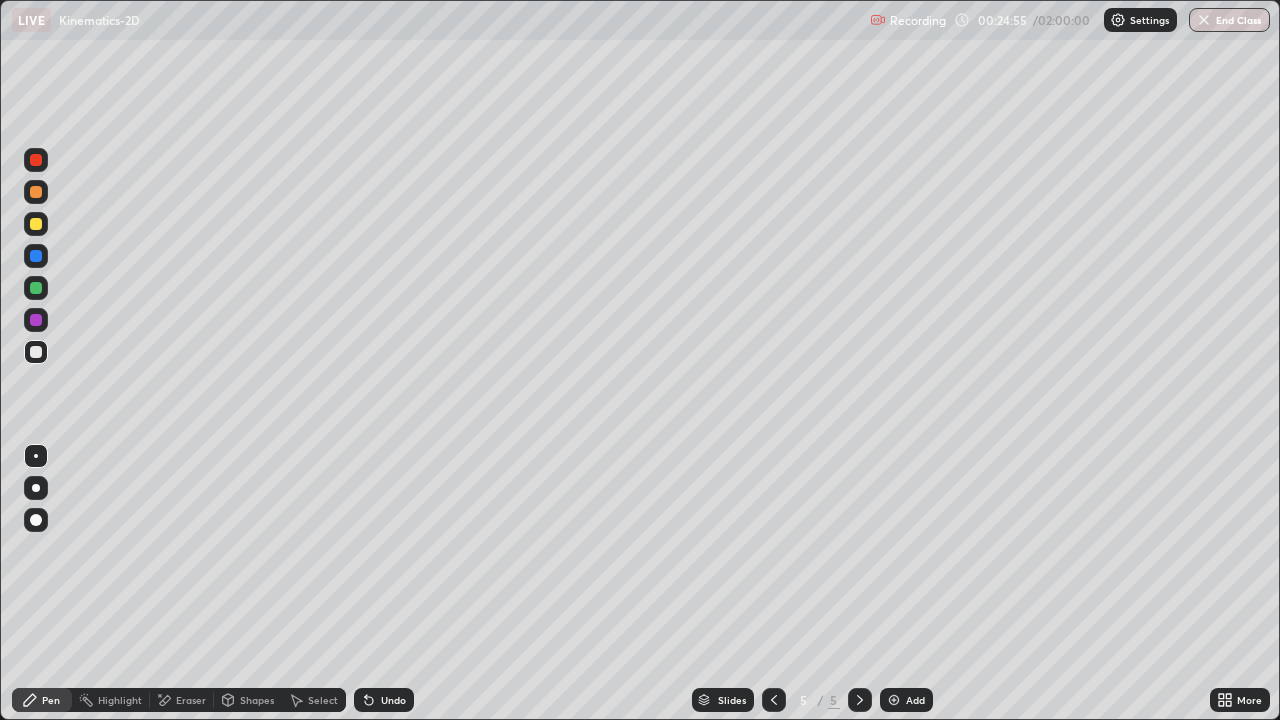 click on "Eraser" at bounding box center [191, 700] 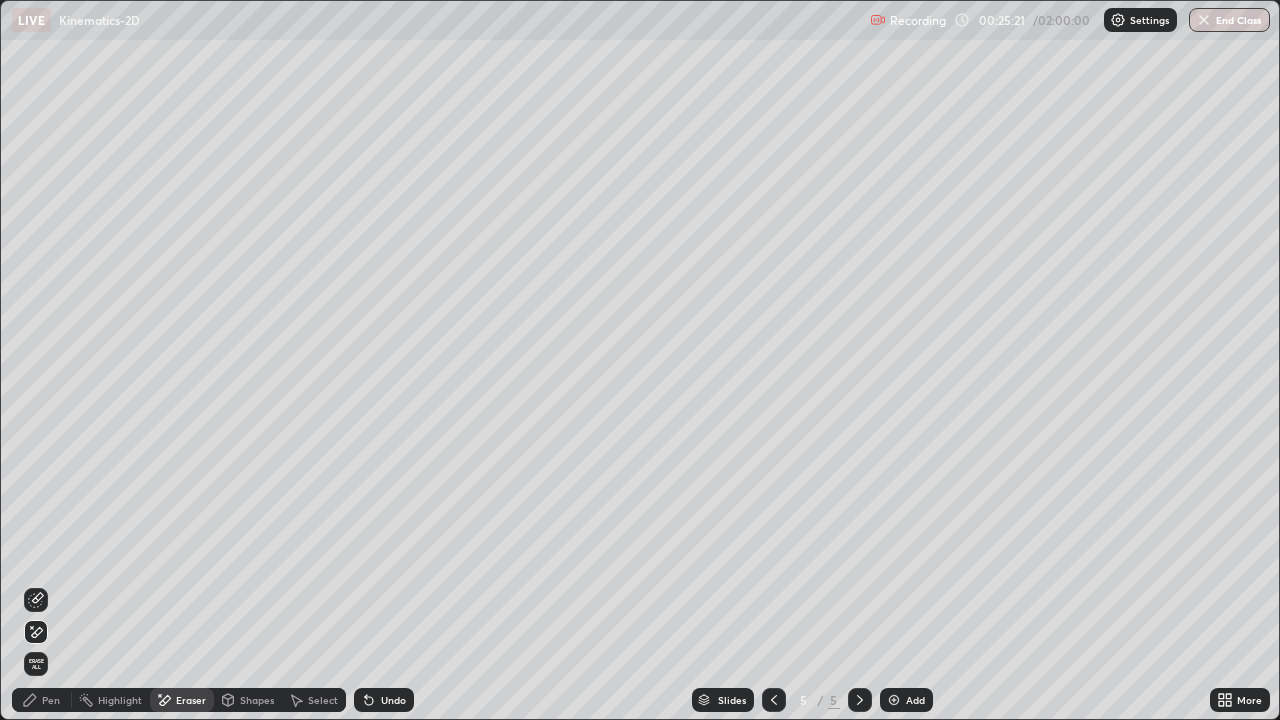 click on "Pen" at bounding box center [42, 700] 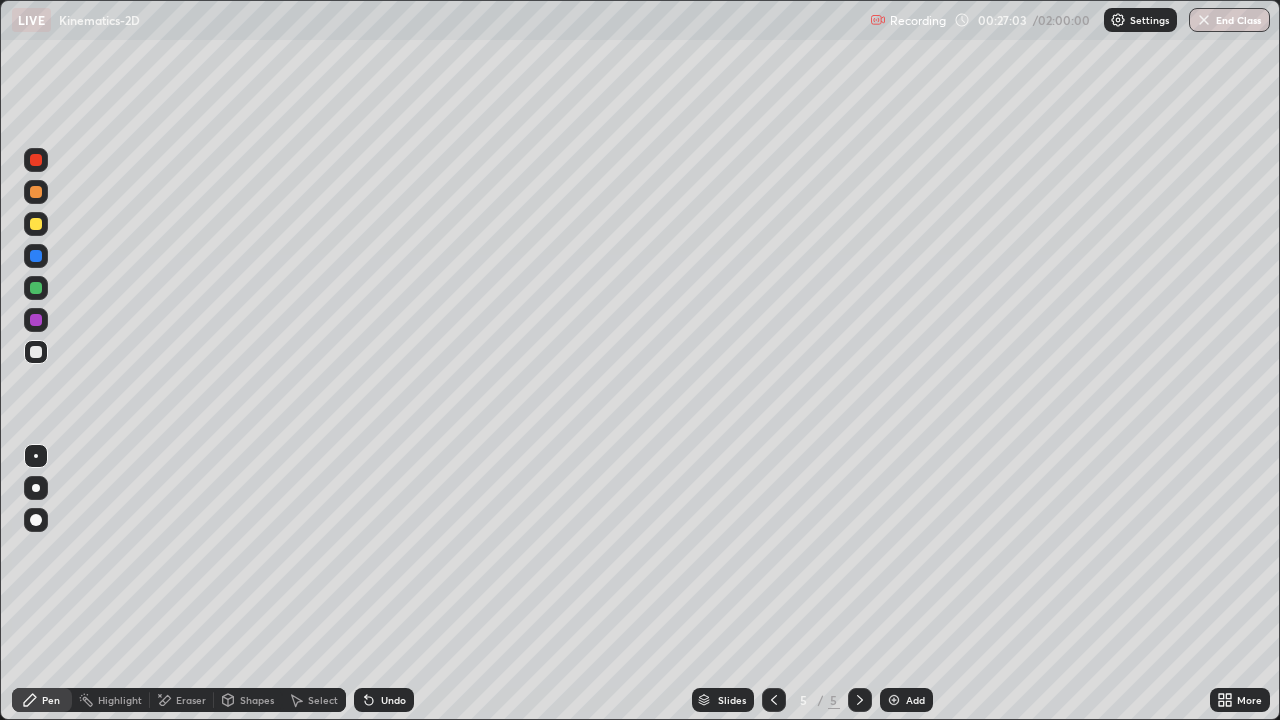 click 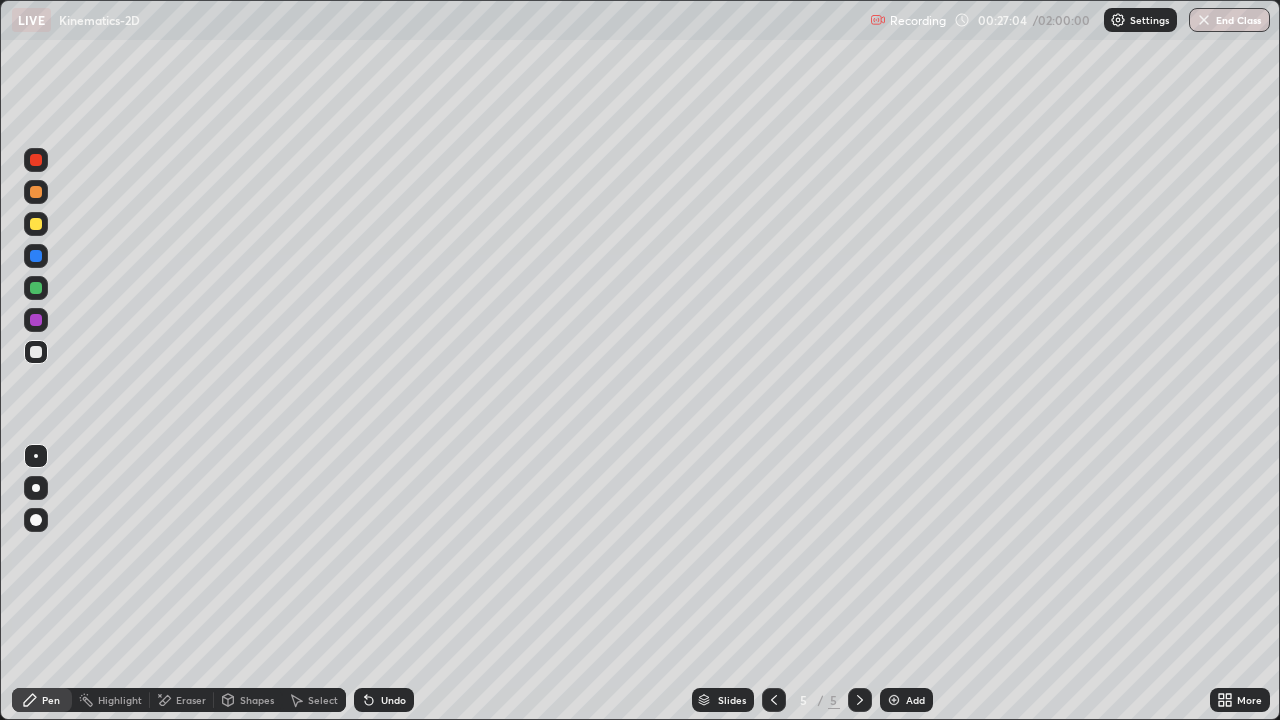 click 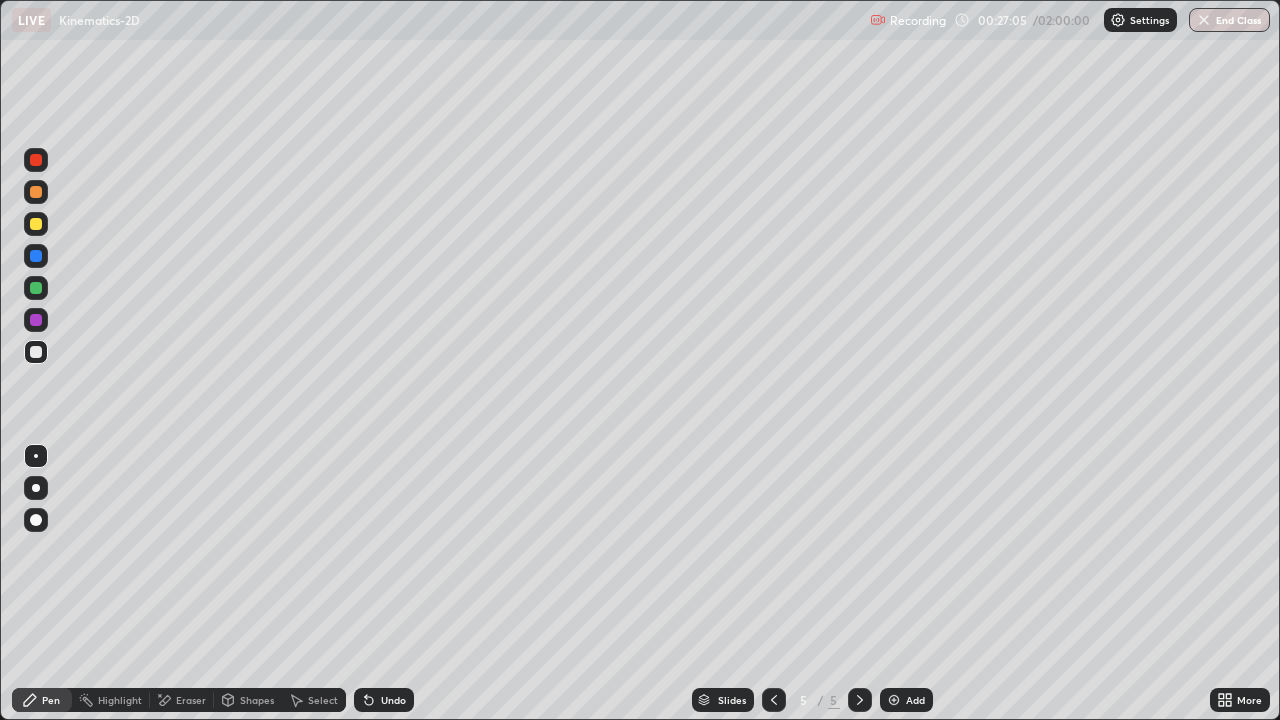 click on "Undo" at bounding box center (393, 700) 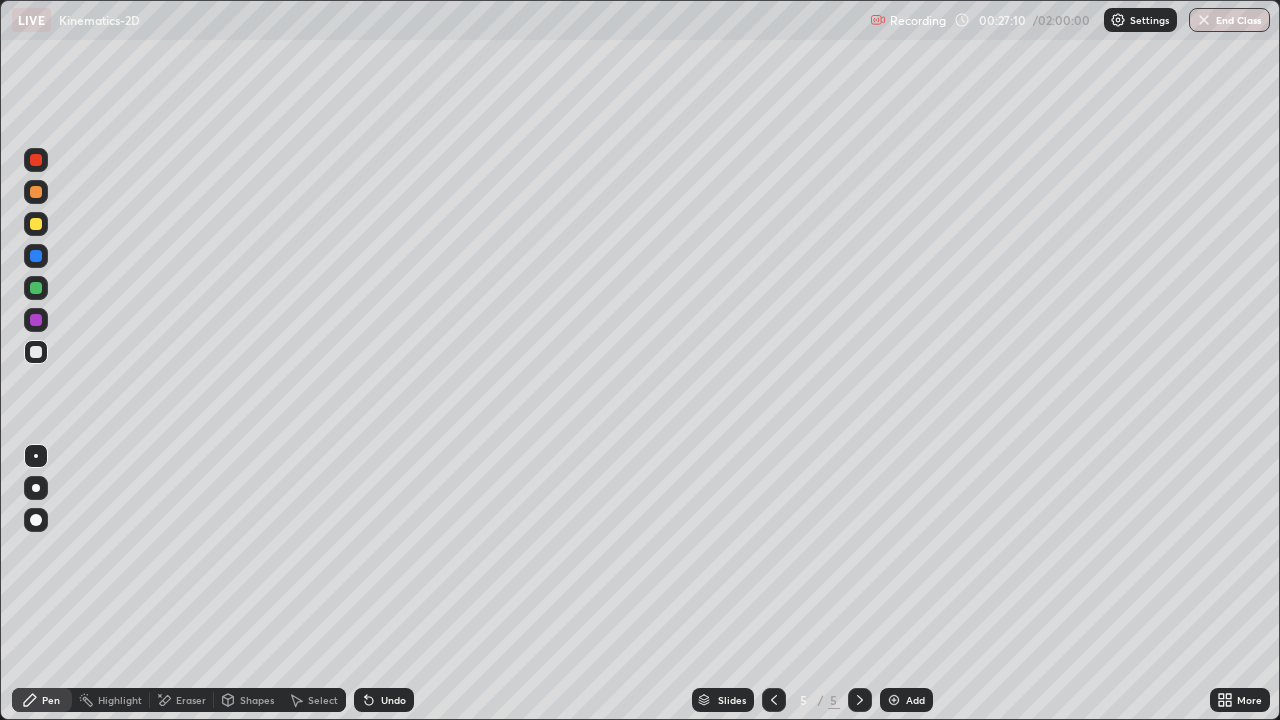 click 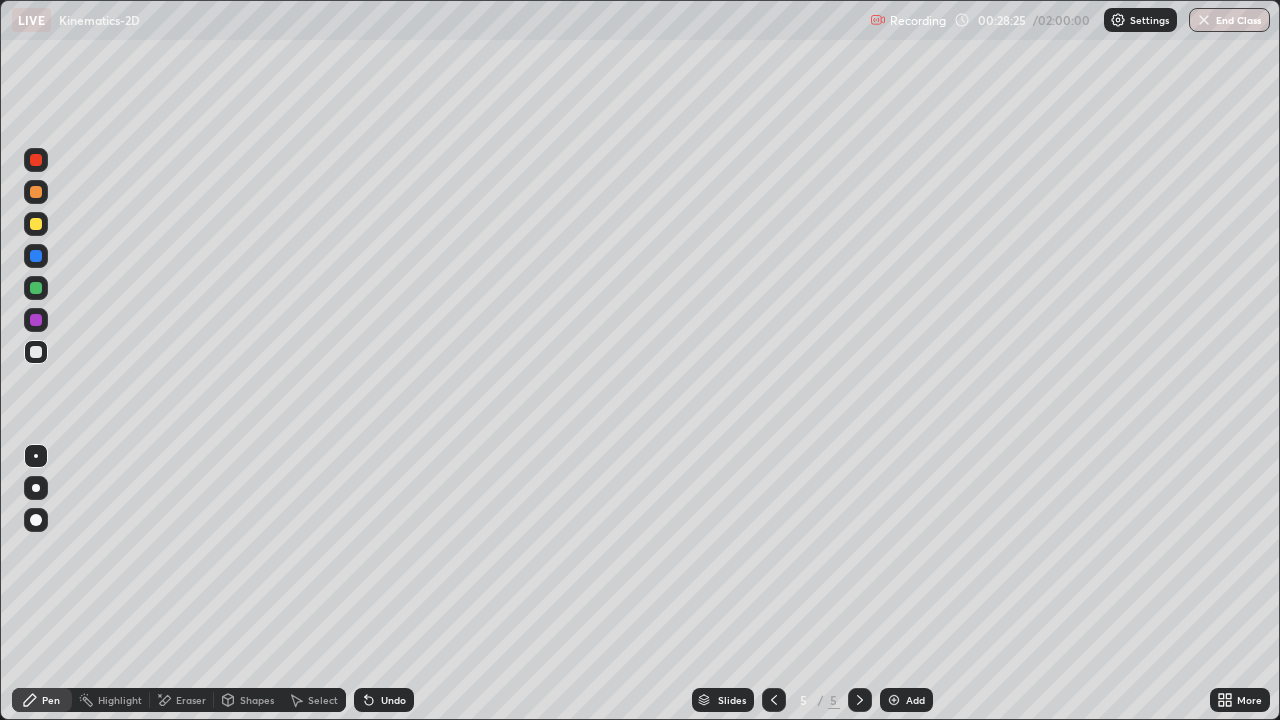 click on "Add" at bounding box center [915, 700] 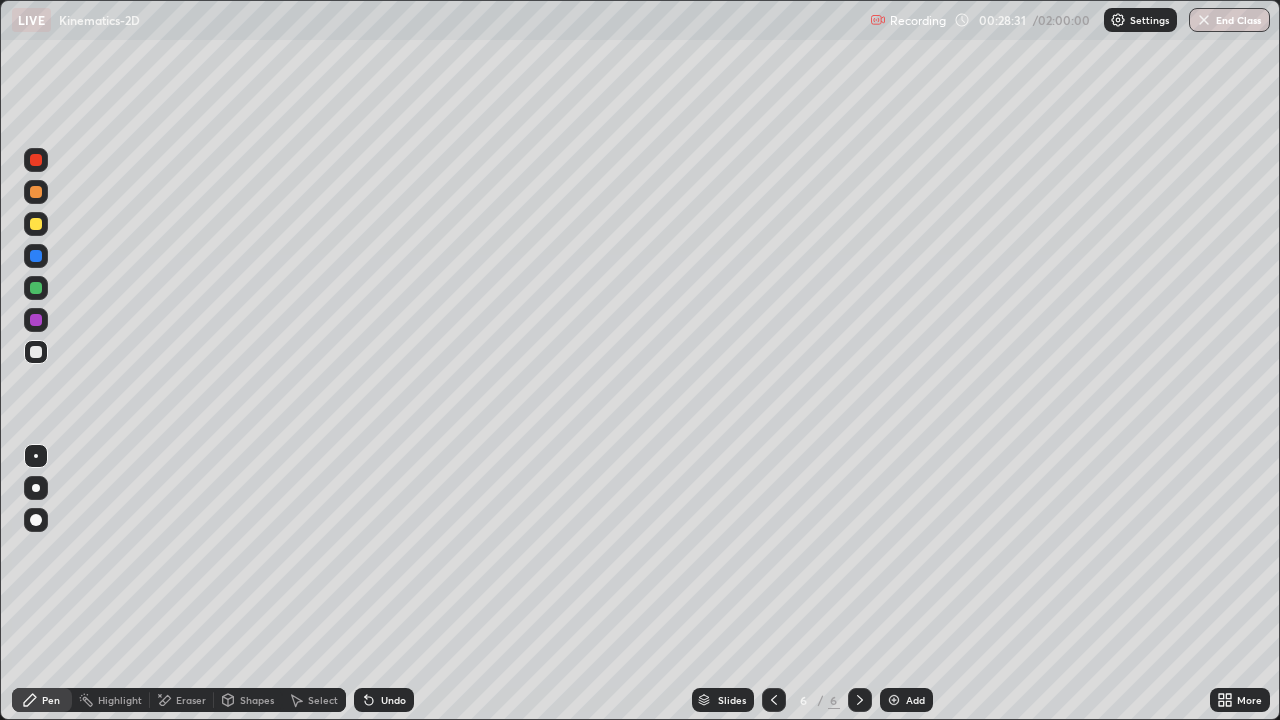 click on "Undo" at bounding box center [384, 700] 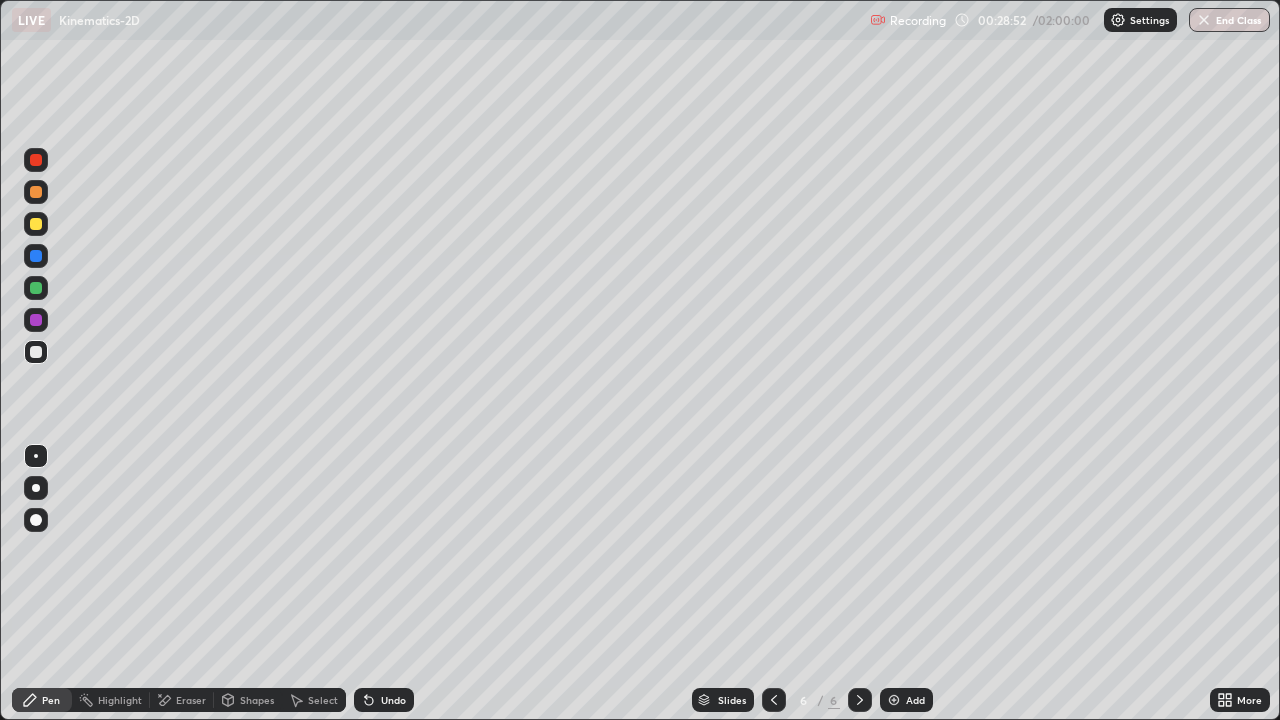 click on "Undo" at bounding box center (393, 700) 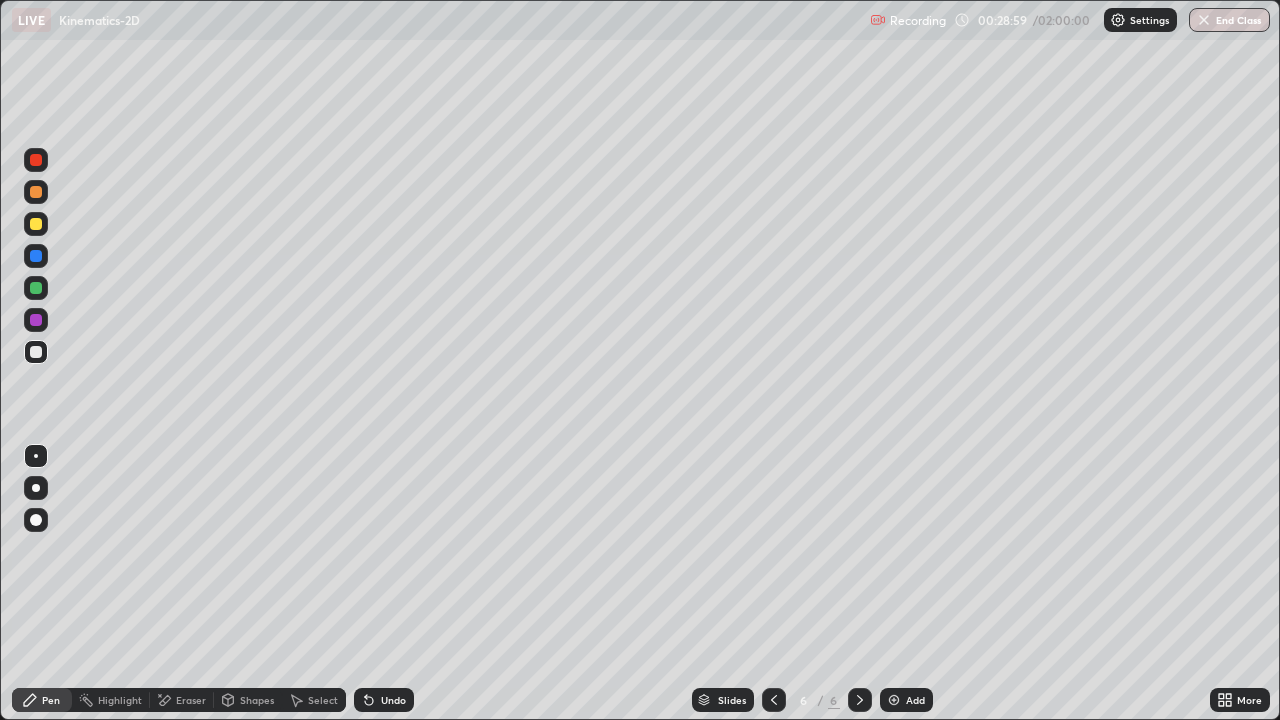 click on "Eraser" at bounding box center (191, 700) 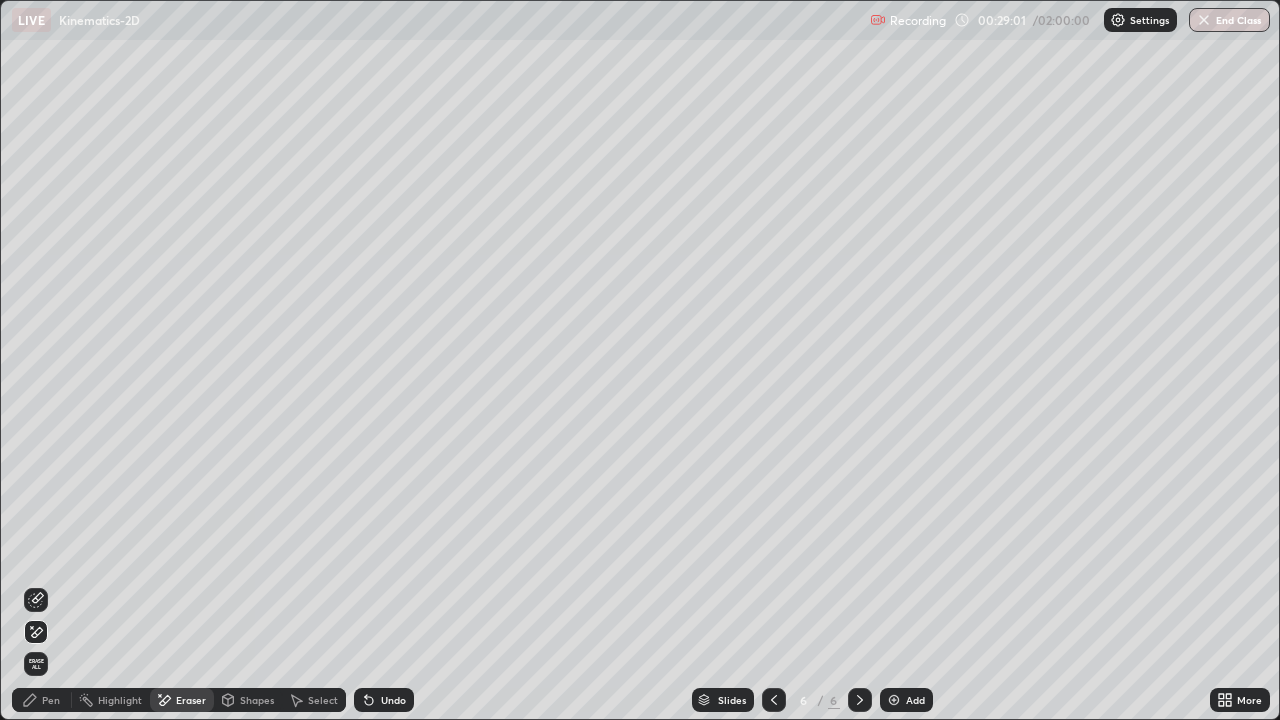 click on "Pen" at bounding box center (51, 700) 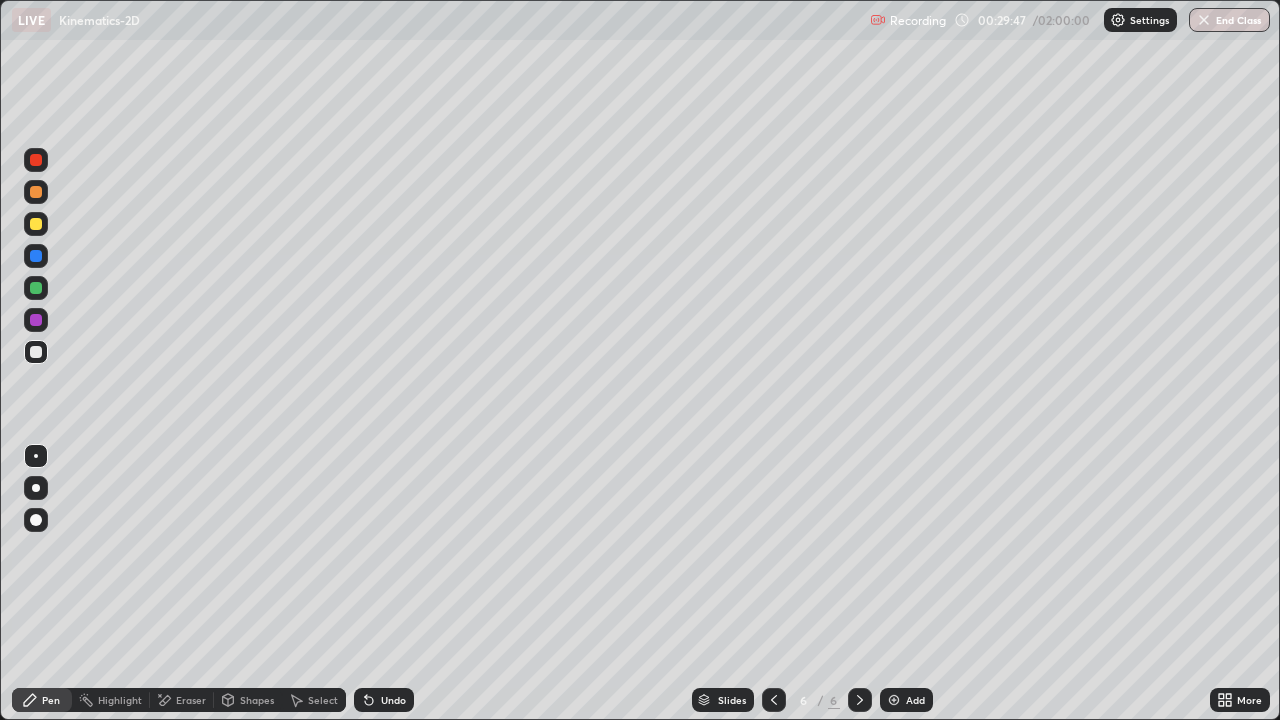 click on "Undo" at bounding box center (393, 700) 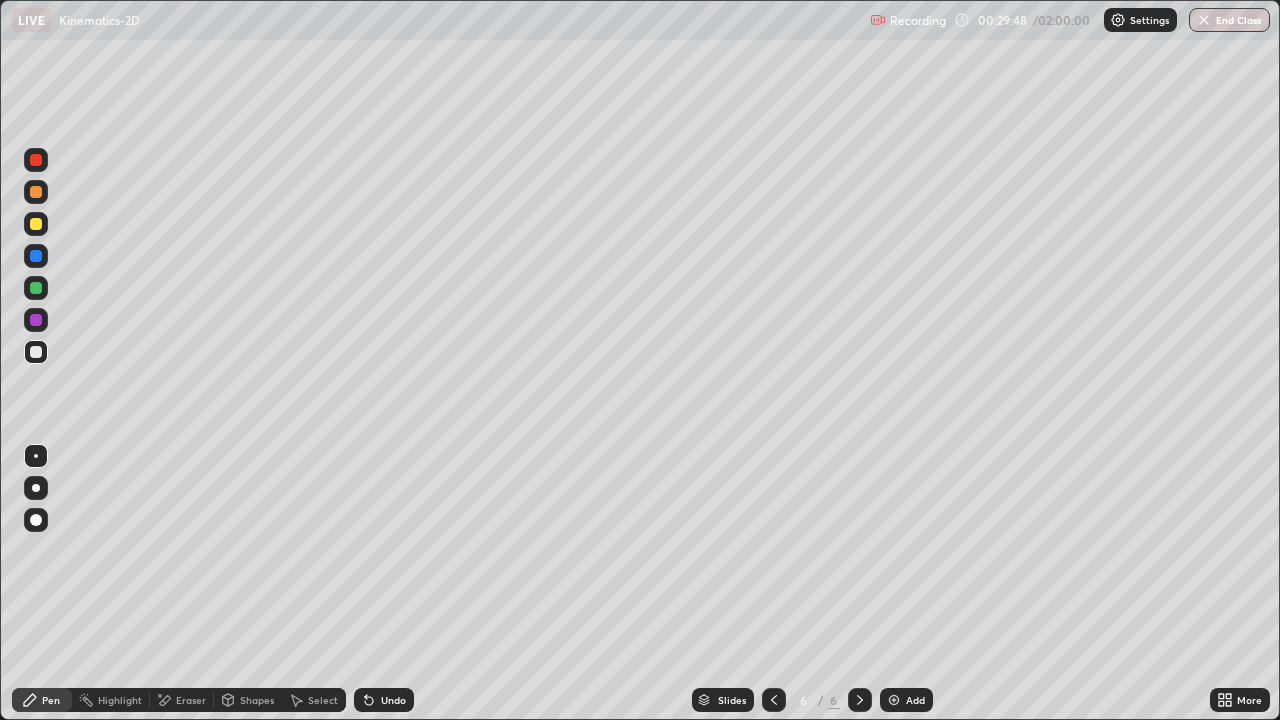 click on "Eraser" at bounding box center [191, 700] 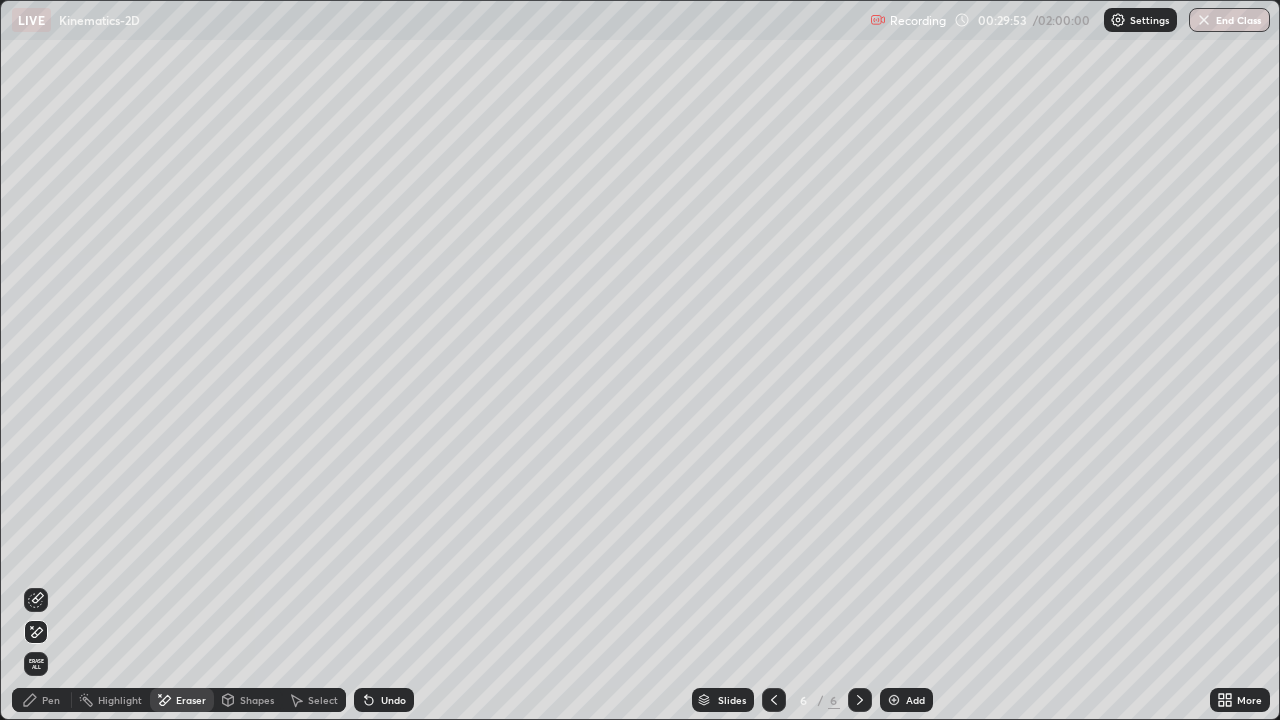 click on "Pen" at bounding box center (42, 700) 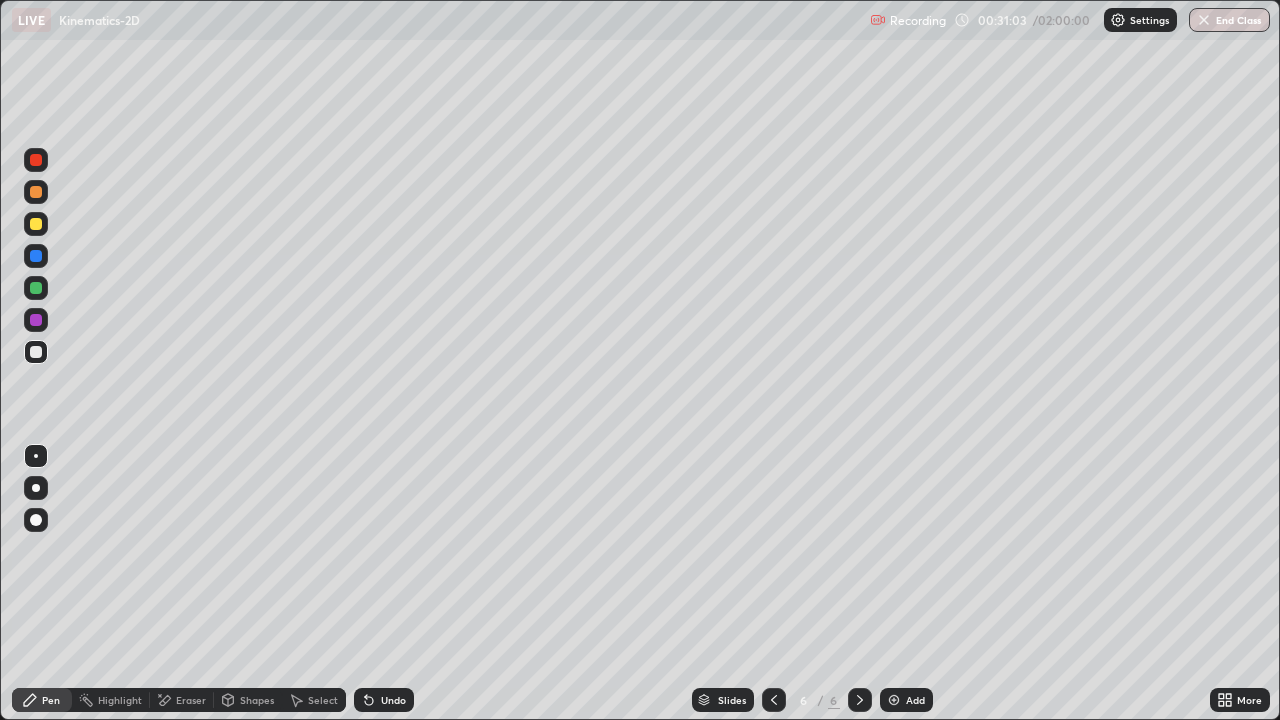 click on "Undo" at bounding box center [393, 700] 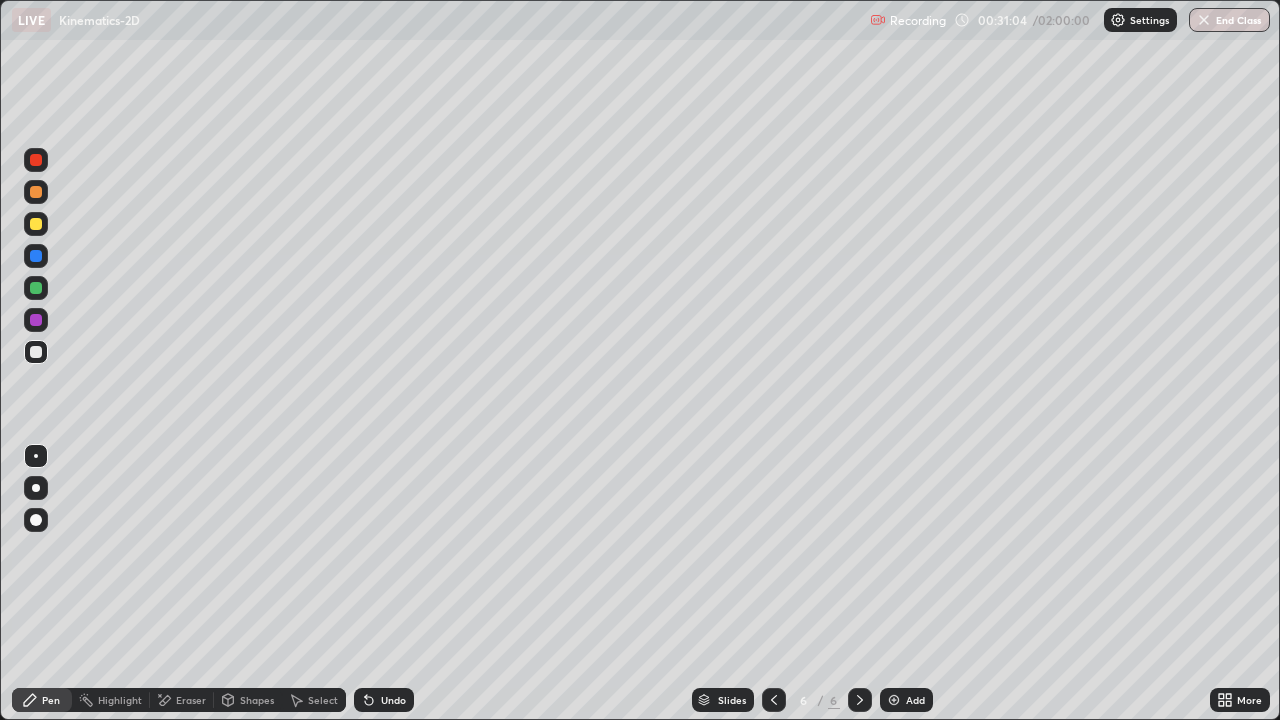 click on "Undo" at bounding box center [393, 700] 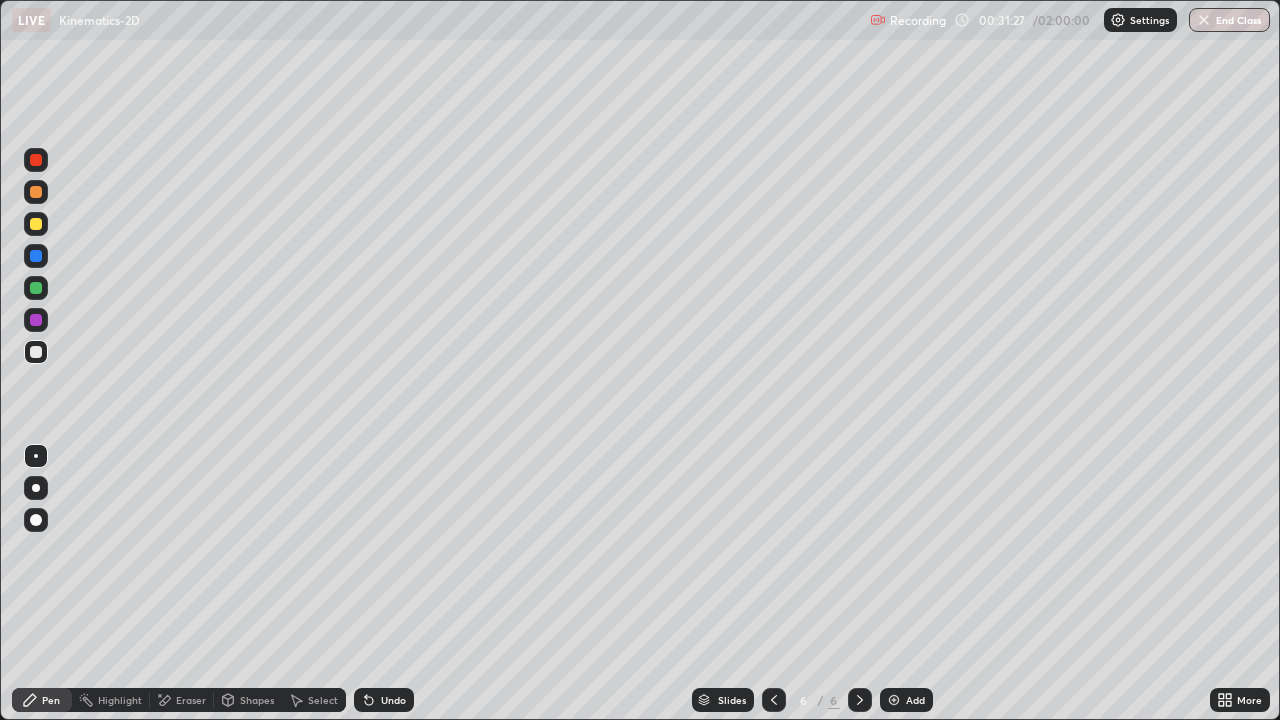 click on "Undo" at bounding box center (384, 700) 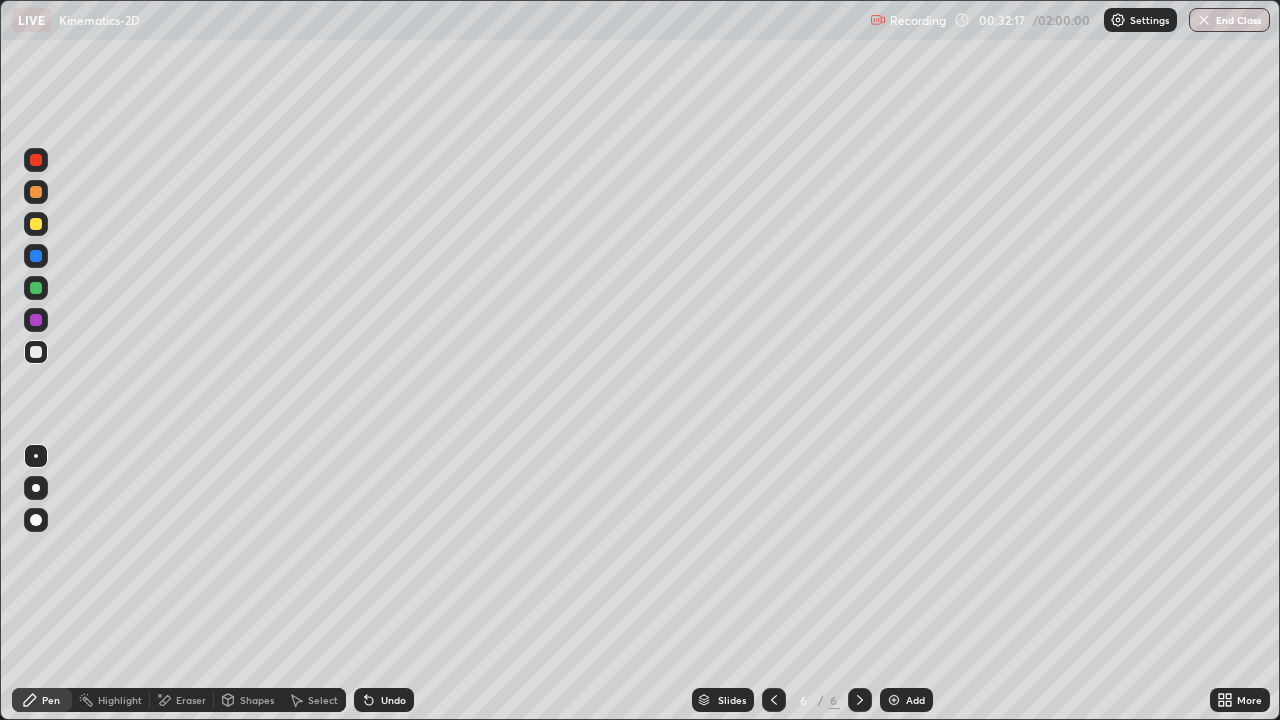 click on "Add" at bounding box center [915, 700] 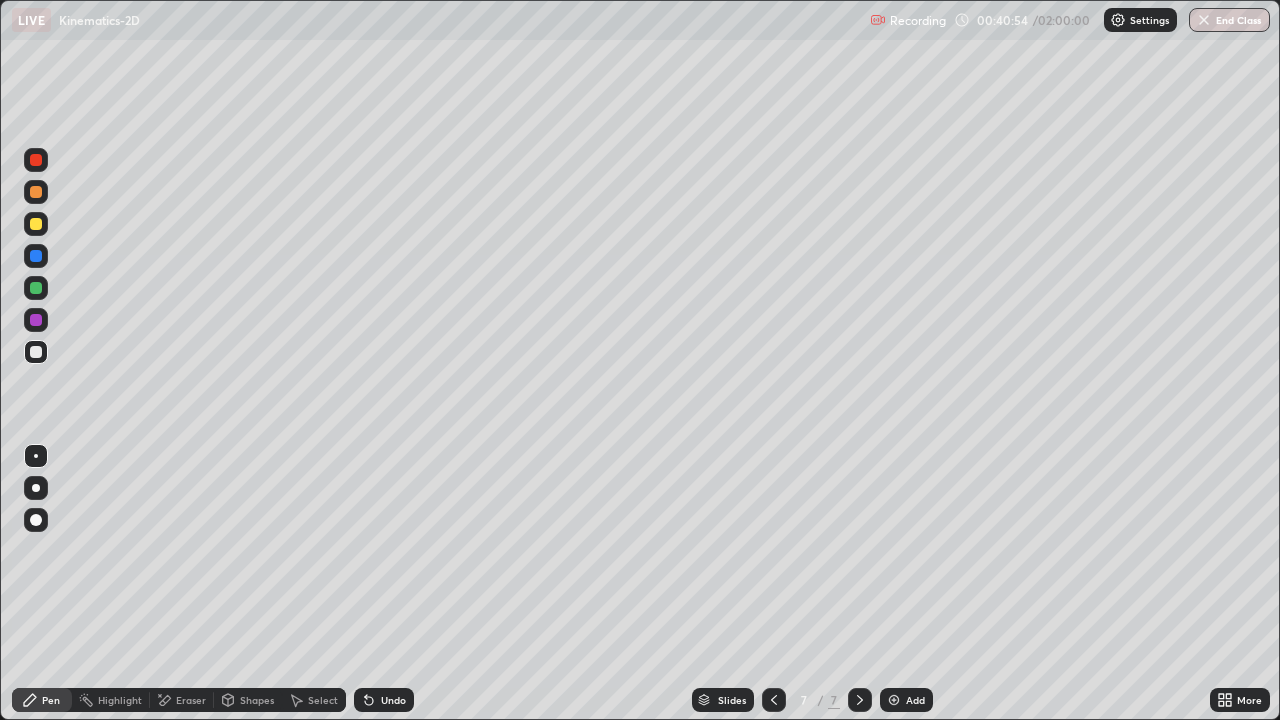 click on "Undo" at bounding box center (393, 700) 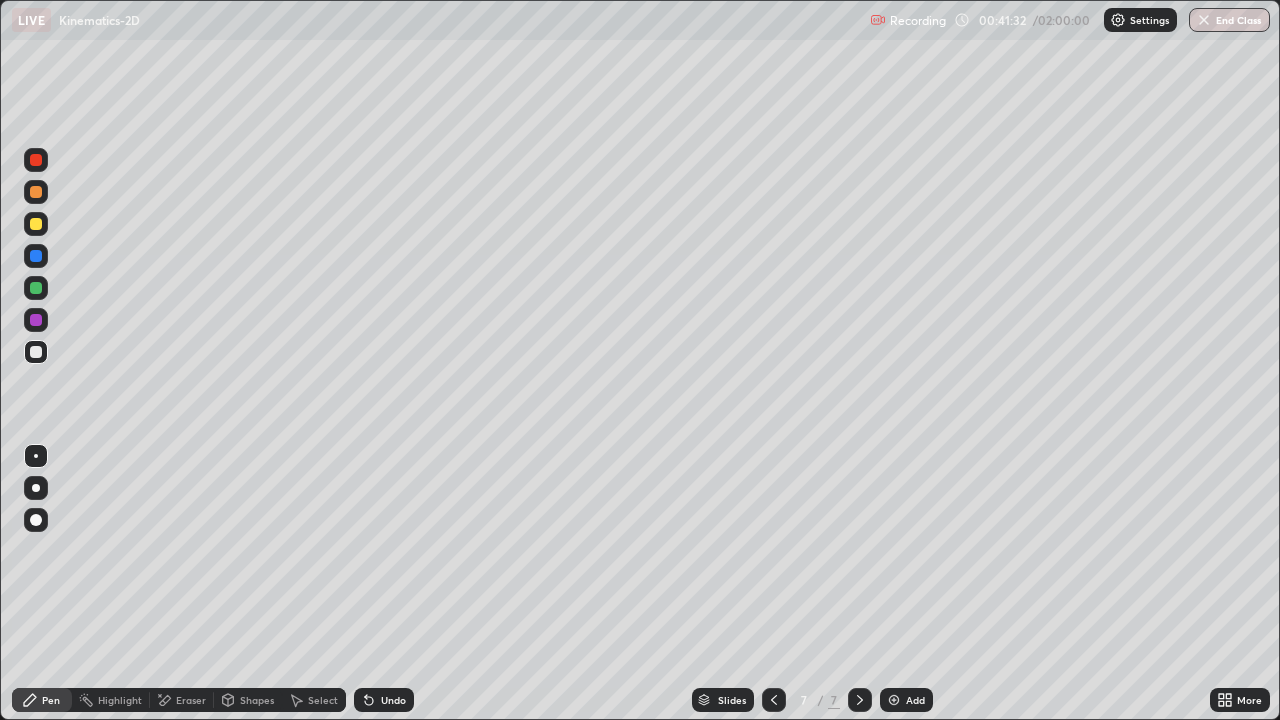 click on "Undo" at bounding box center [384, 700] 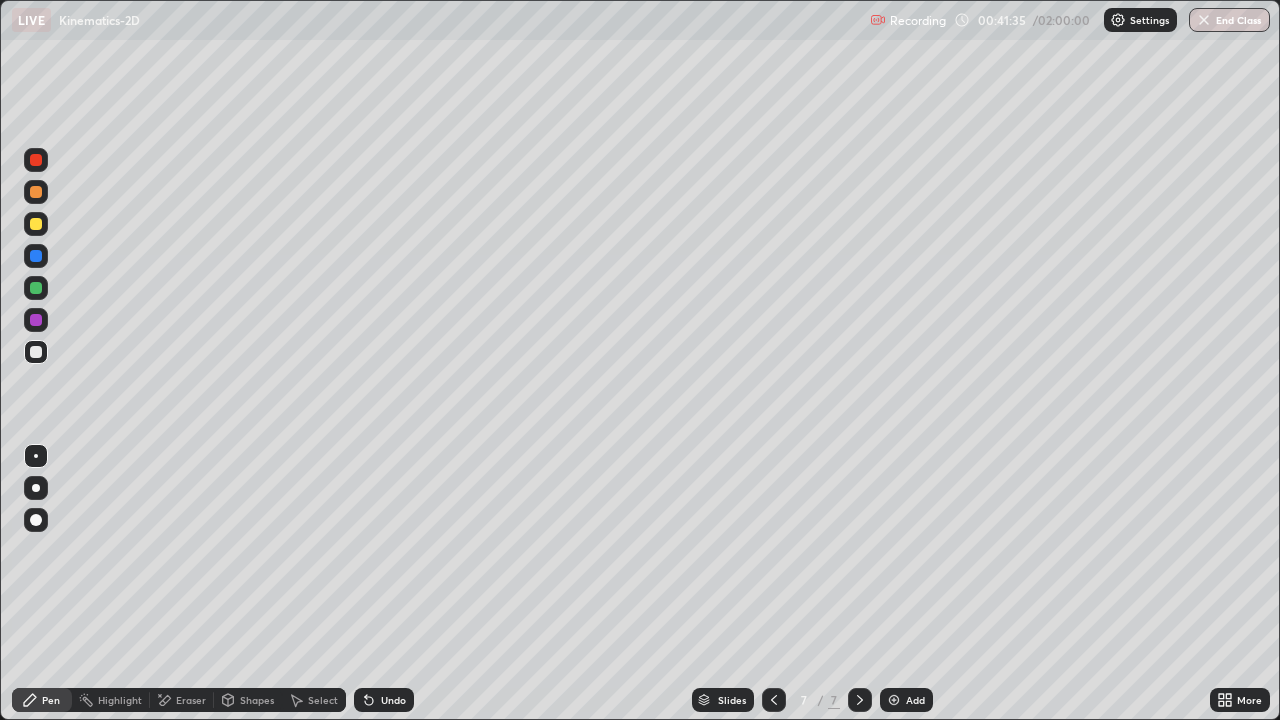 click on "Undo" at bounding box center [393, 700] 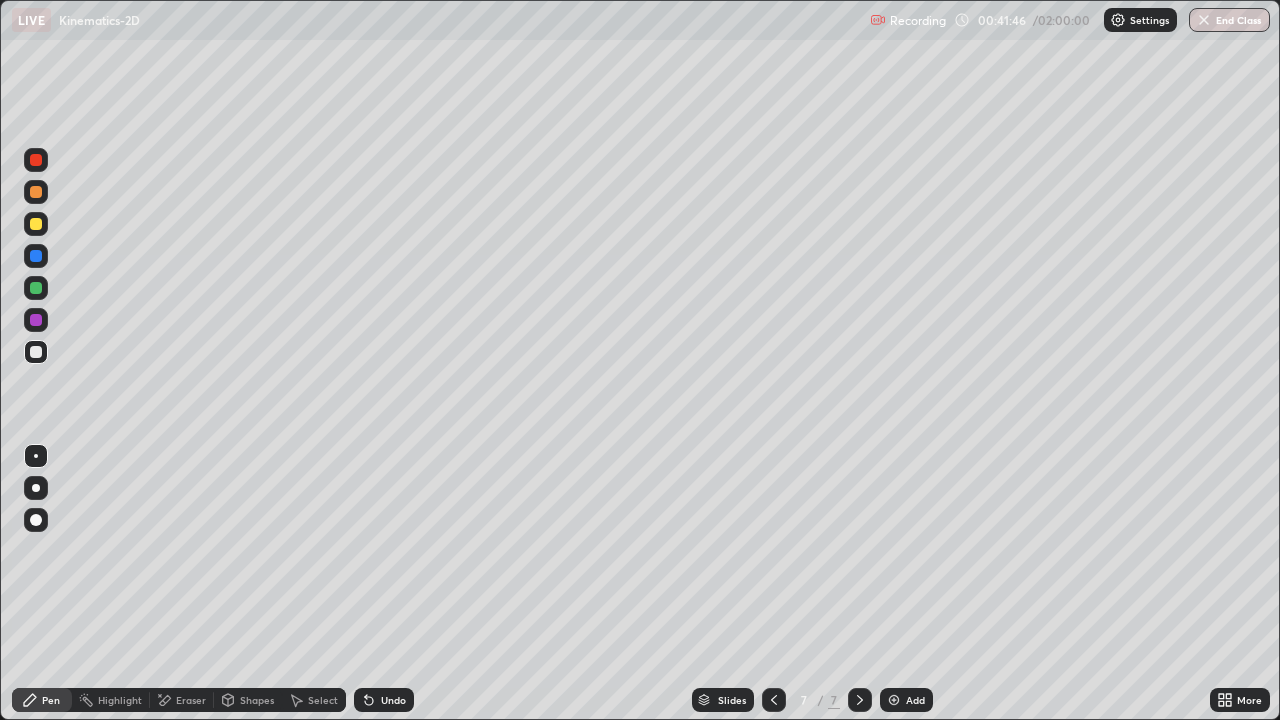 click on "Undo" at bounding box center (384, 700) 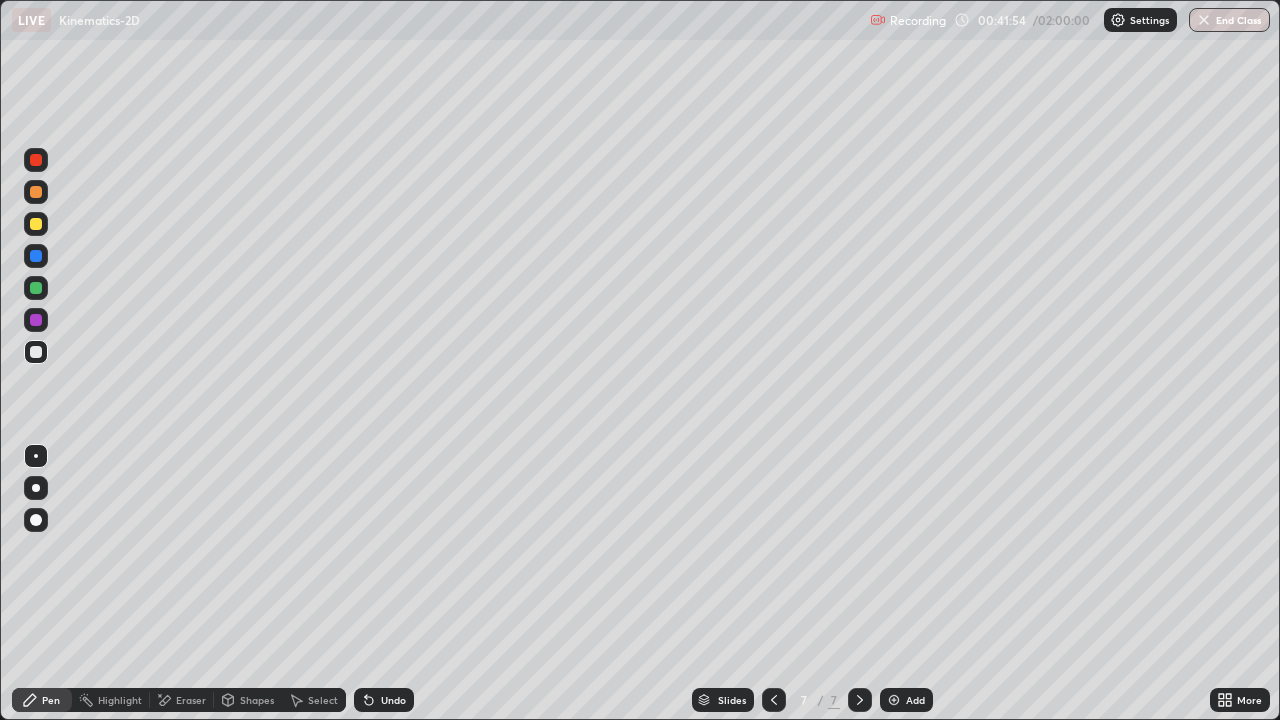 click on "Add" at bounding box center (915, 700) 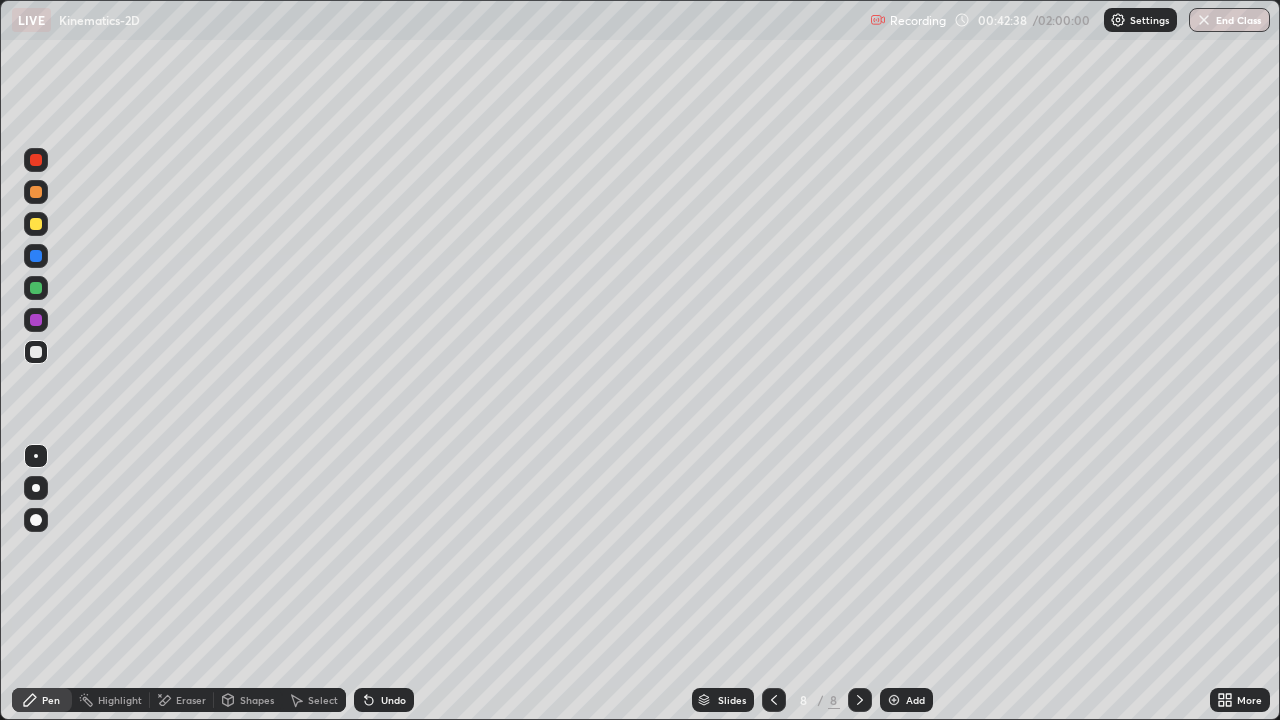 click 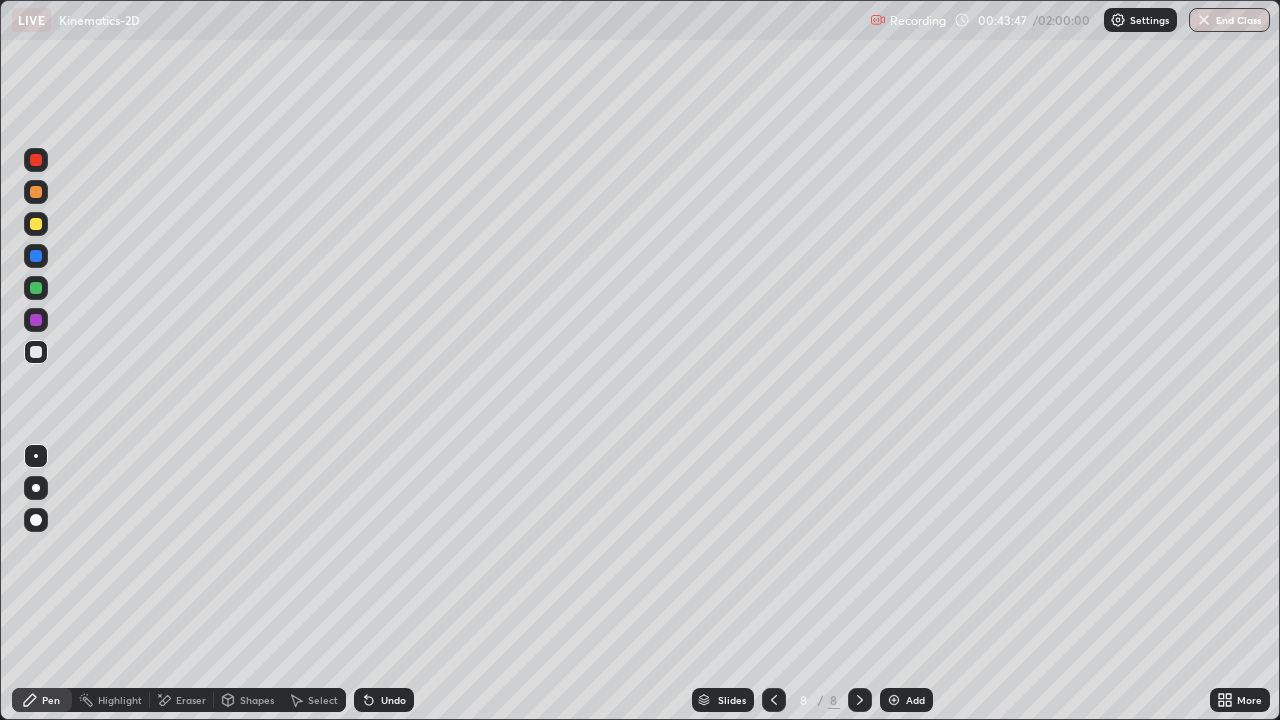 click on "Add" at bounding box center (915, 700) 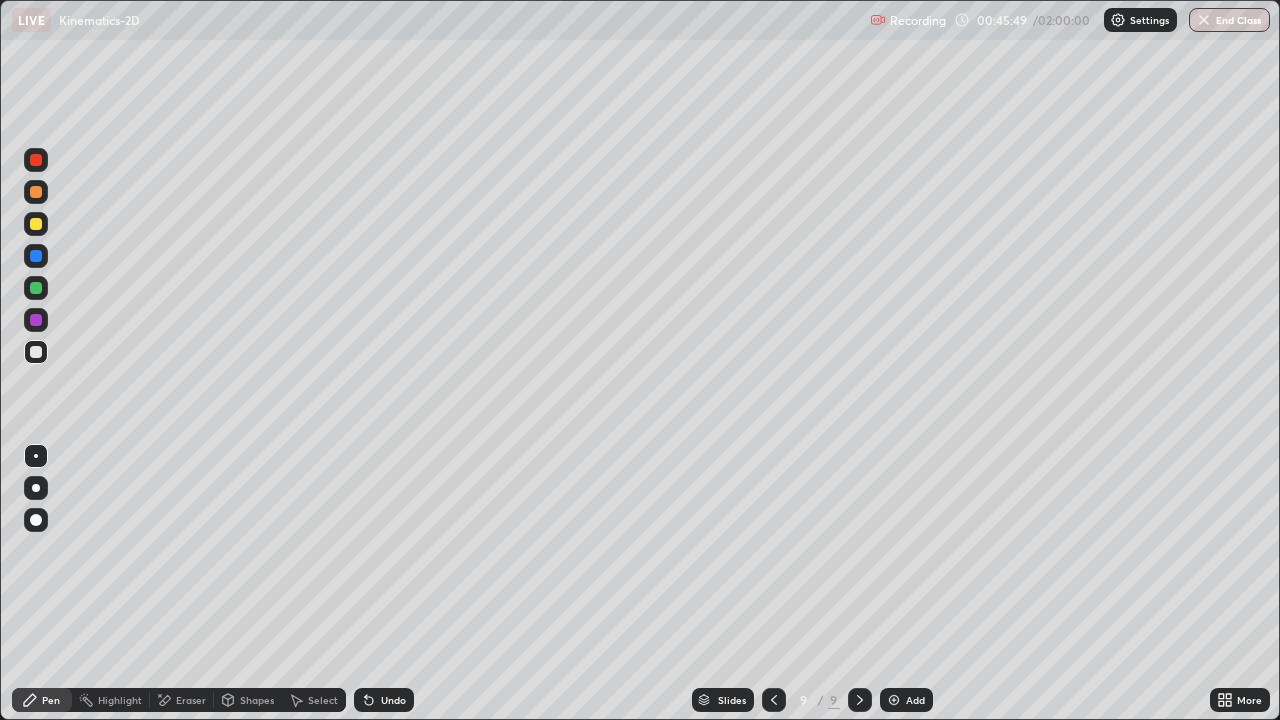 click on "Undo" at bounding box center (393, 700) 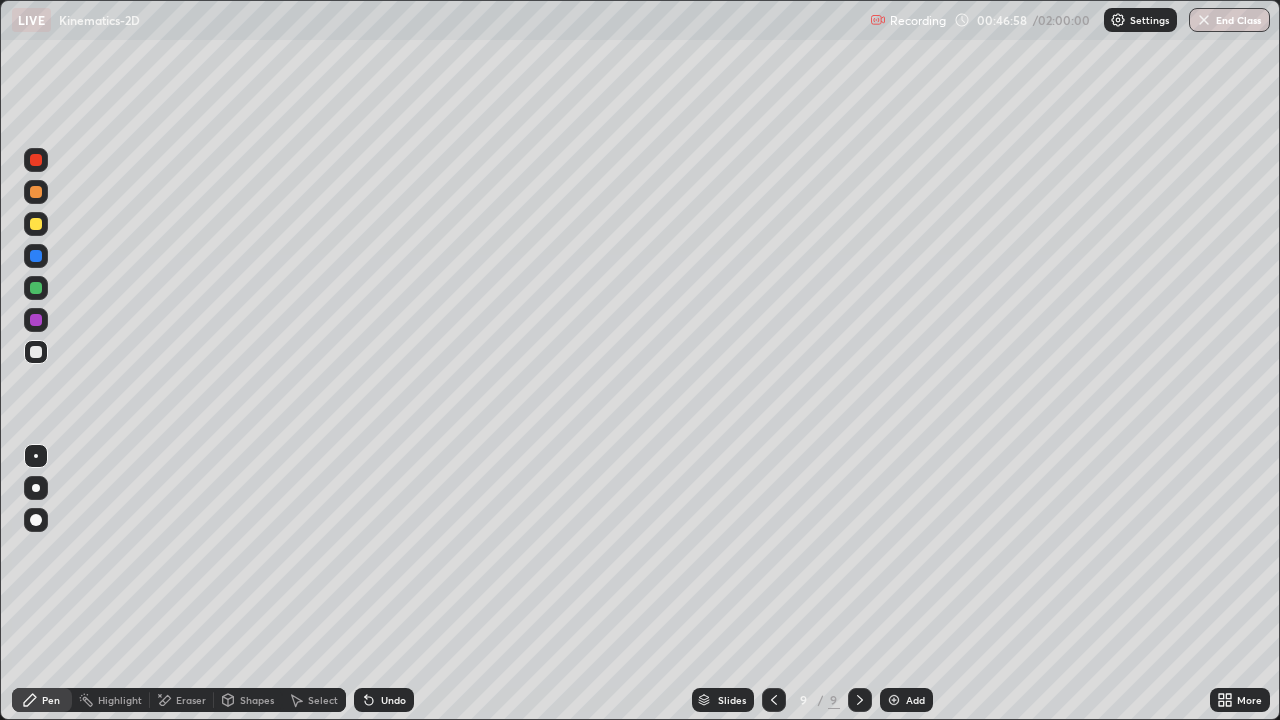click on "Add" at bounding box center [915, 700] 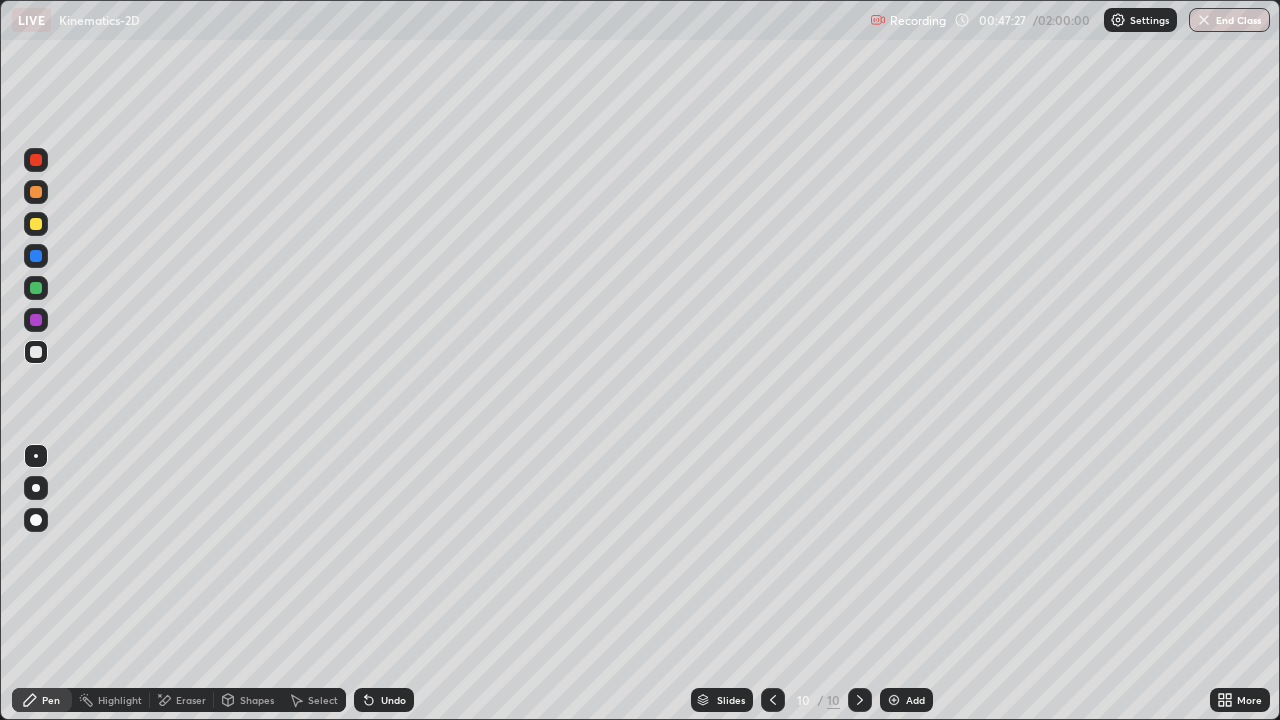click on "Eraser" at bounding box center (182, 700) 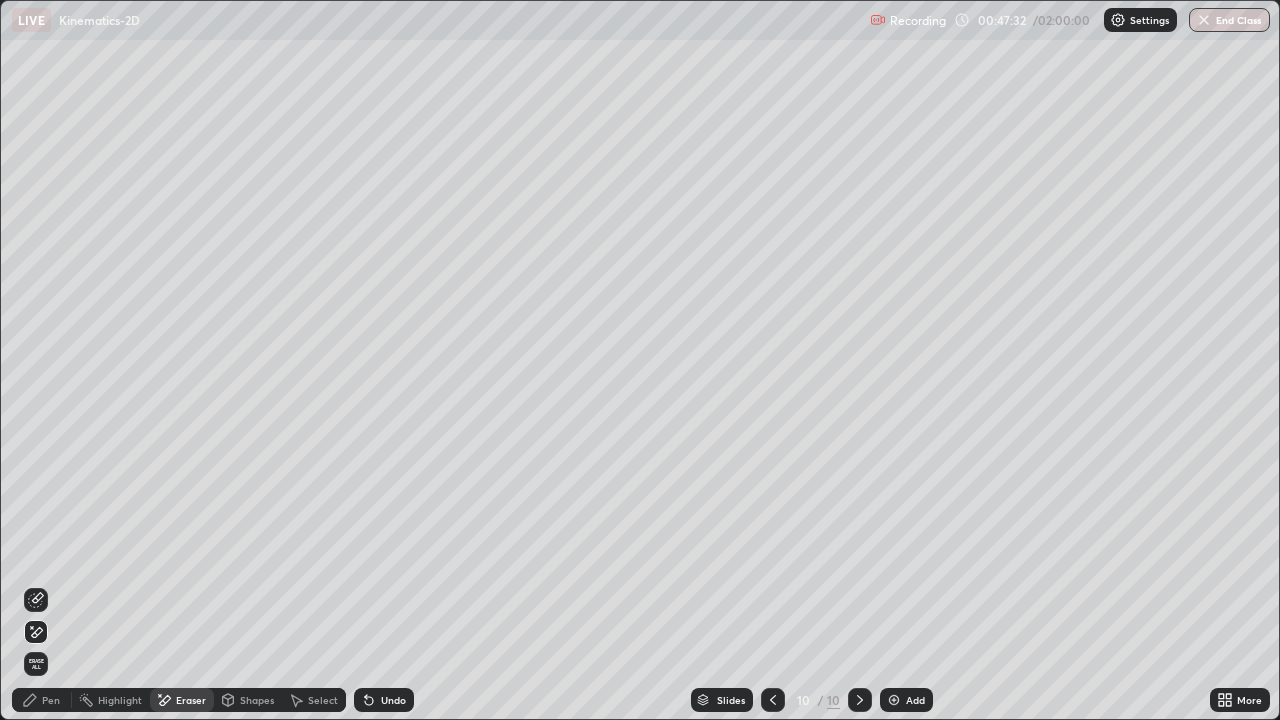 click on "Pen" at bounding box center [42, 700] 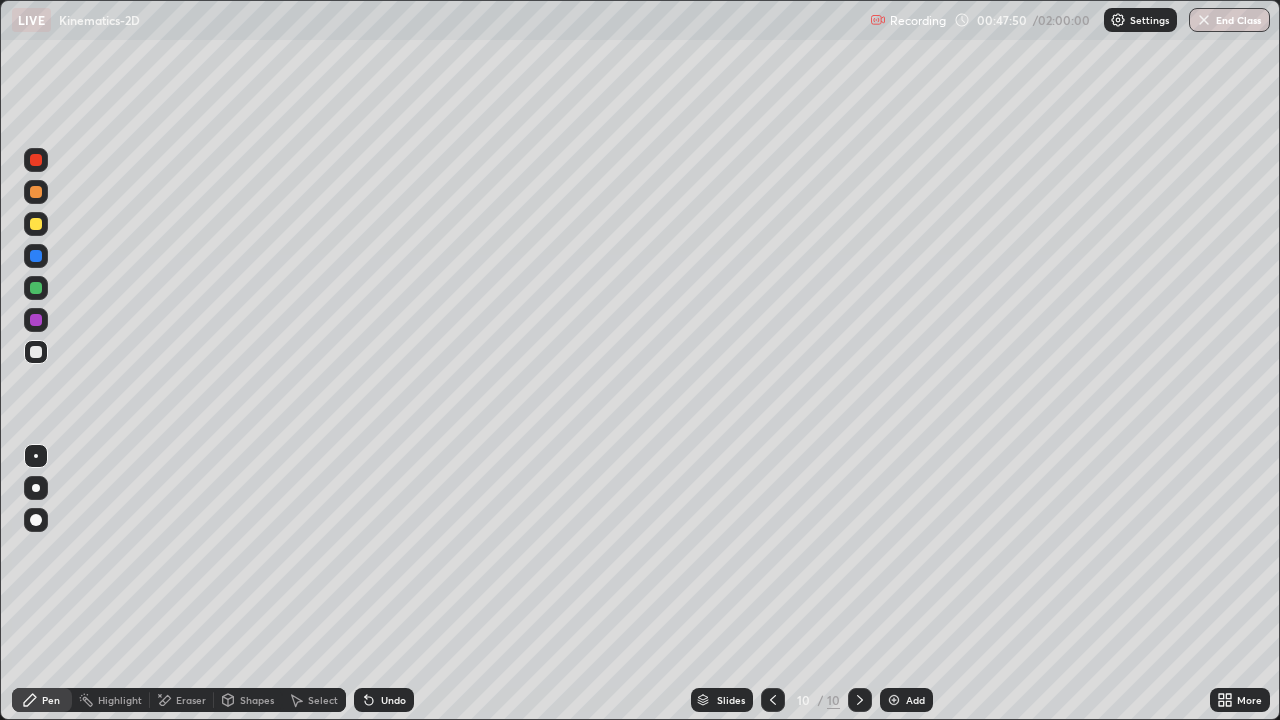 click 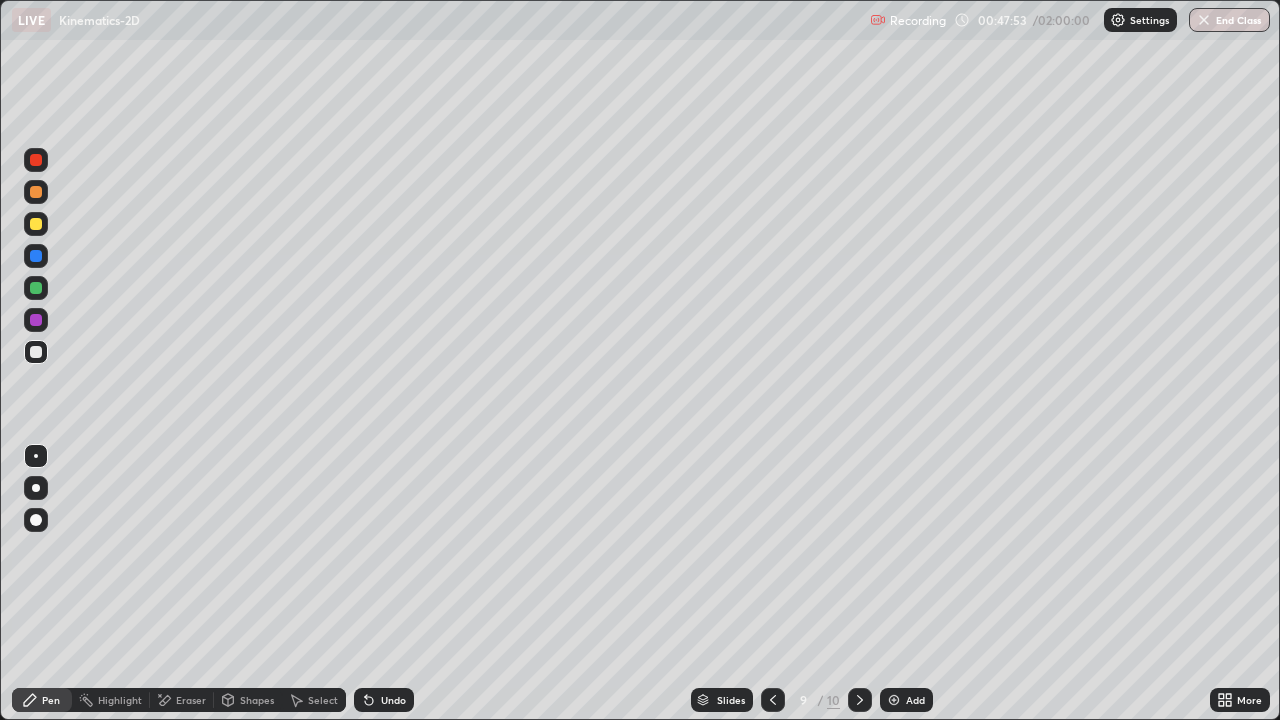 click 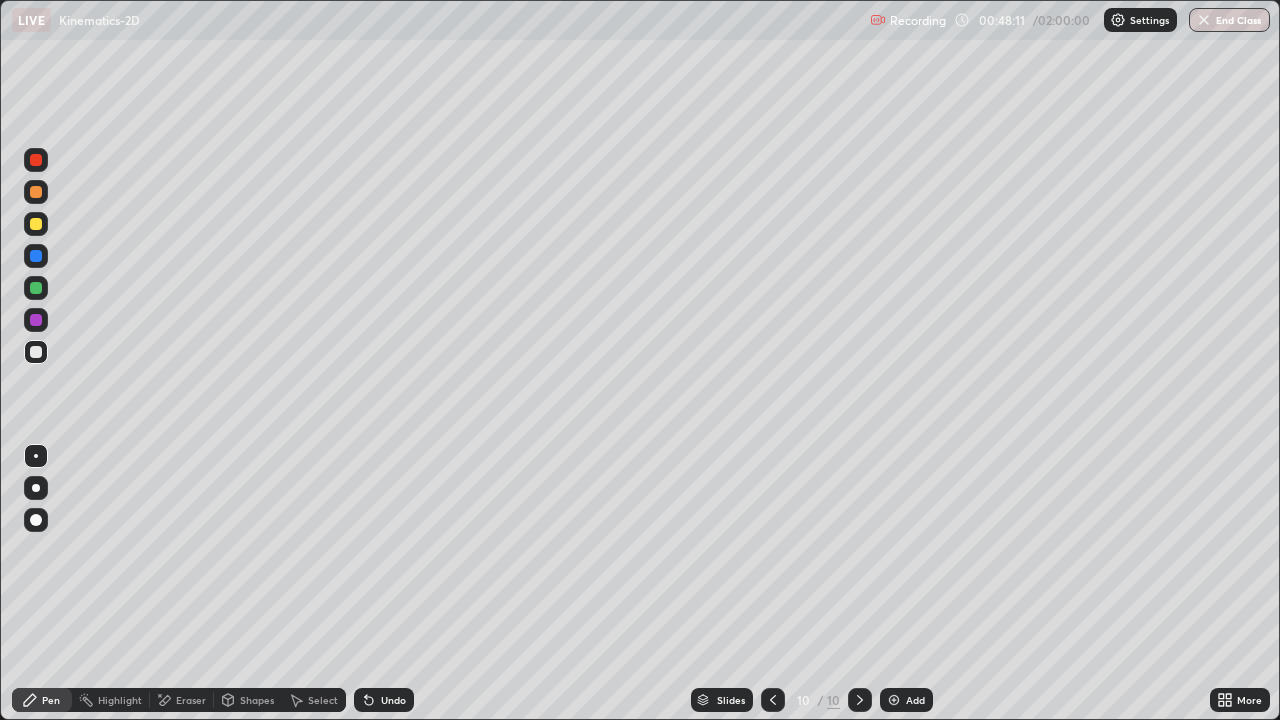 click on "Undo" at bounding box center (384, 700) 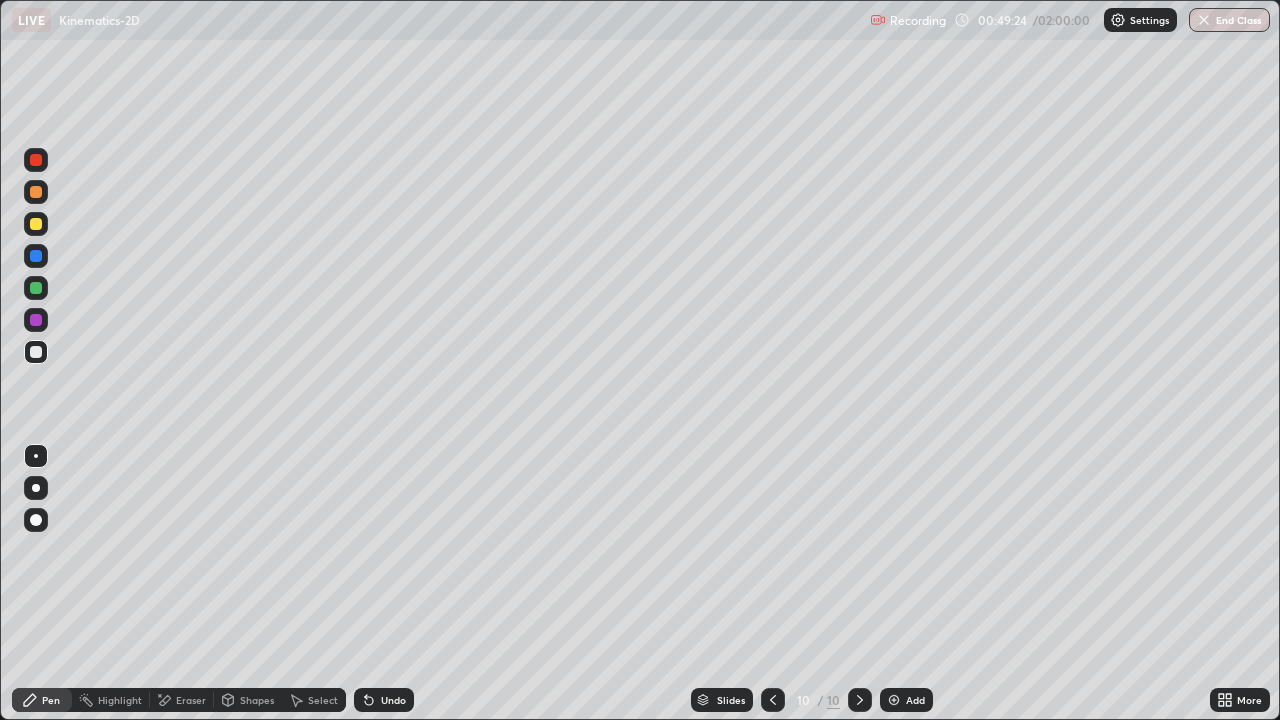 click at bounding box center (773, 700) 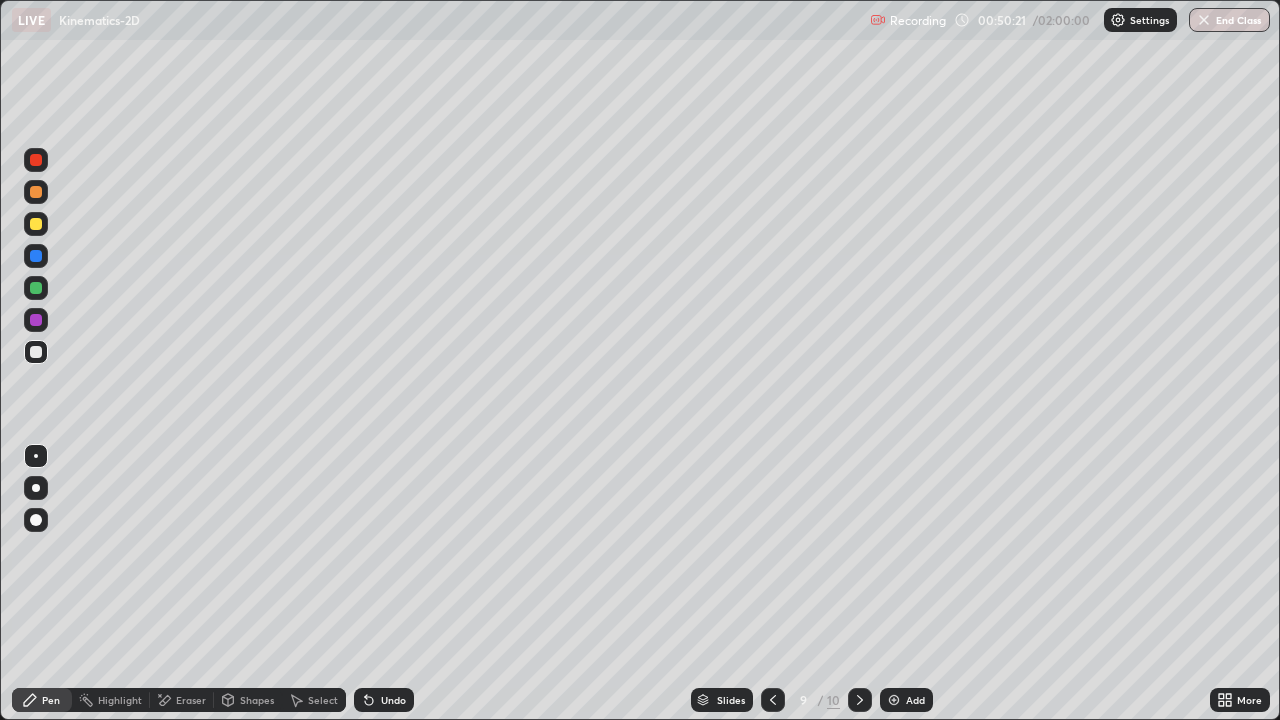 click on "Eraser" at bounding box center [191, 700] 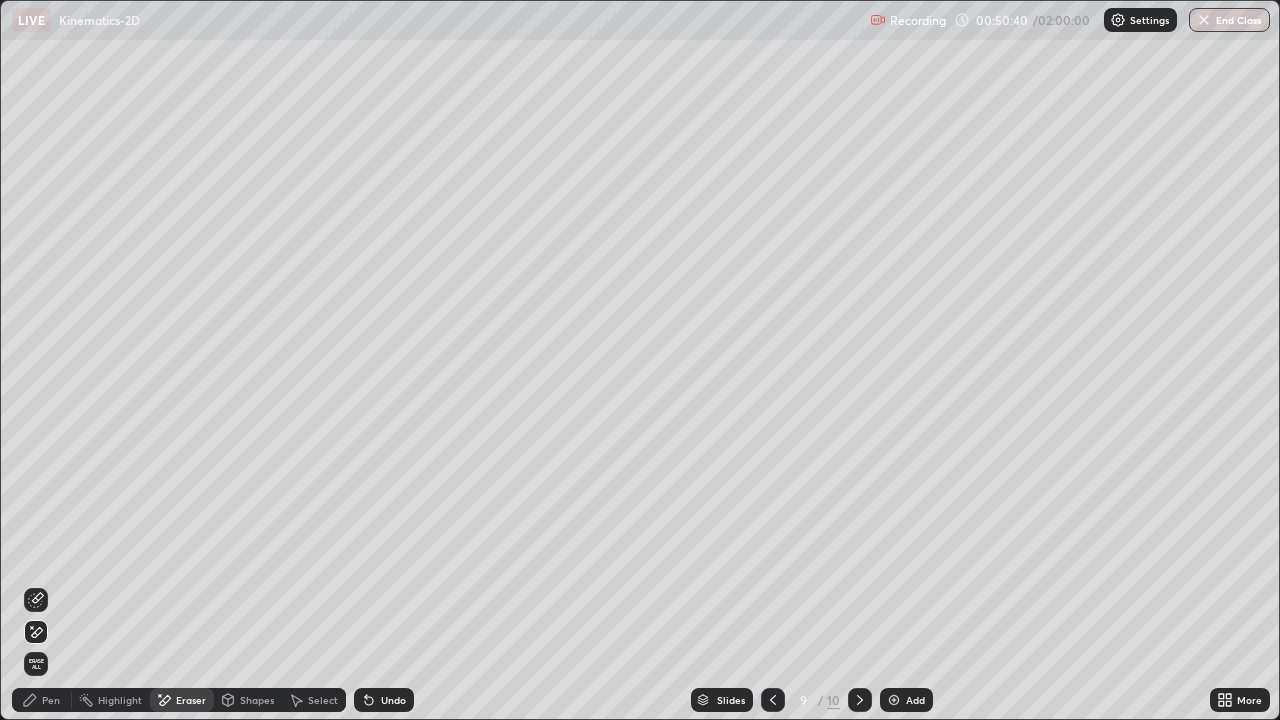 click 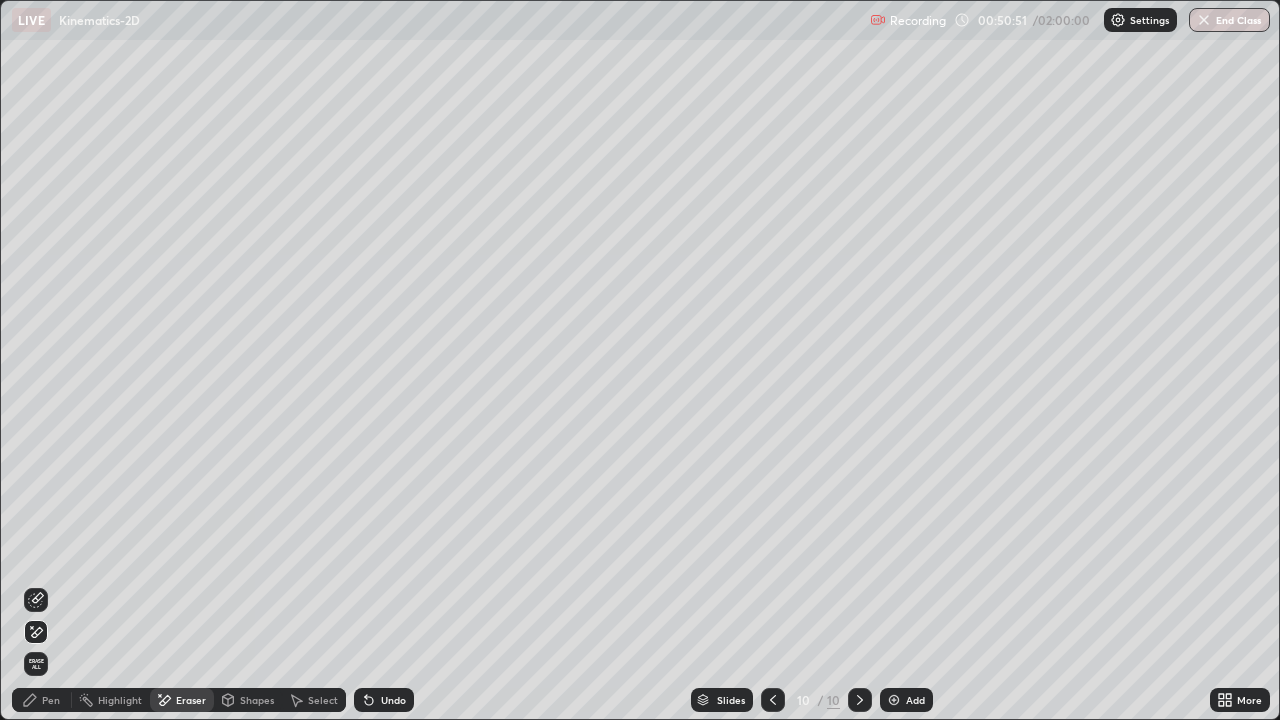 click on "Pen" at bounding box center (42, 700) 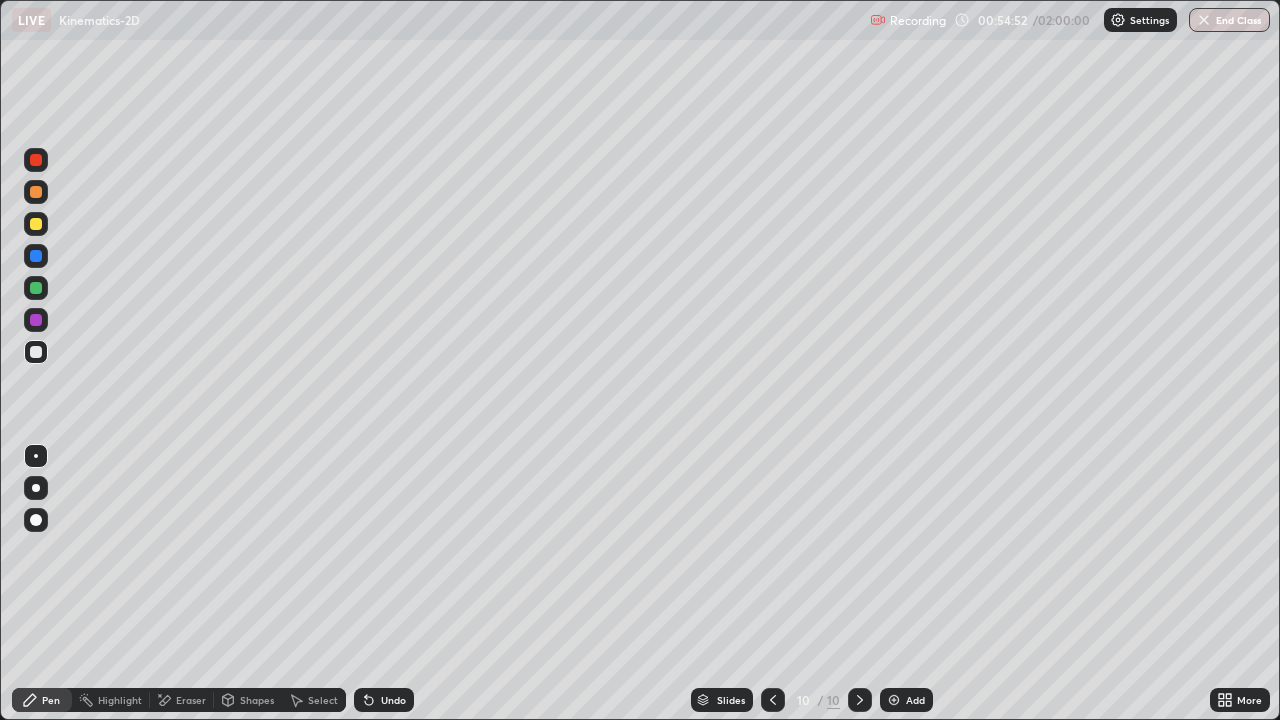 click on "Add" at bounding box center [915, 700] 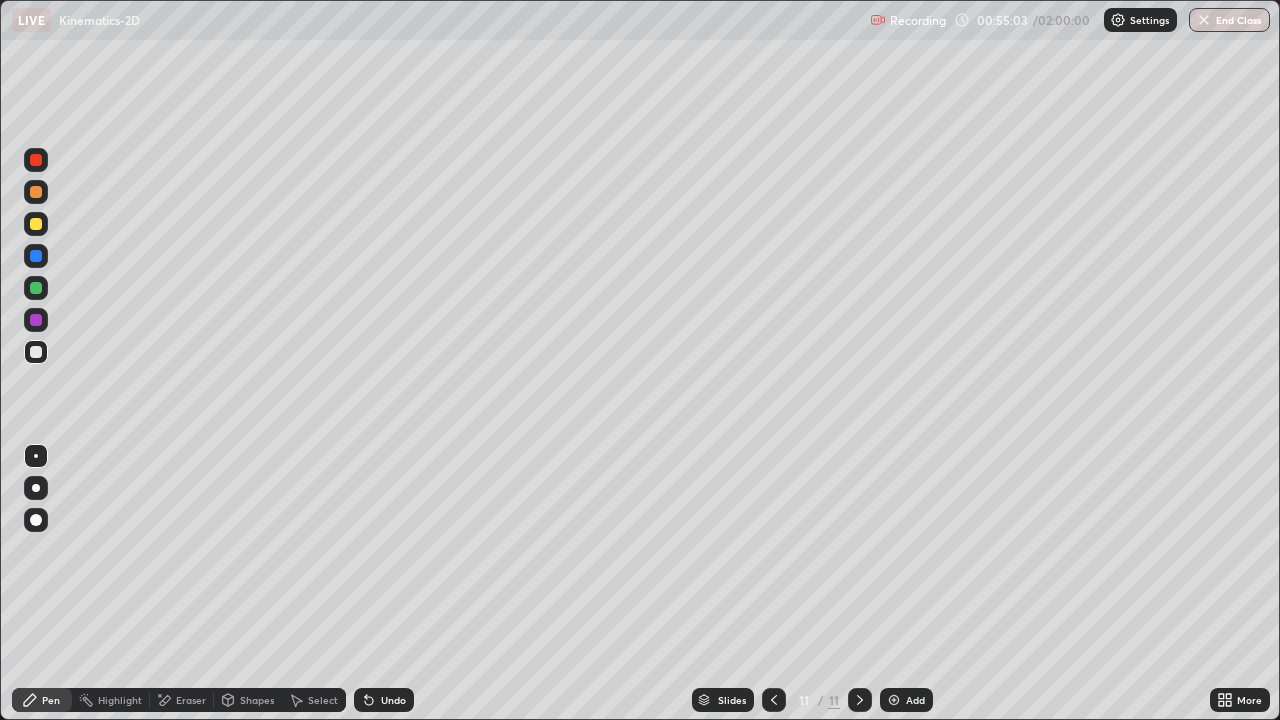 click on "Undo" at bounding box center [393, 700] 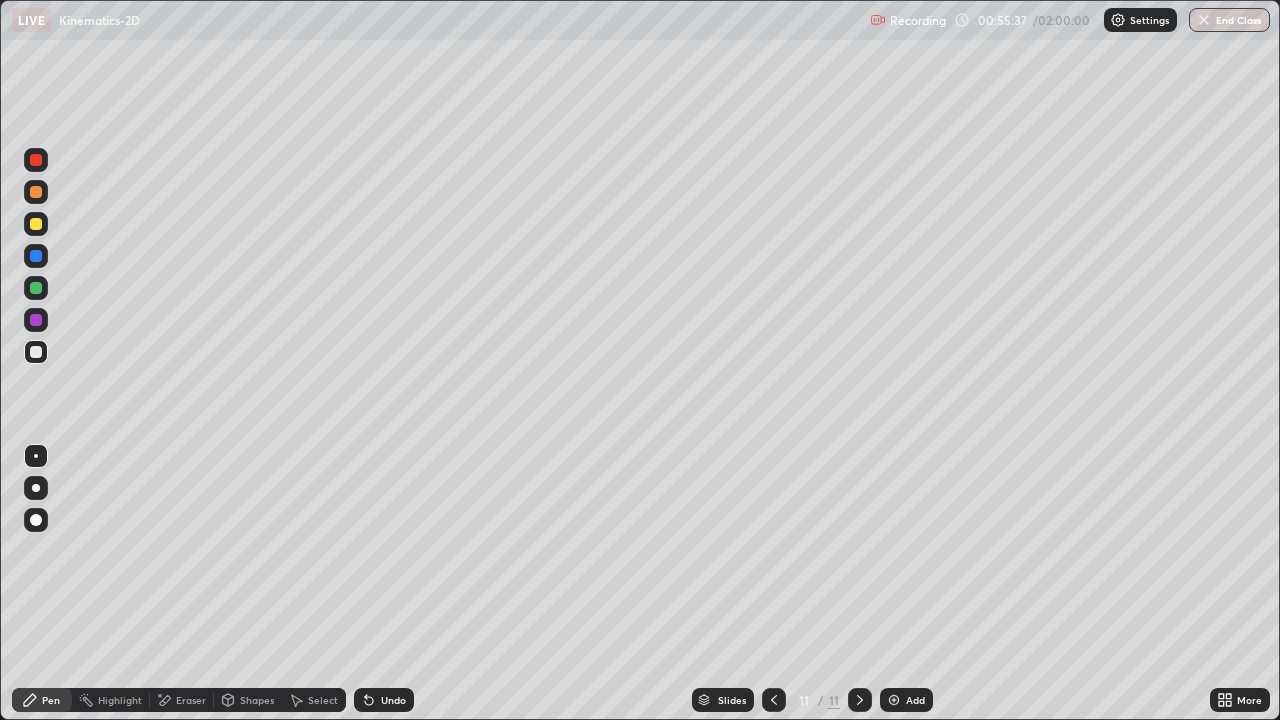 click 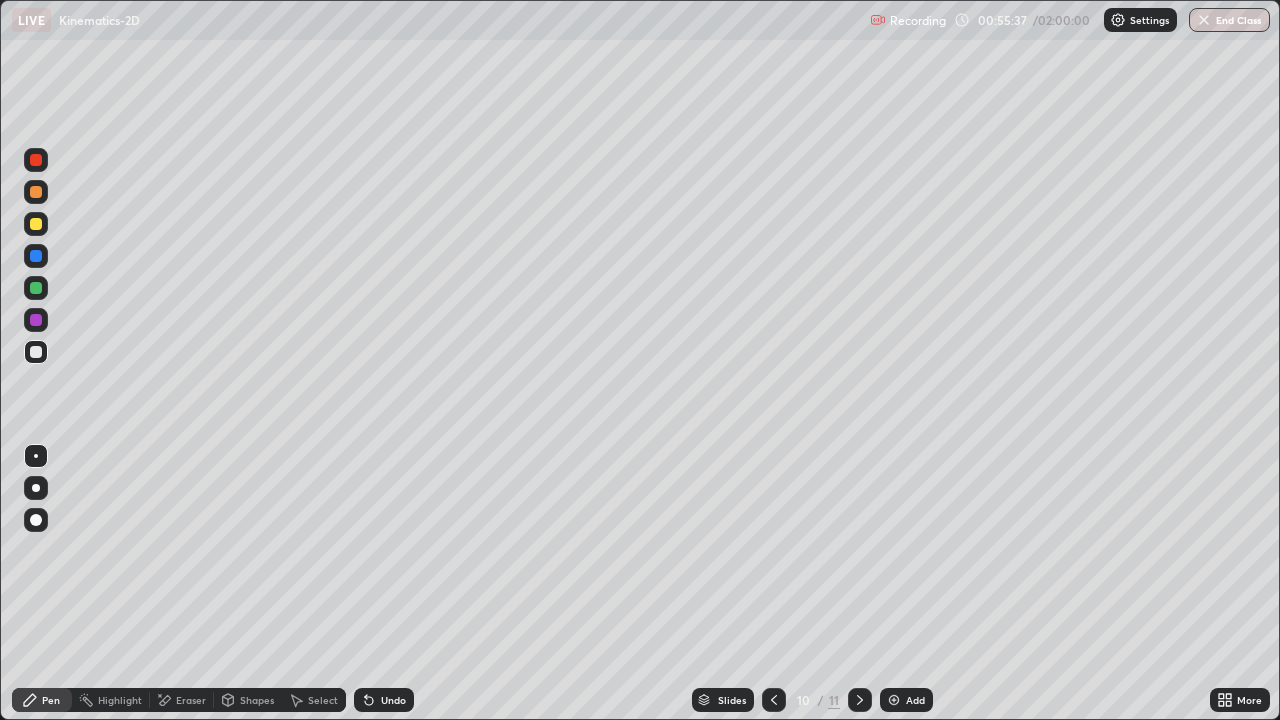 click 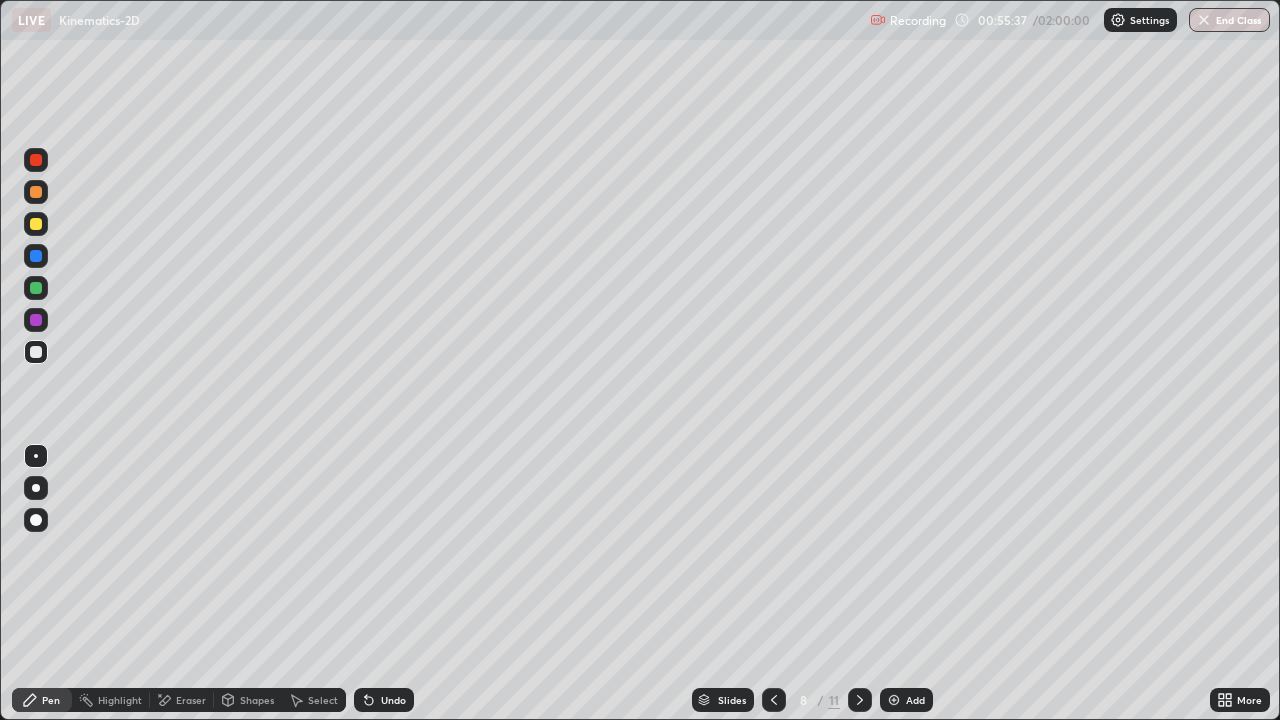 click 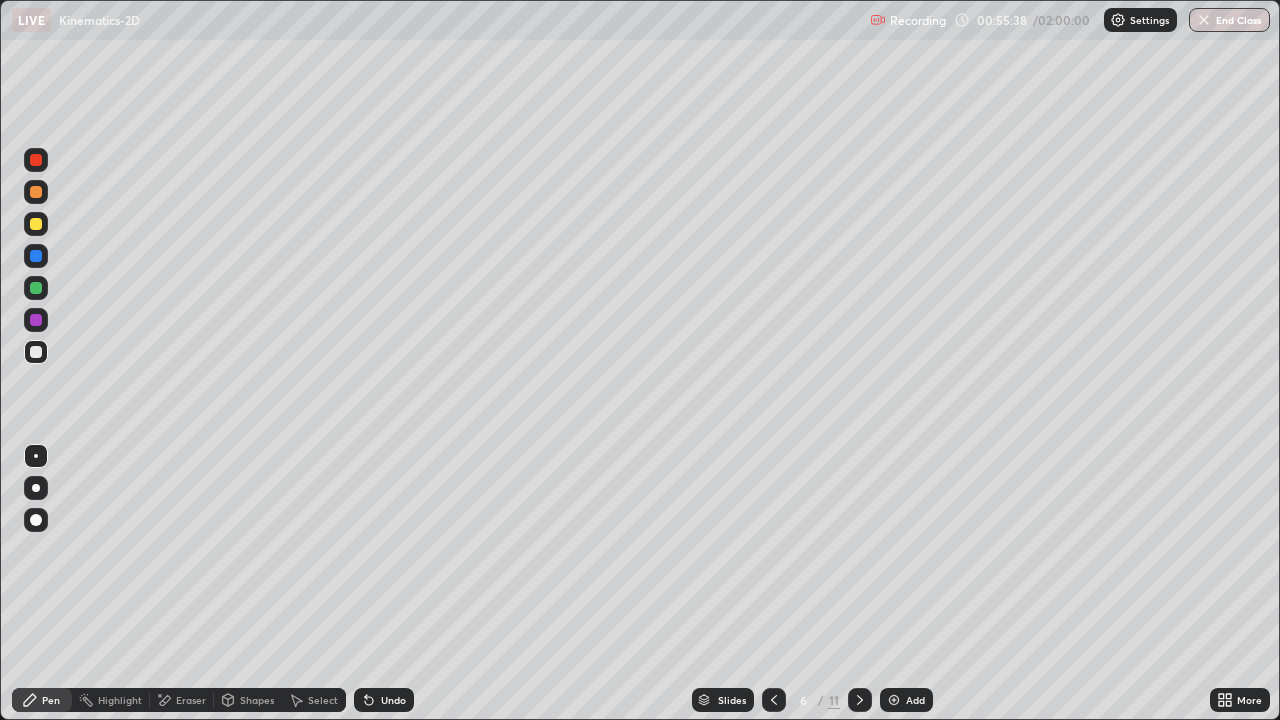 click 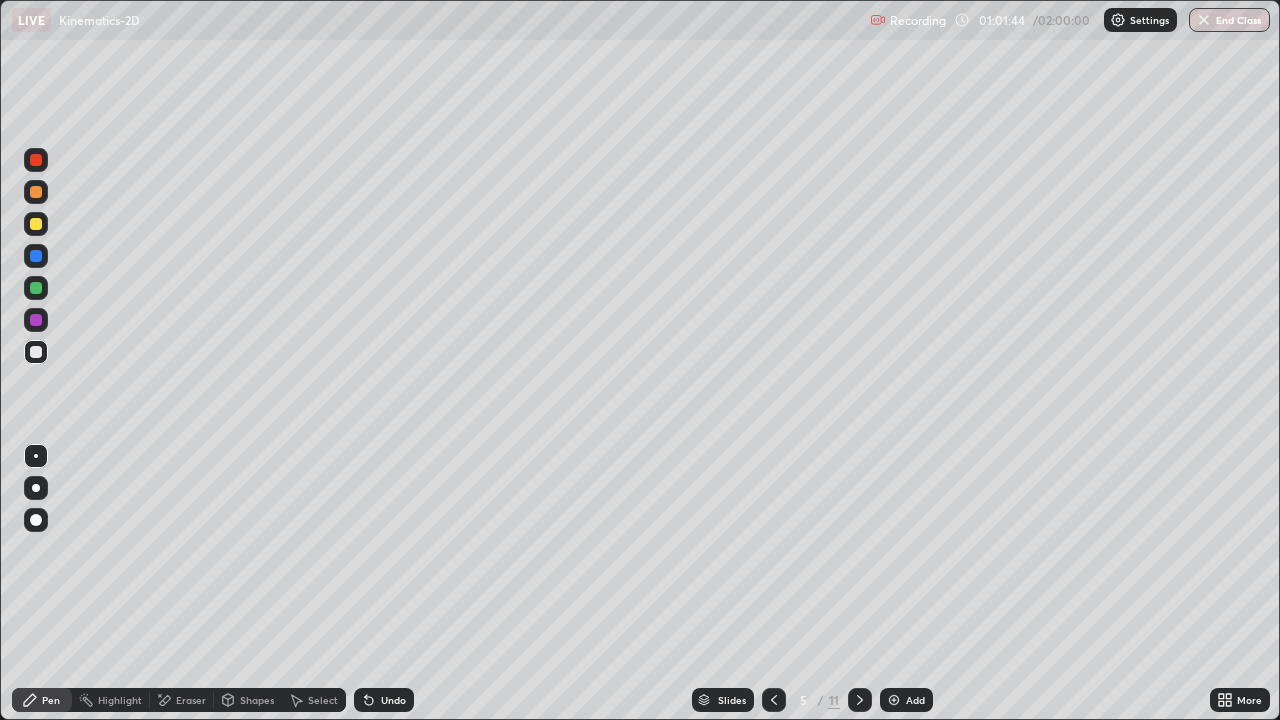 click 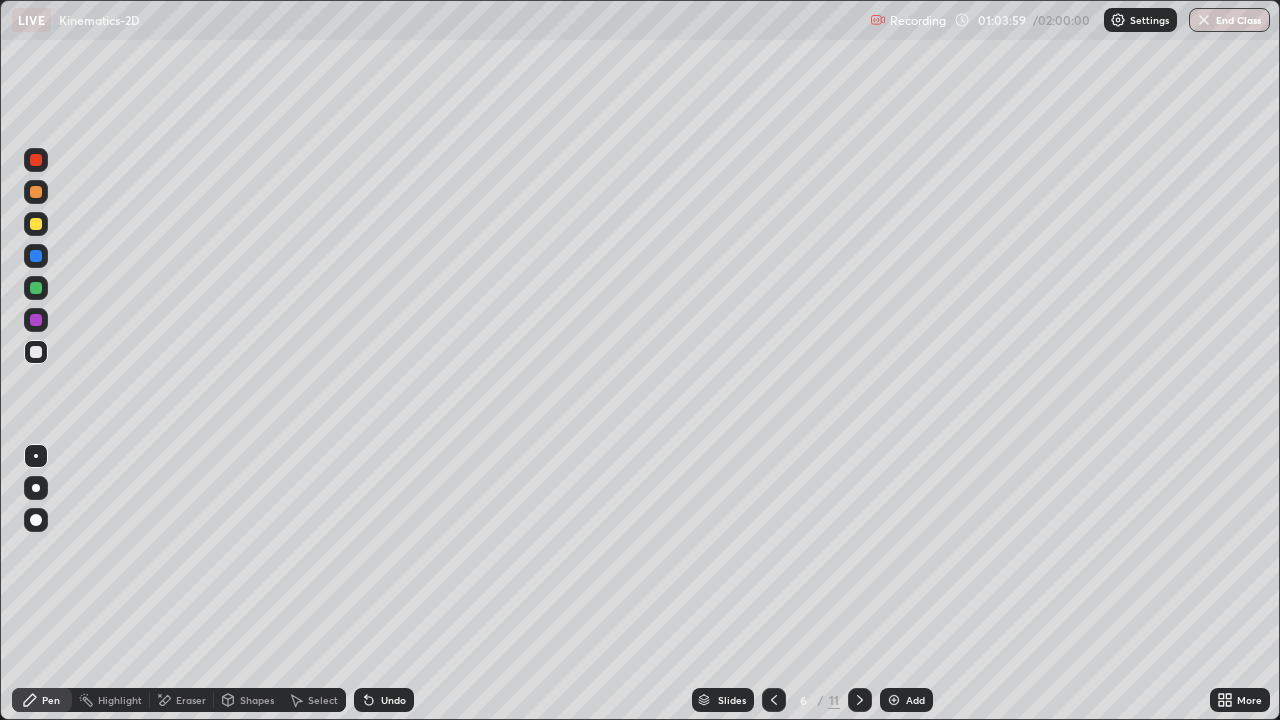 click 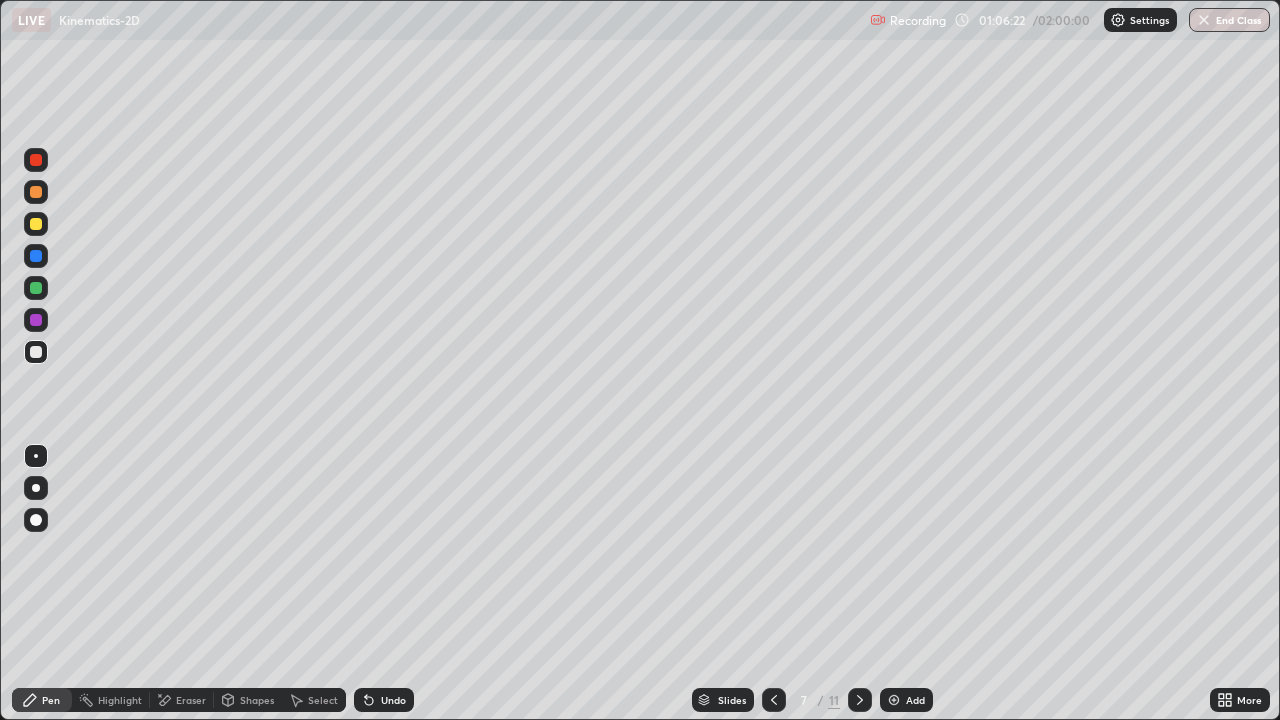 click 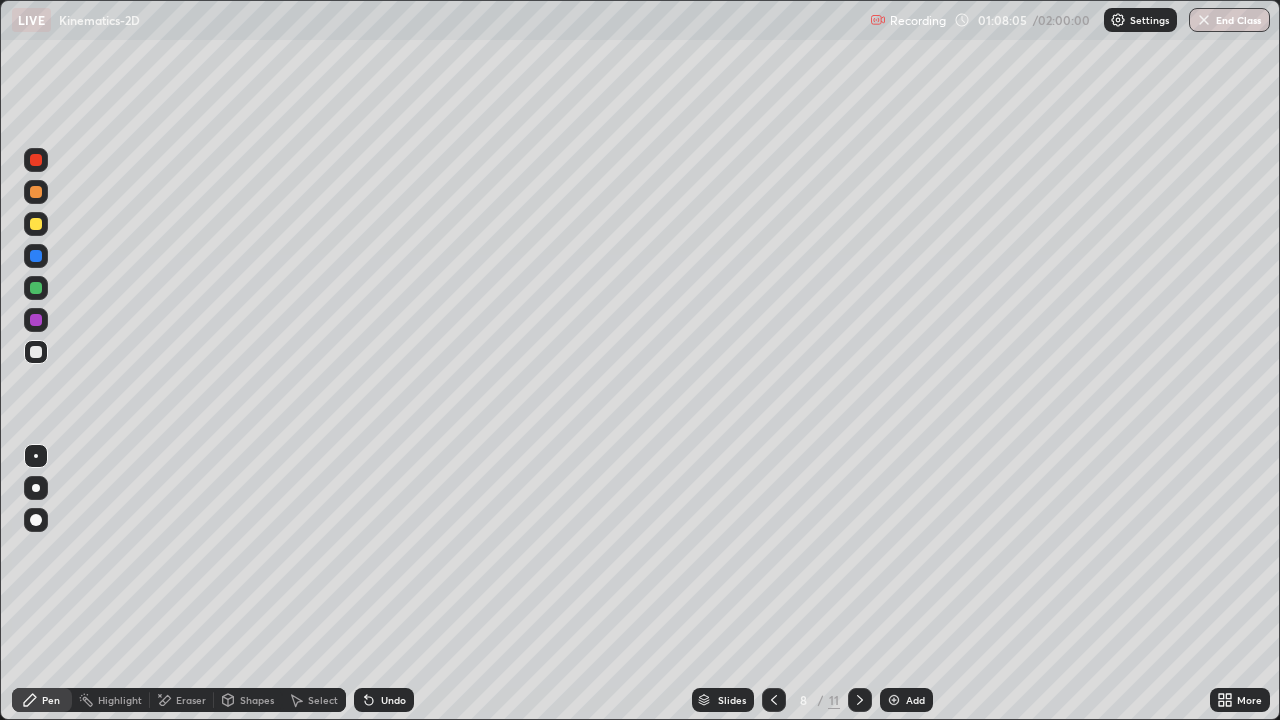 click at bounding box center [860, 700] 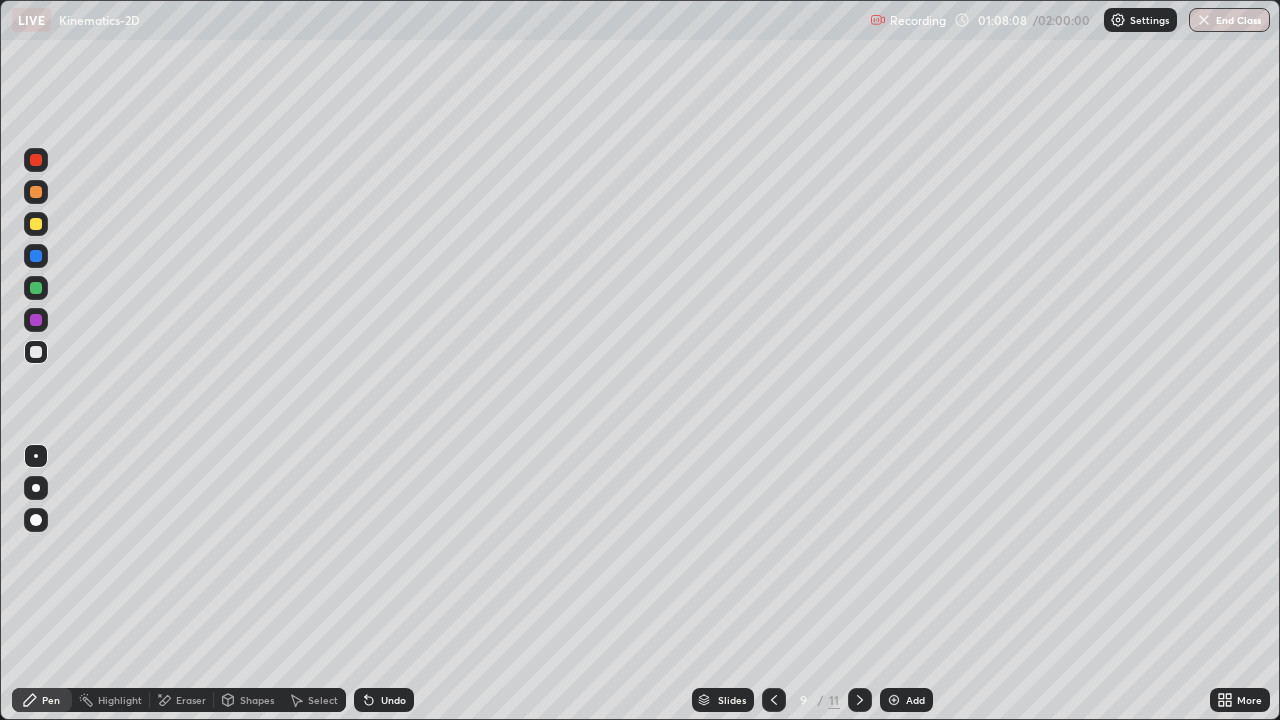 click 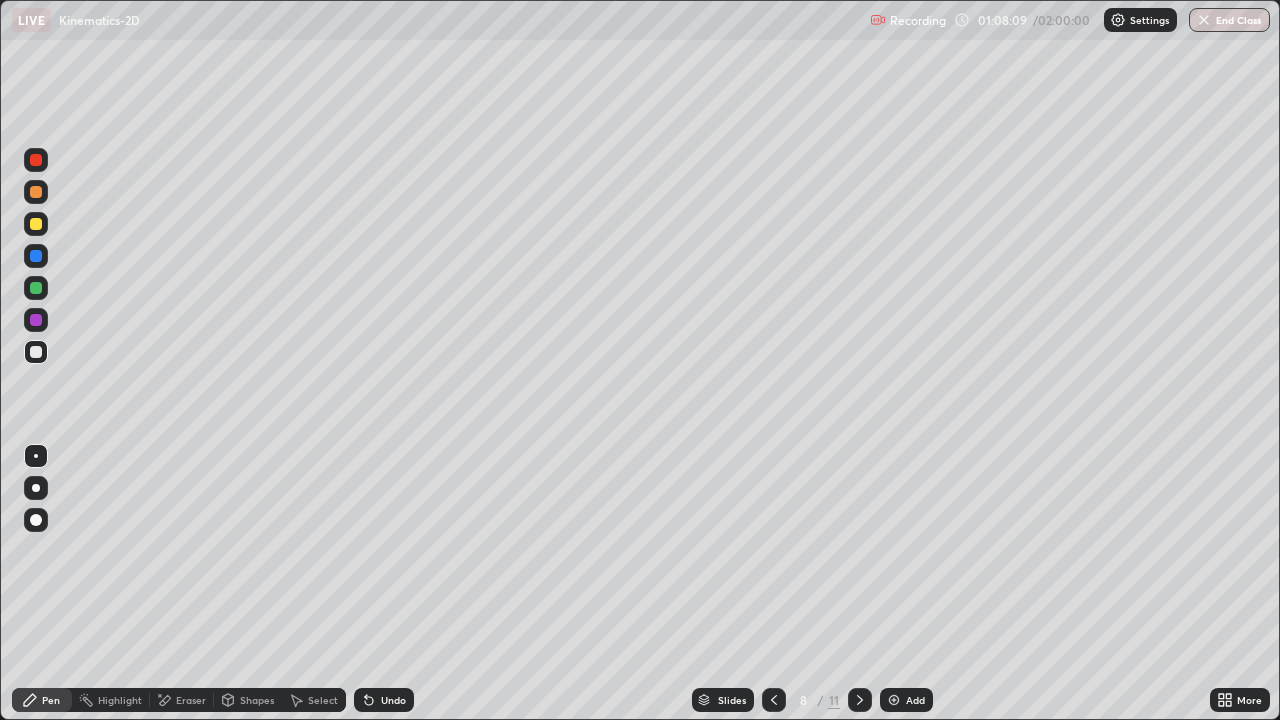 click 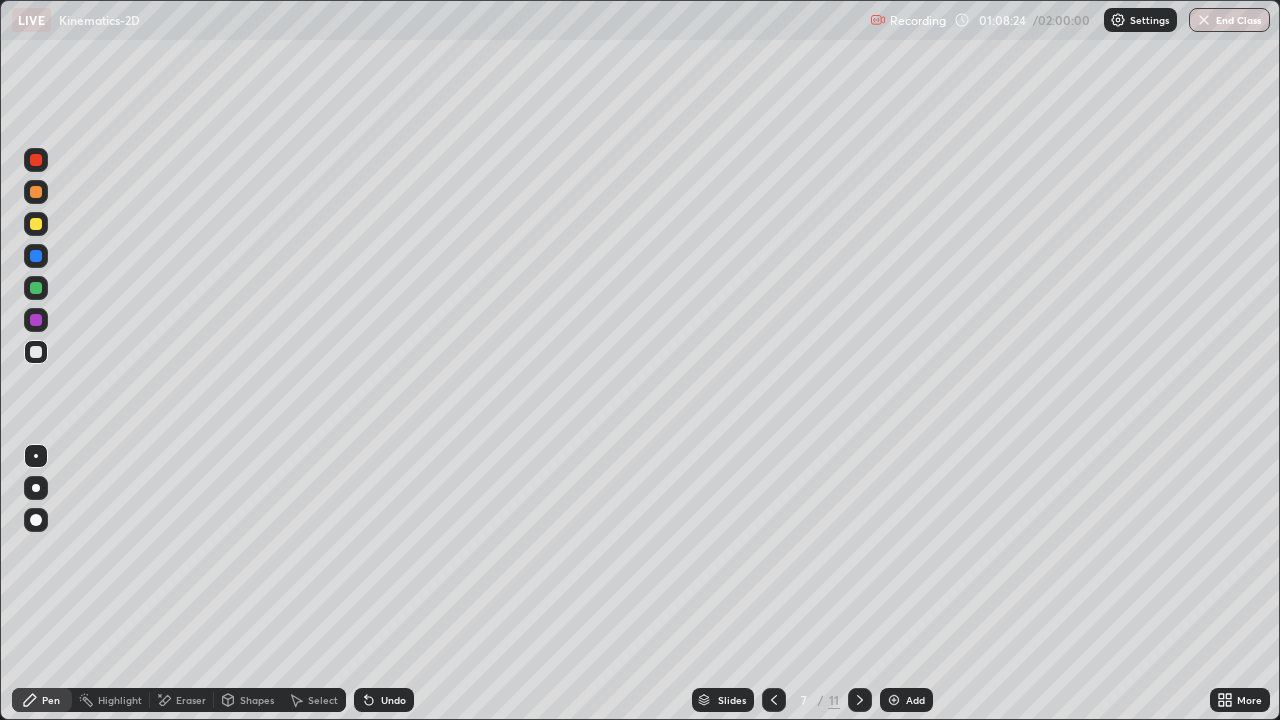 click 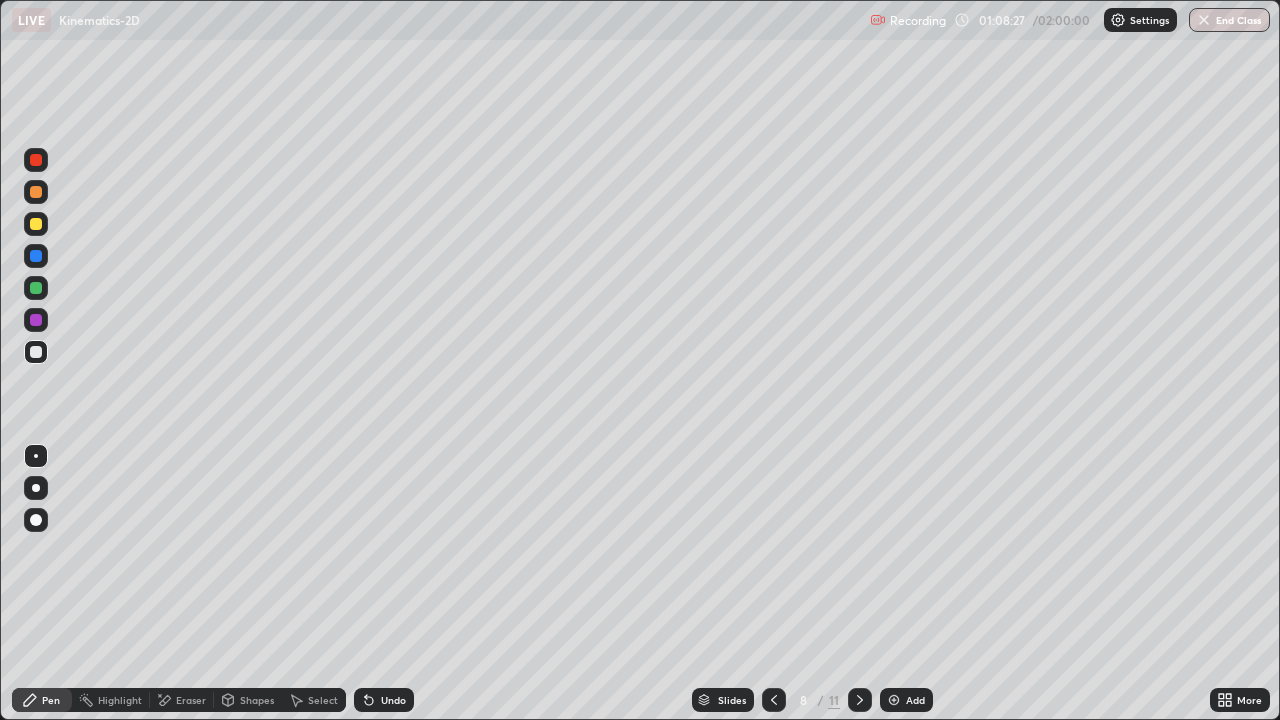 click 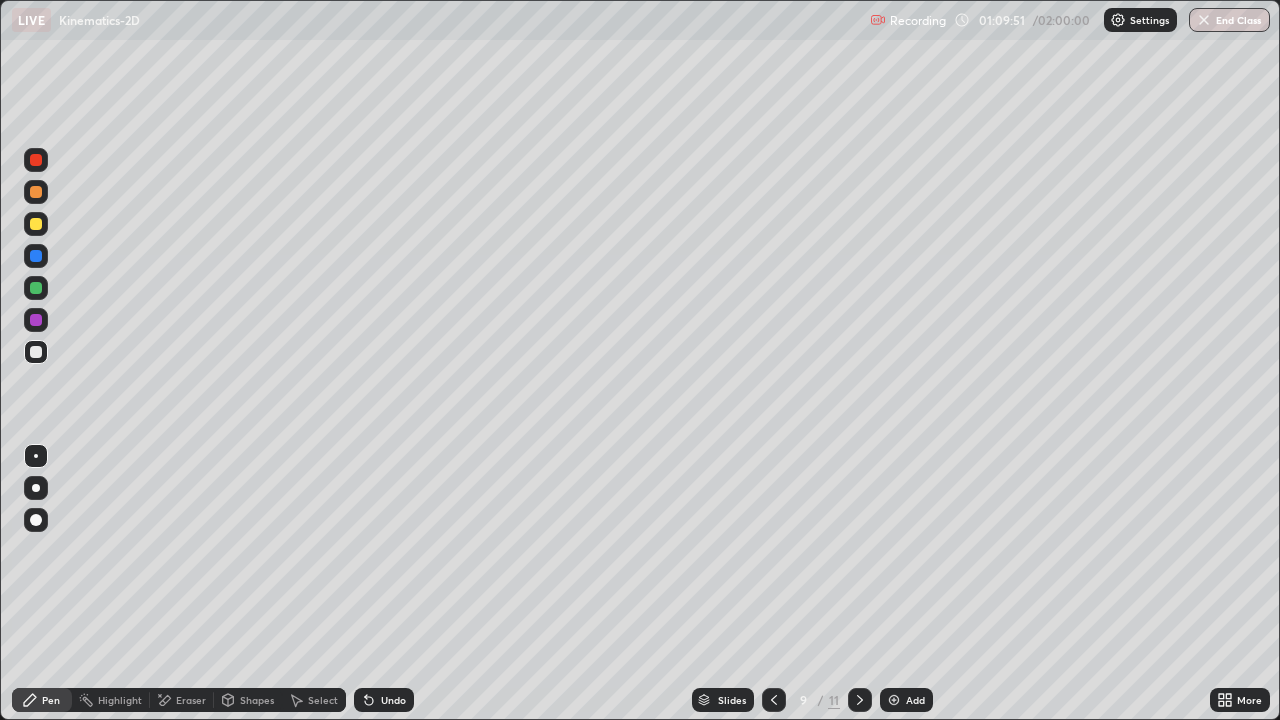 click 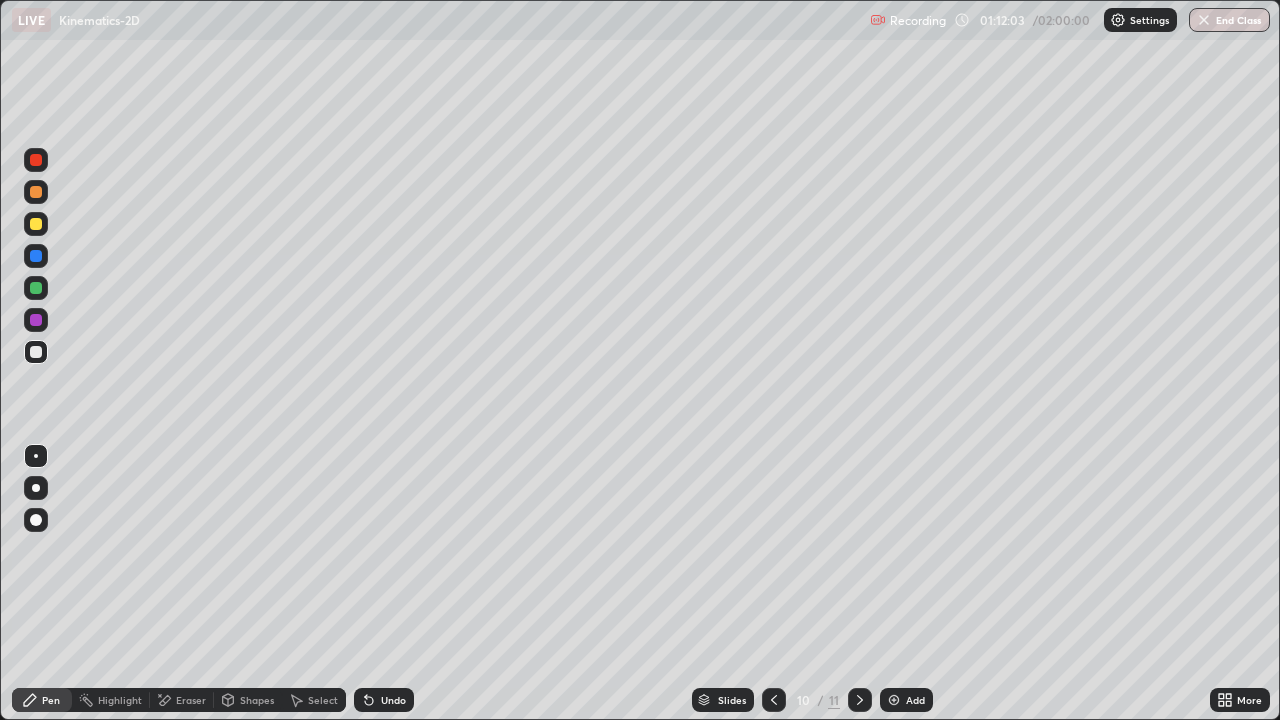 click 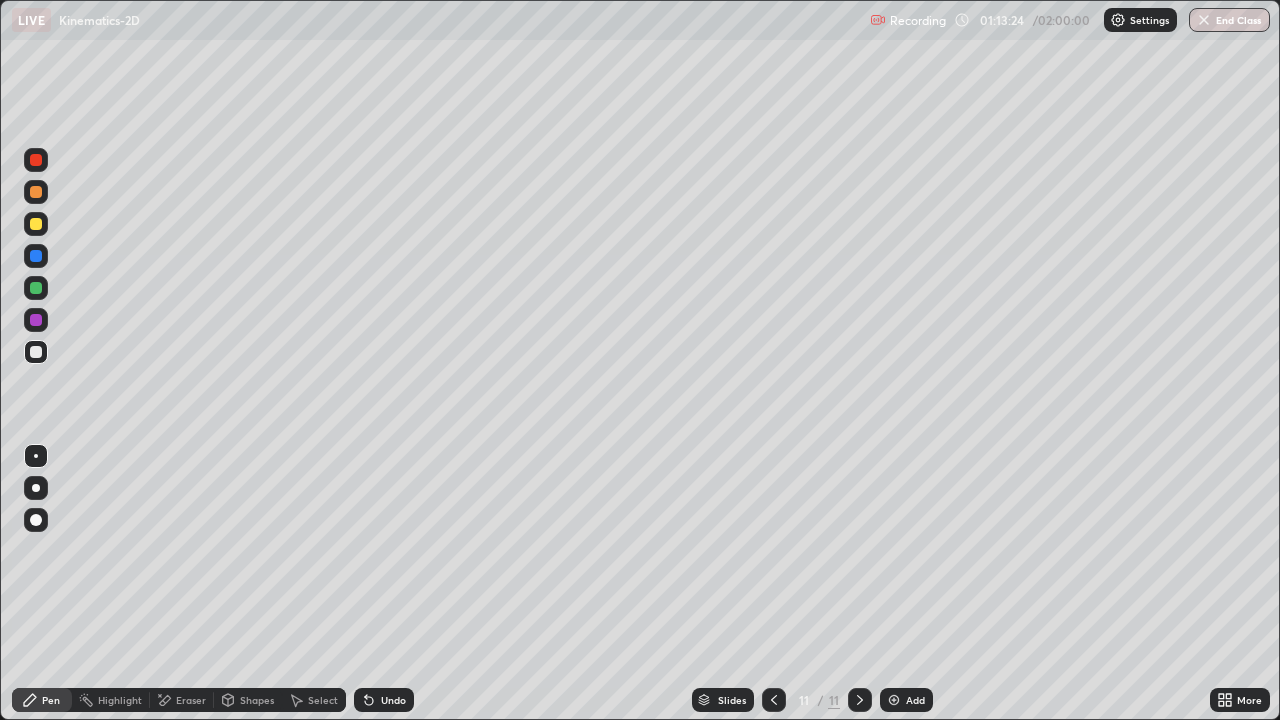 click on "Pen" at bounding box center [51, 700] 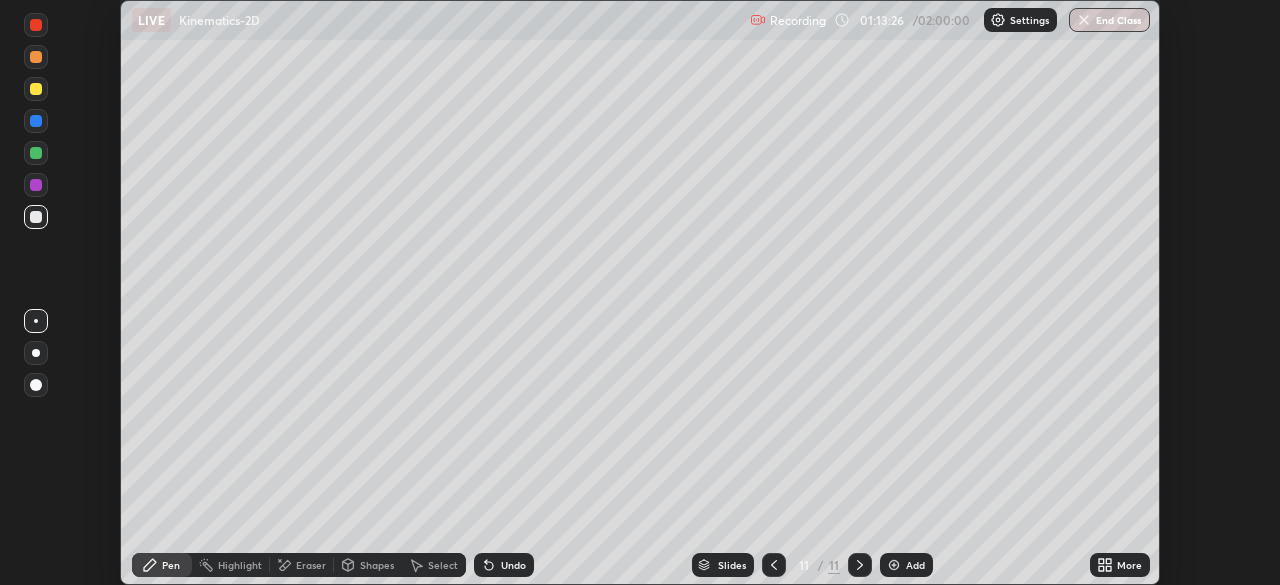 scroll, scrollTop: 585, scrollLeft: 1280, axis: both 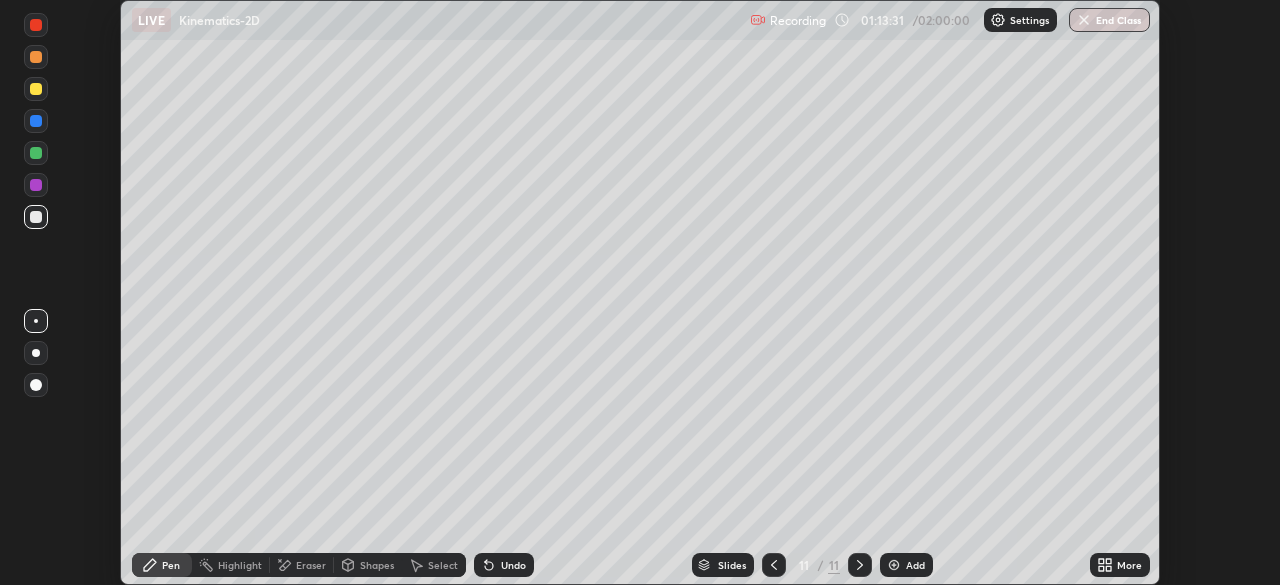 click 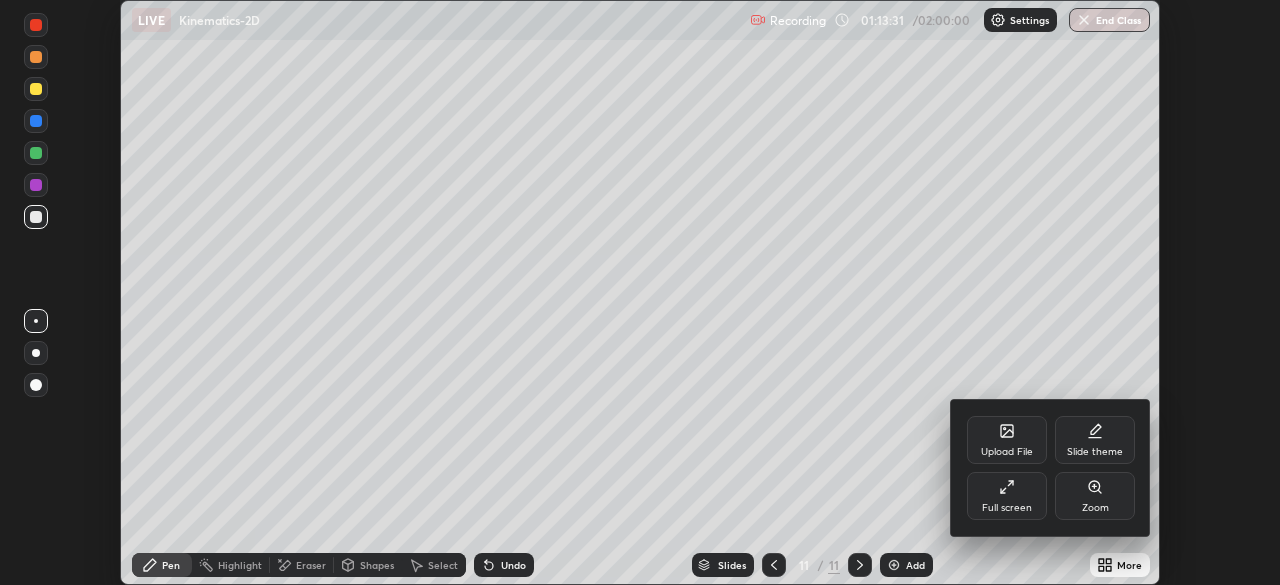 click 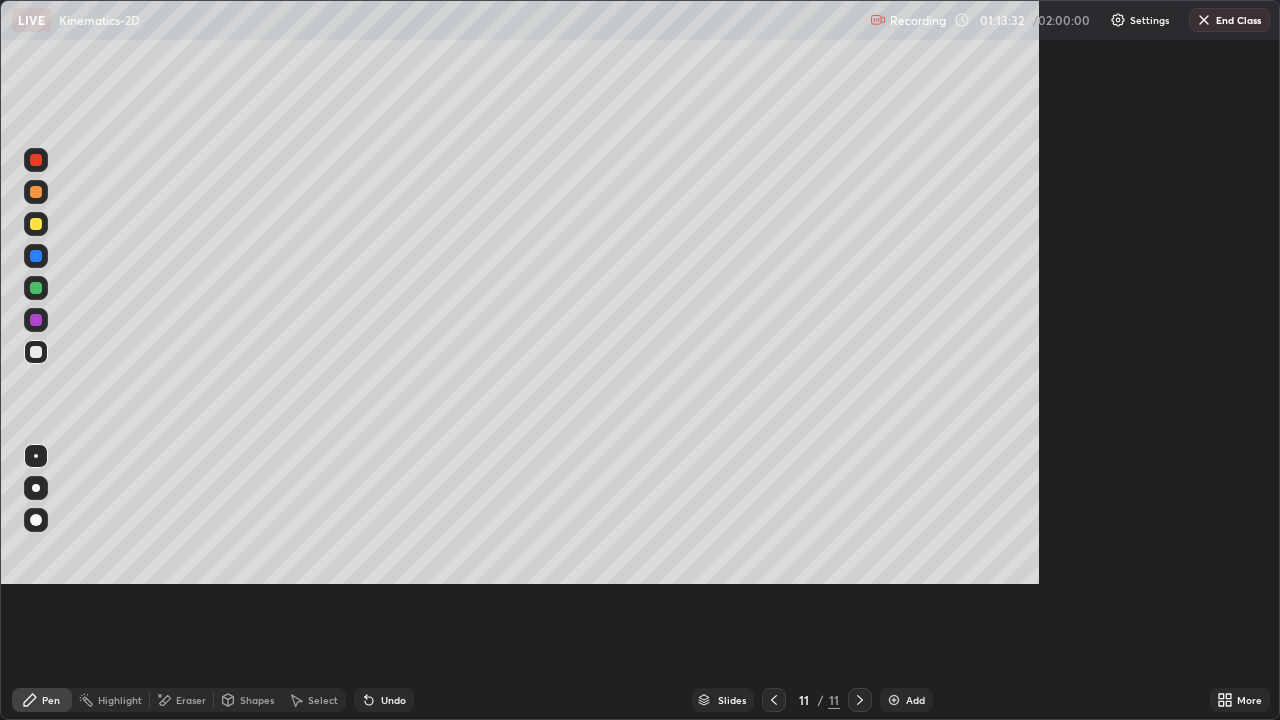 scroll, scrollTop: 99280, scrollLeft: 98720, axis: both 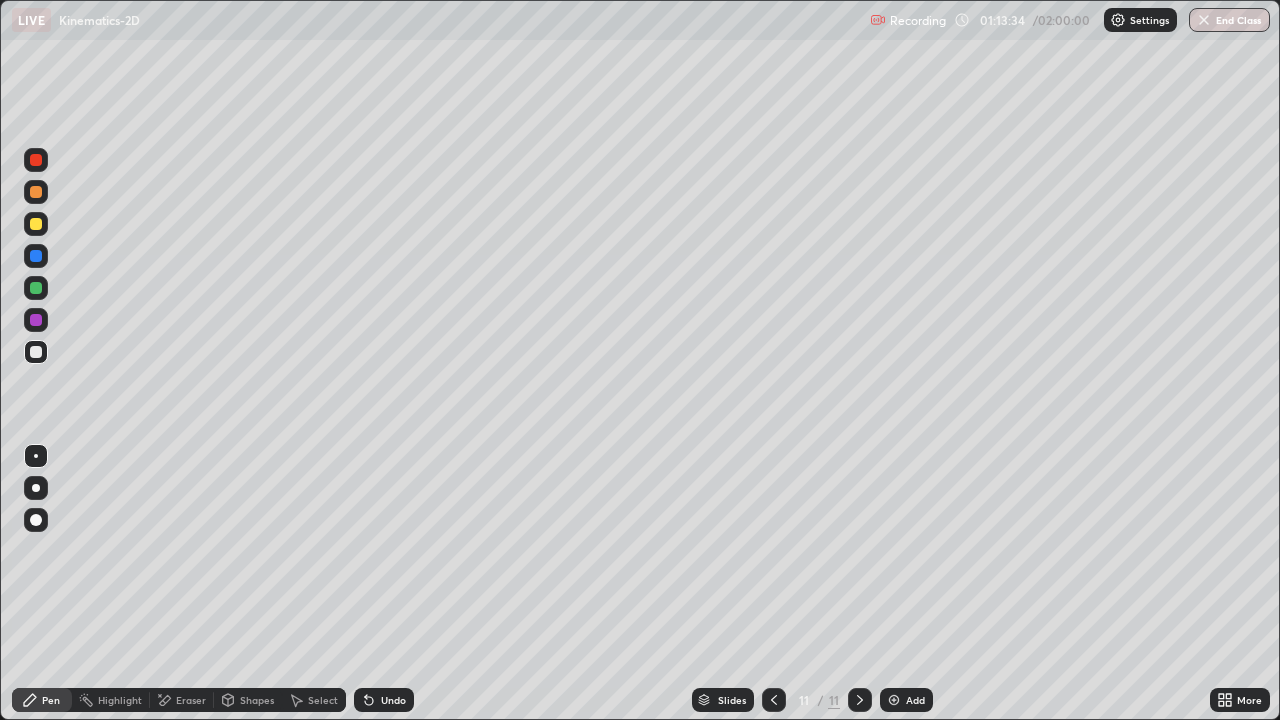 click on "Eraser" at bounding box center (191, 700) 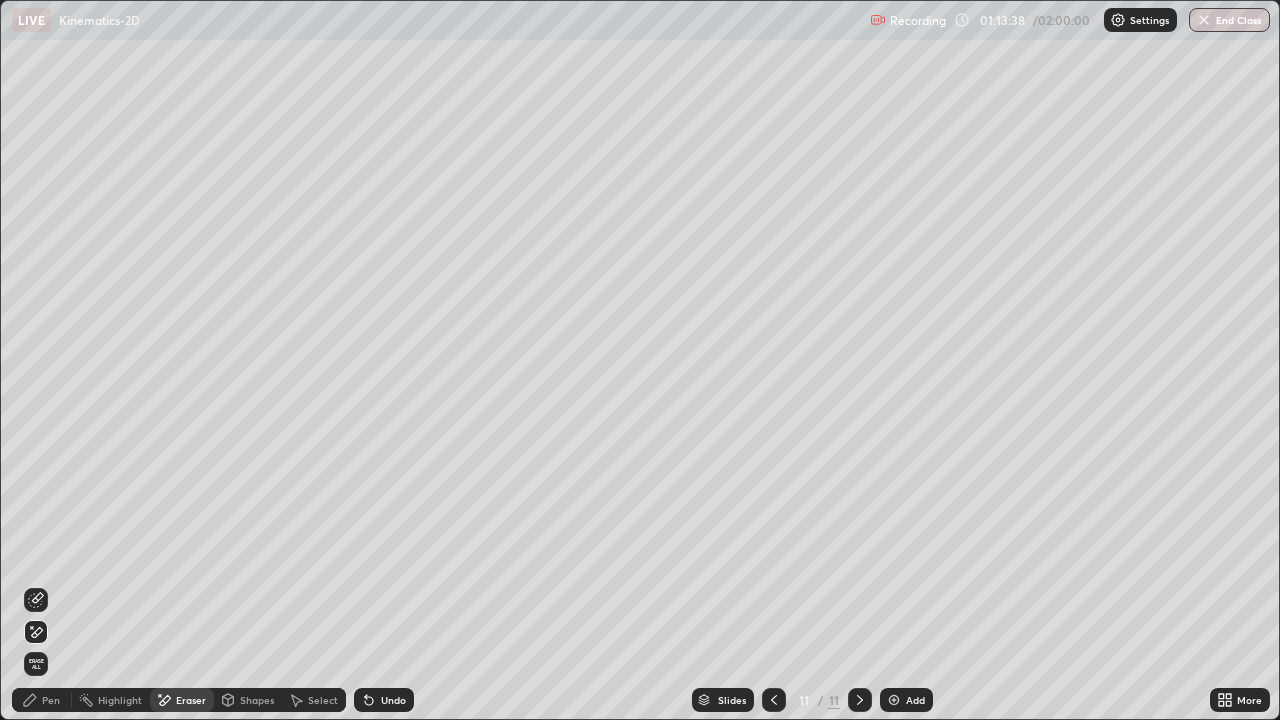 click on "Pen" at bounding box center (51, 700) 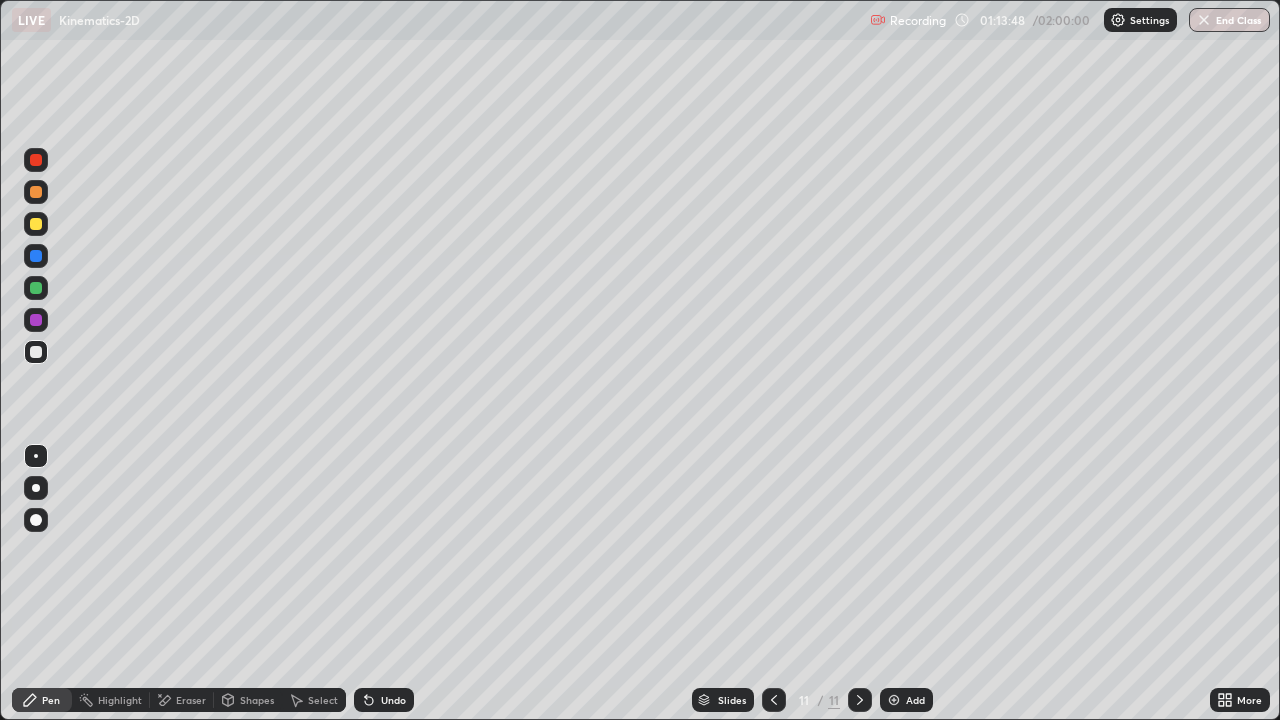 click on "Undo" at bounding box center (384, 700) 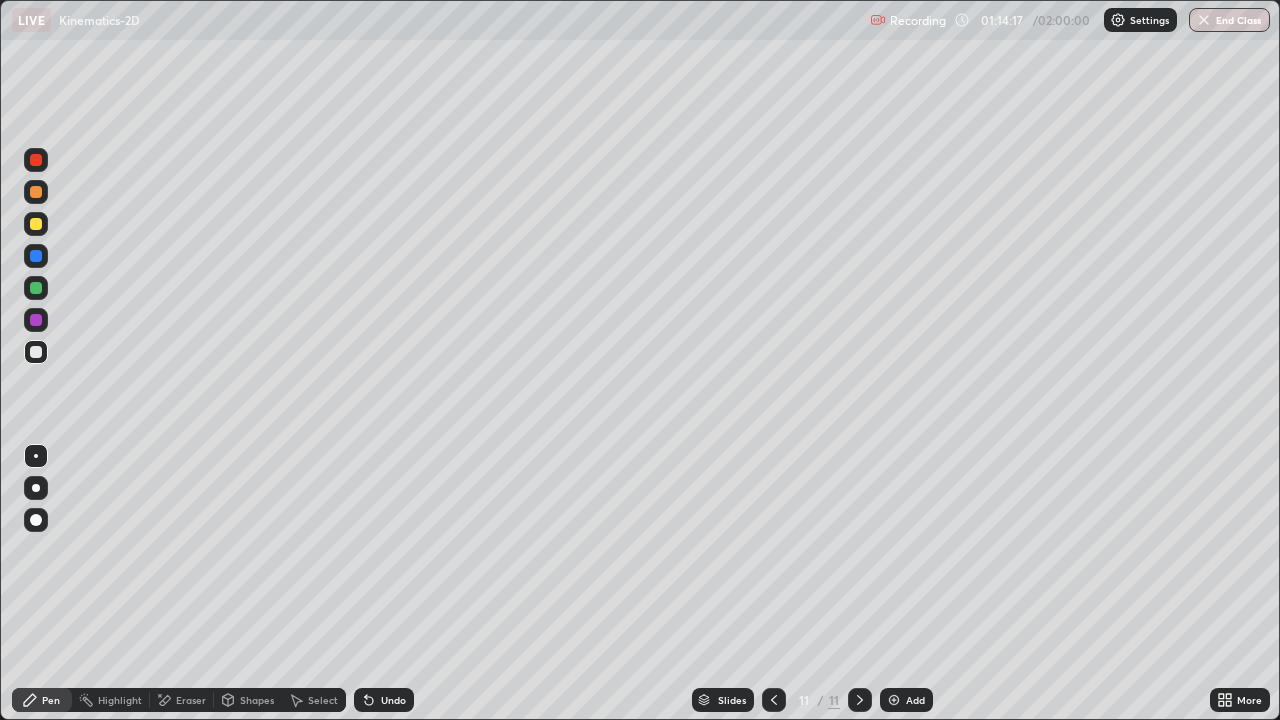 click on "Undo" at bounding box center [384, 700] 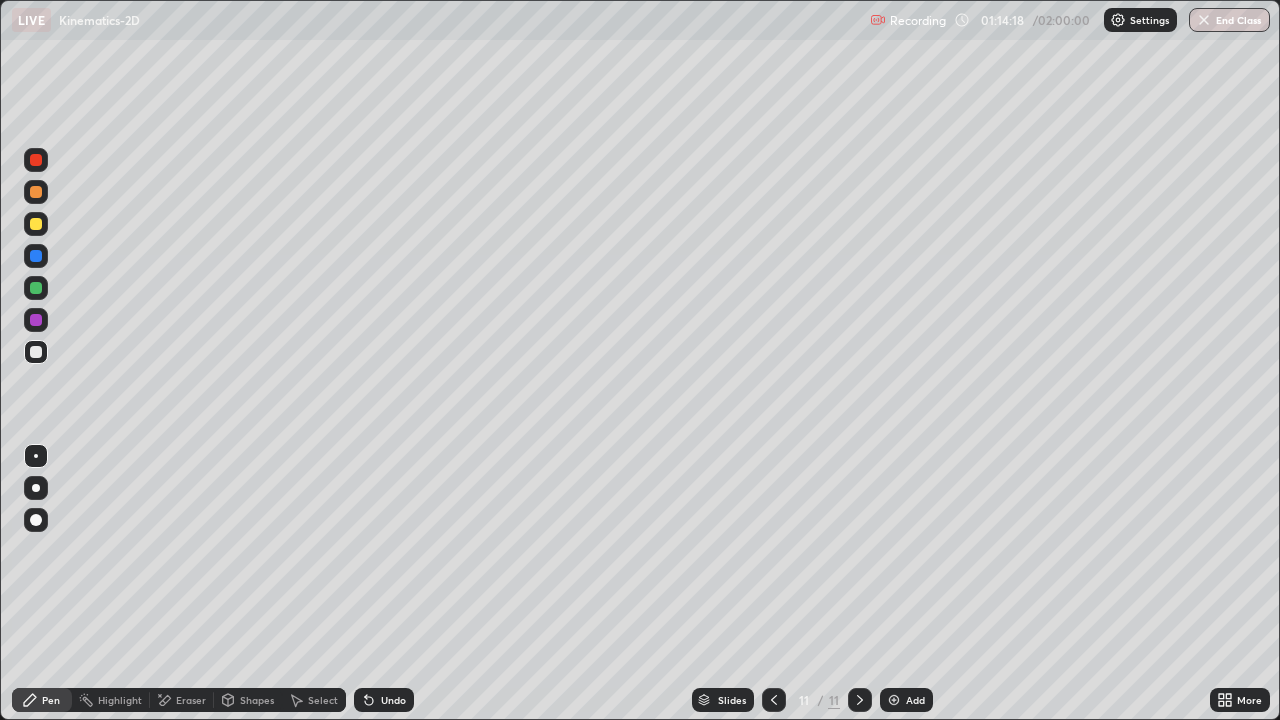 click on "Undo" at bounding box center [384, 700] 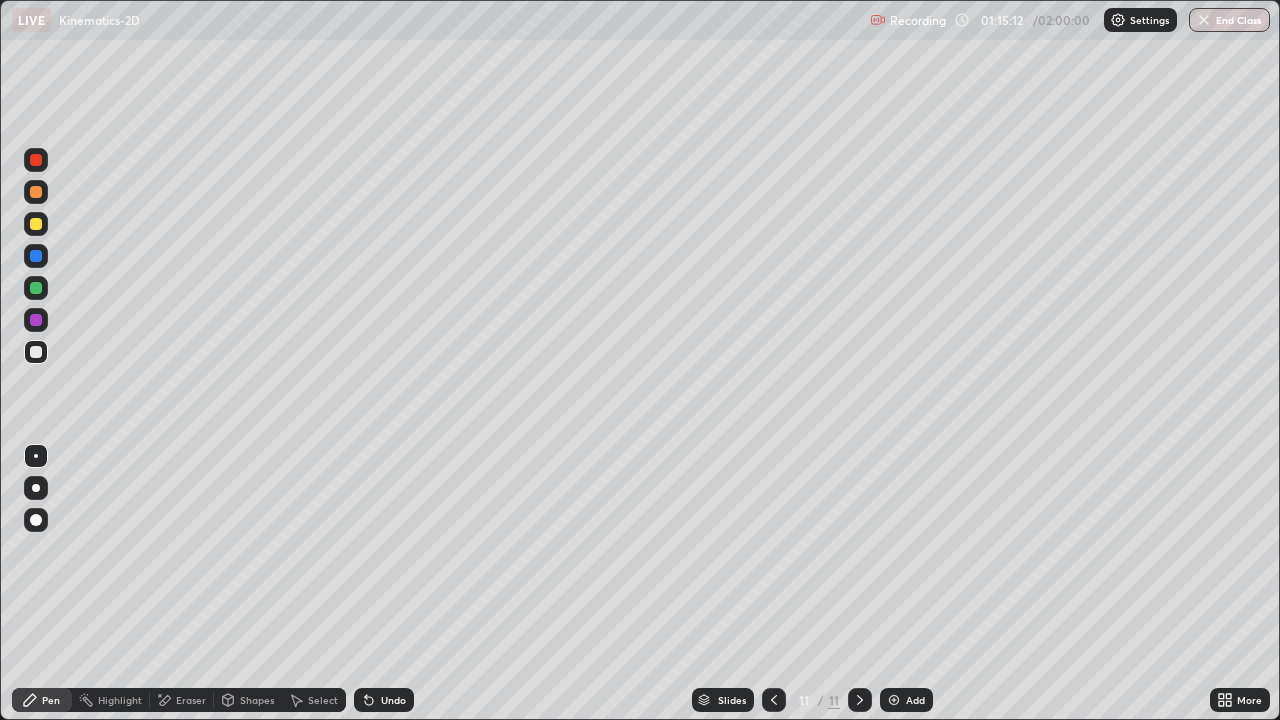 click on "Add" at bounding box center (915, 700) 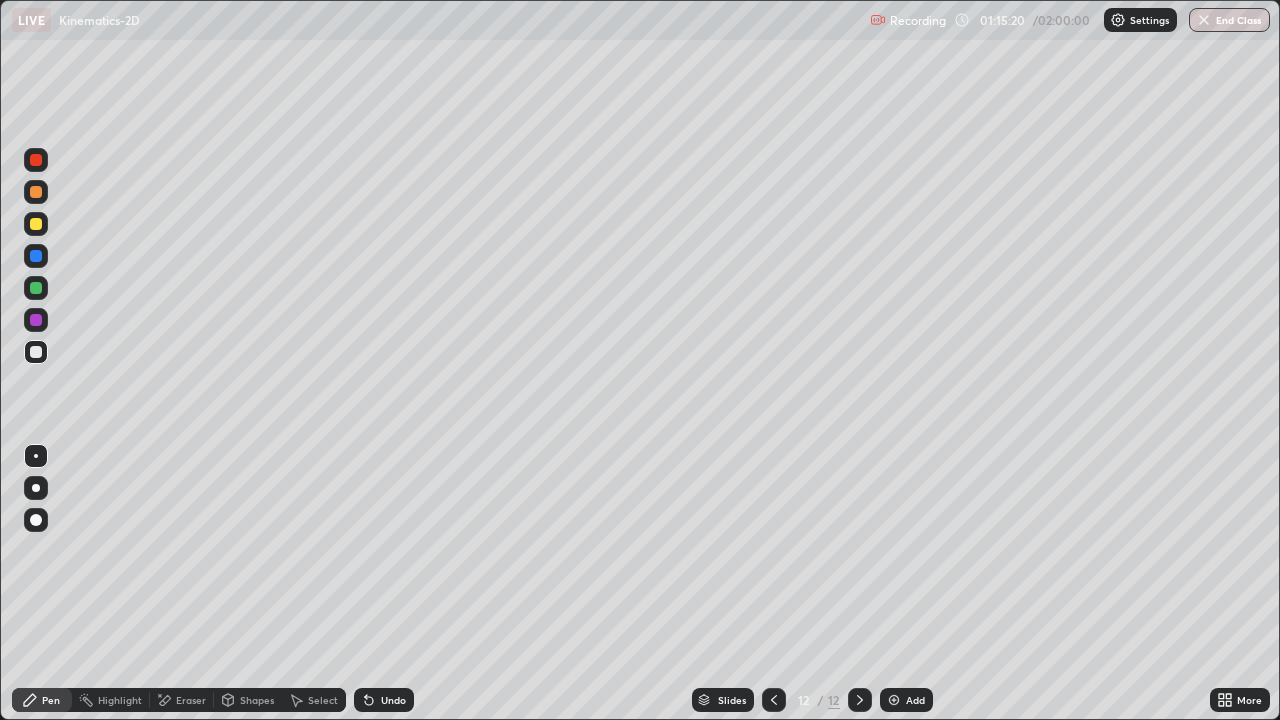 click 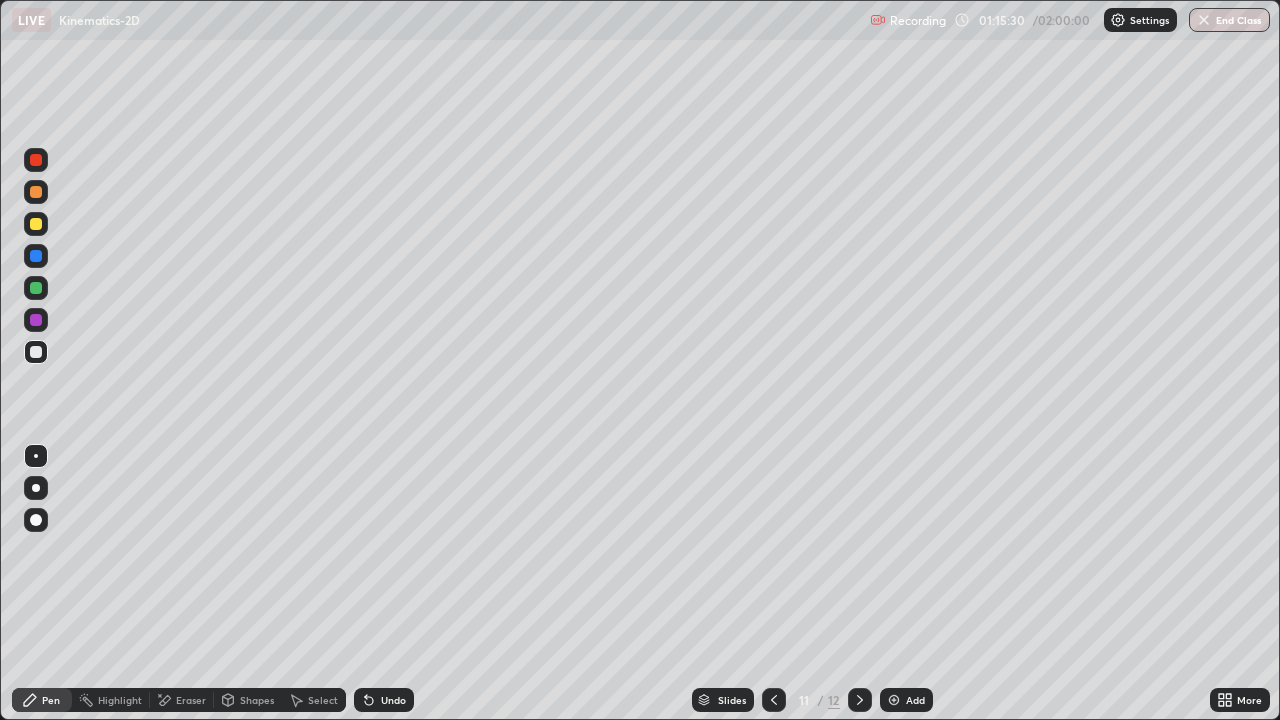 click on "Undo" at bounding box center (393, 700) 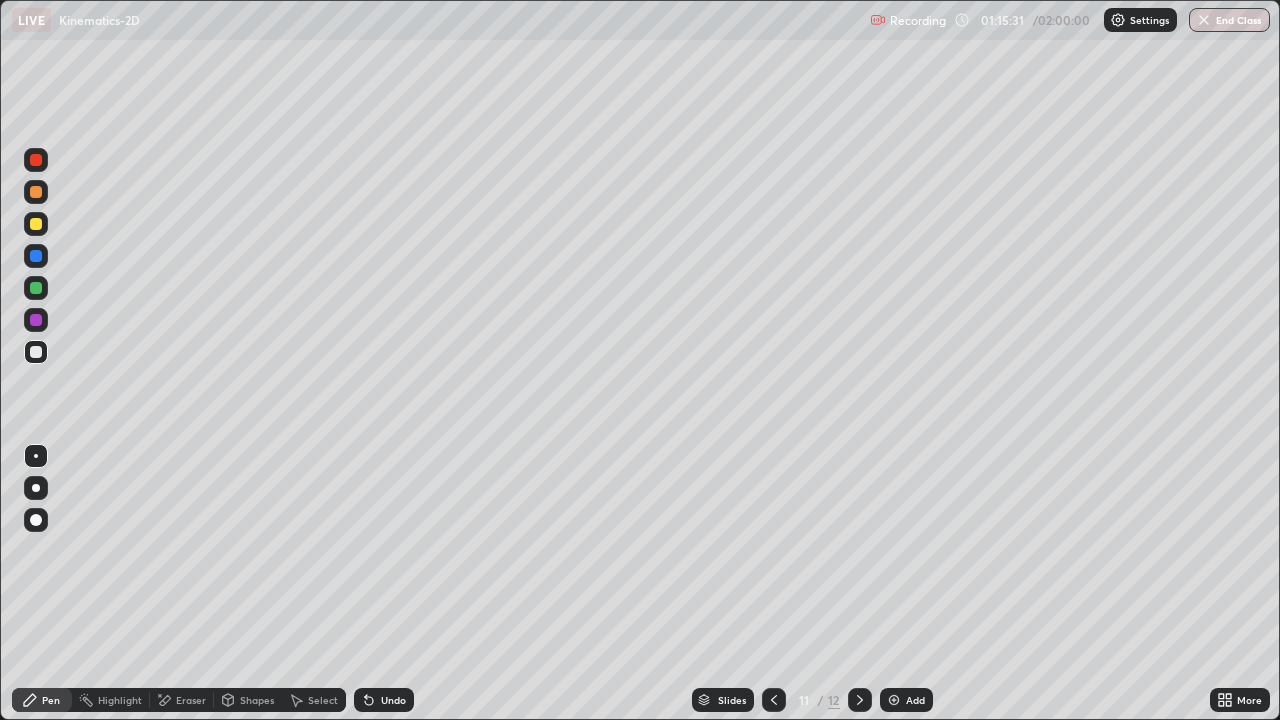 click 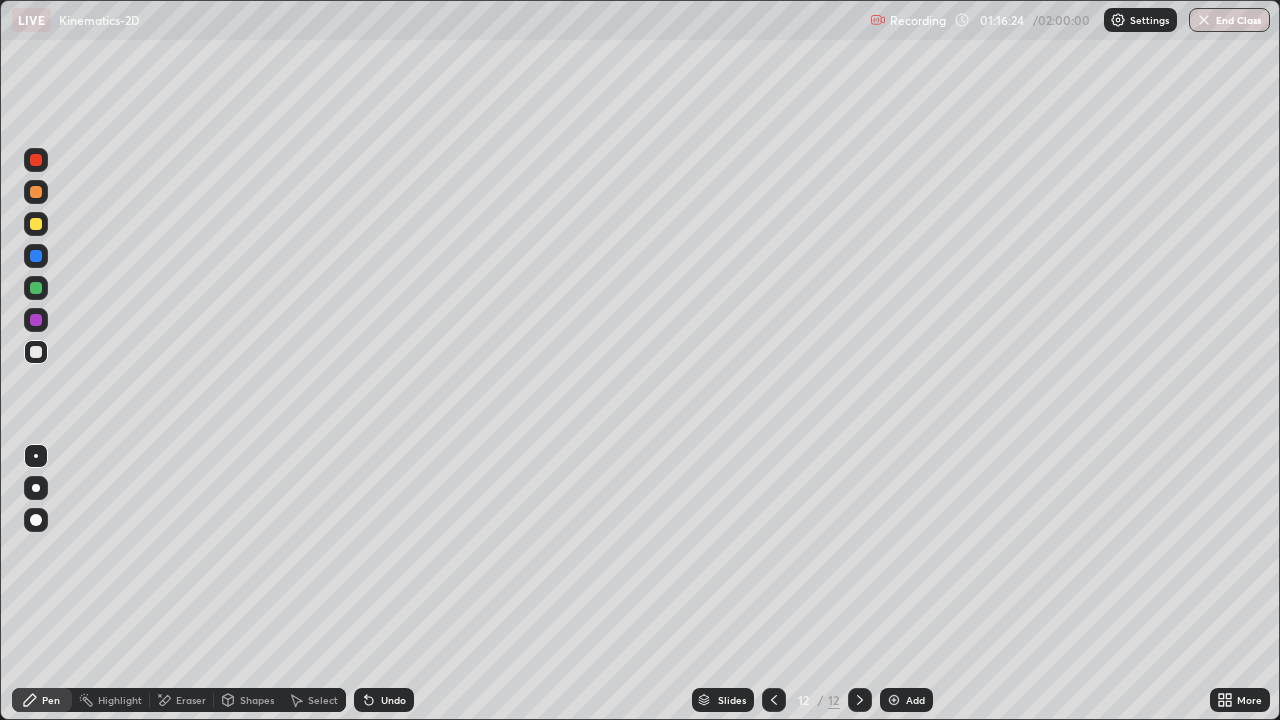 click 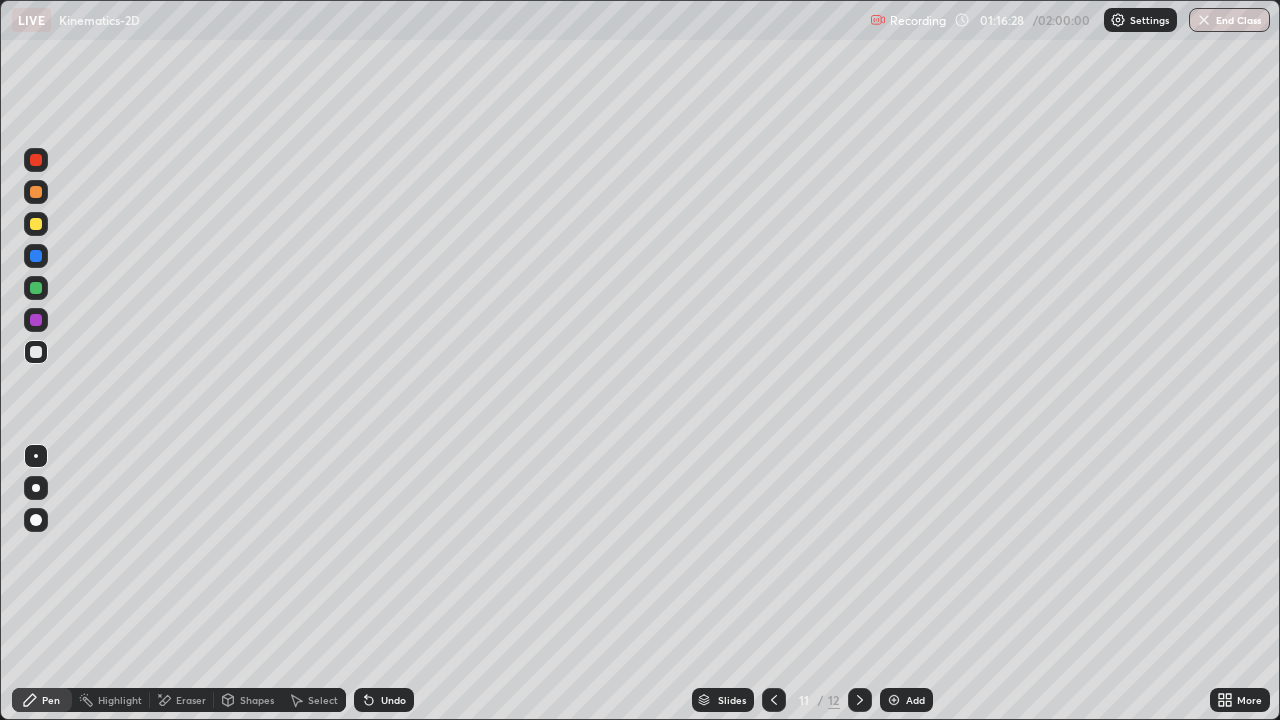 click 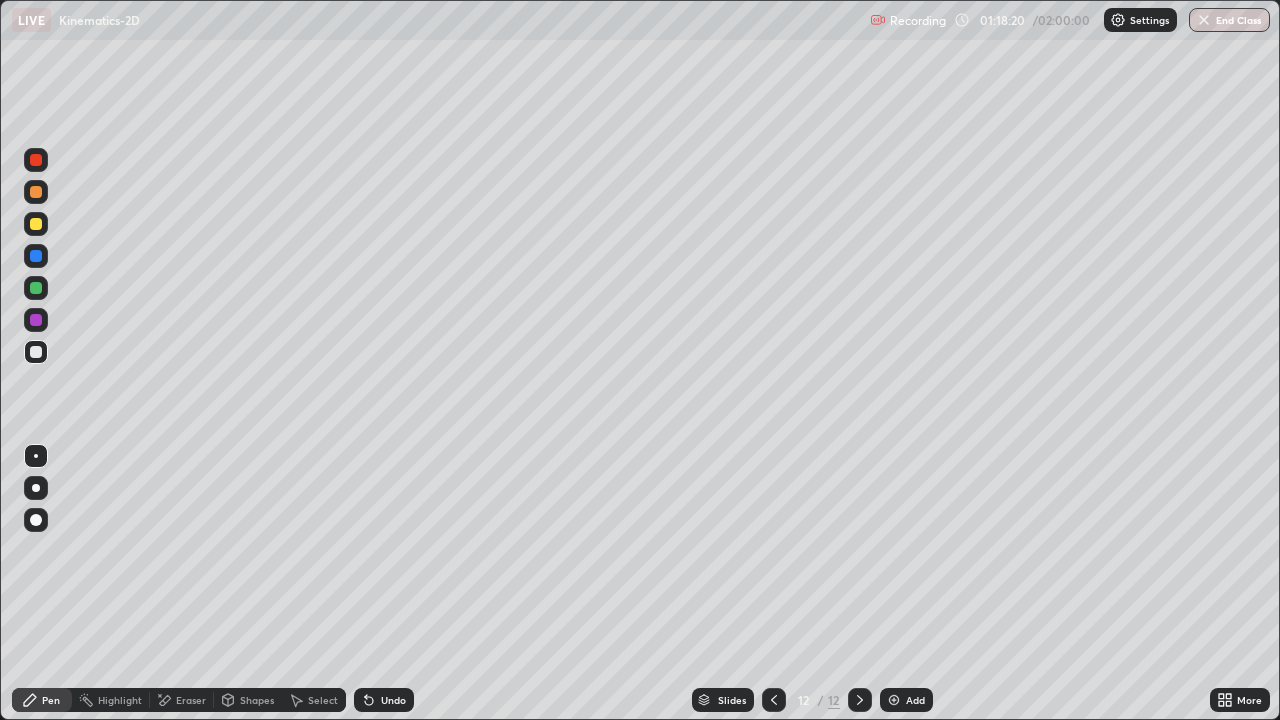 click 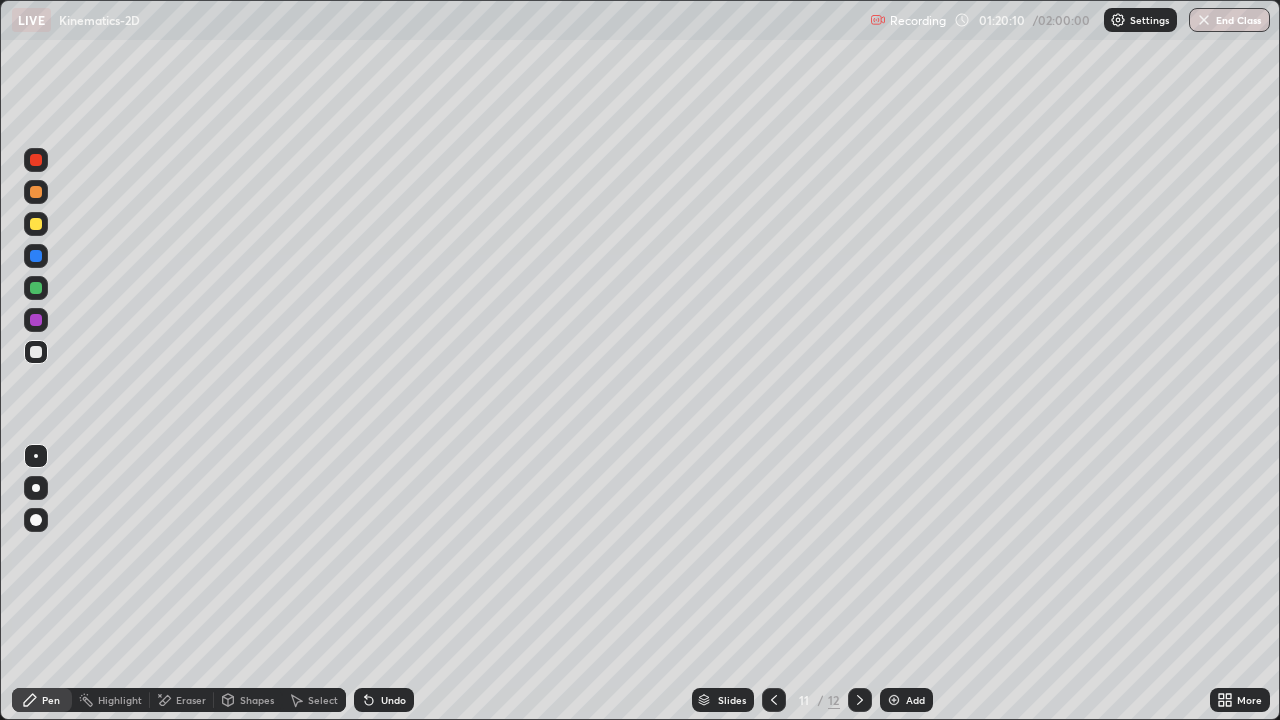 click at bounding box center [860, 700] 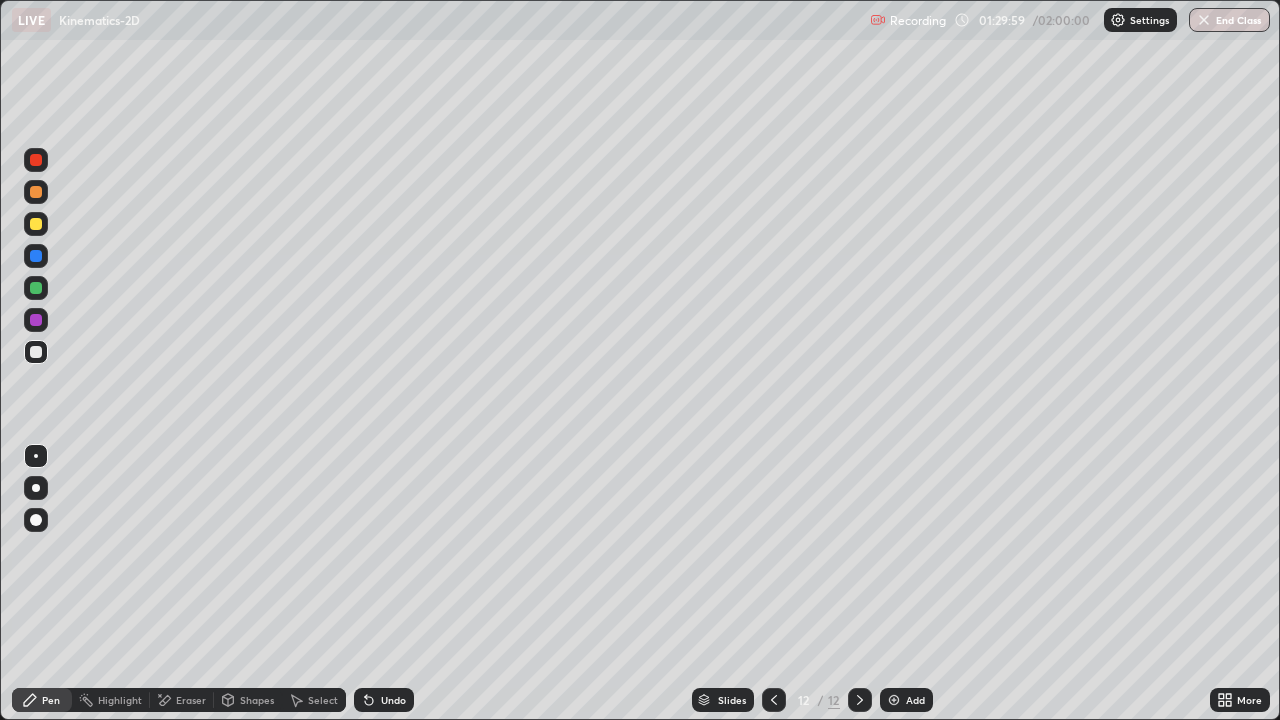 click on "Add" at bounding box center (915, 700) 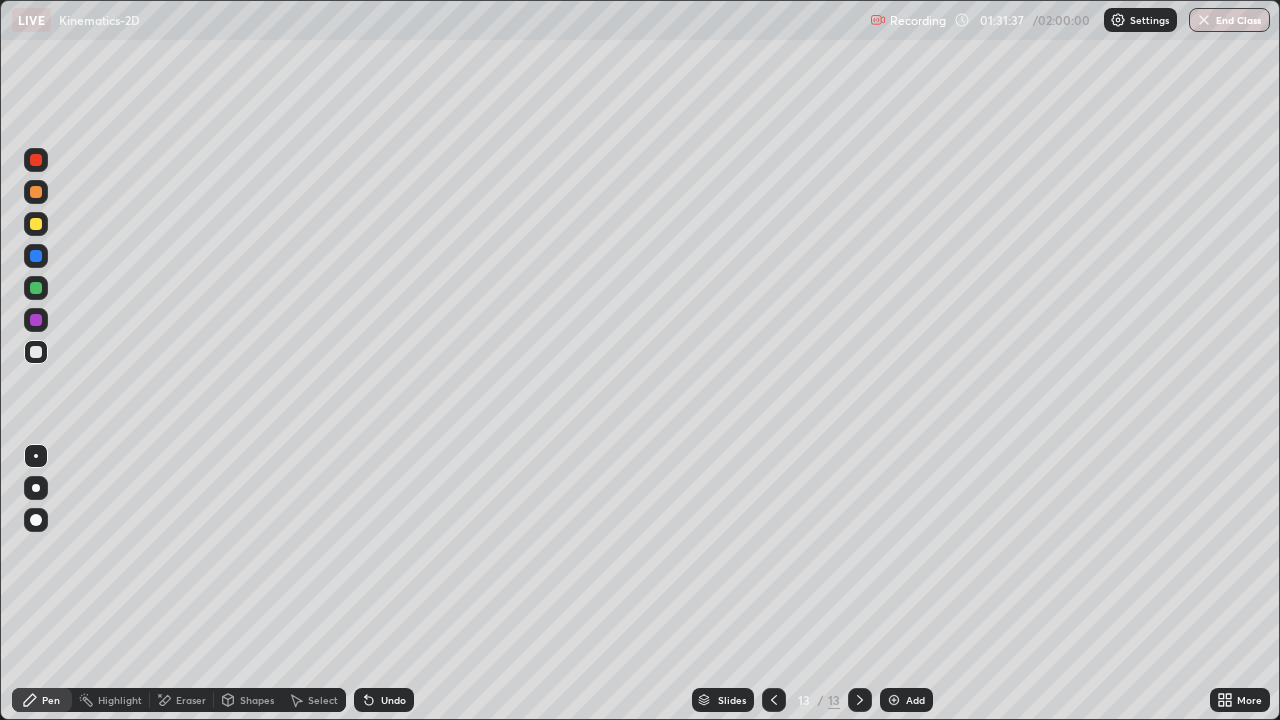 click on "Undo" at bounding box center (384, 700) 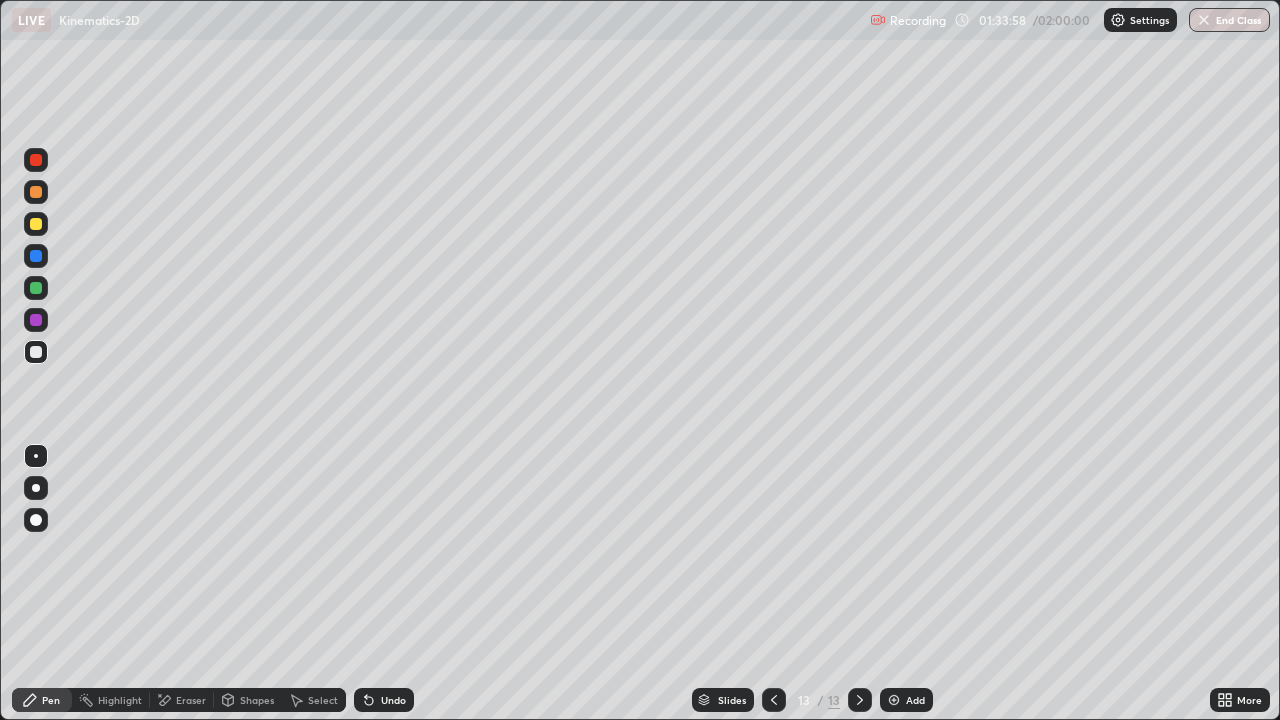 click on "Add" at bounding box center [906, 700] 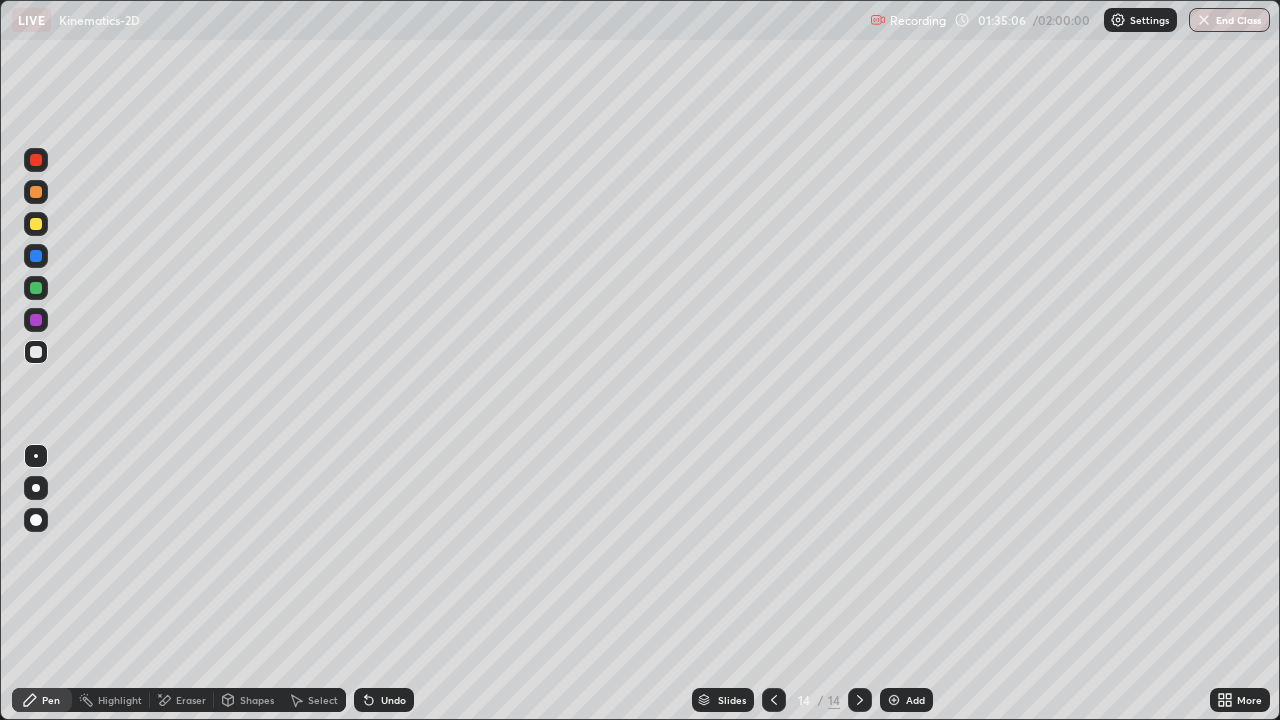 click on "Eraser" at bounding box center [191, 700] 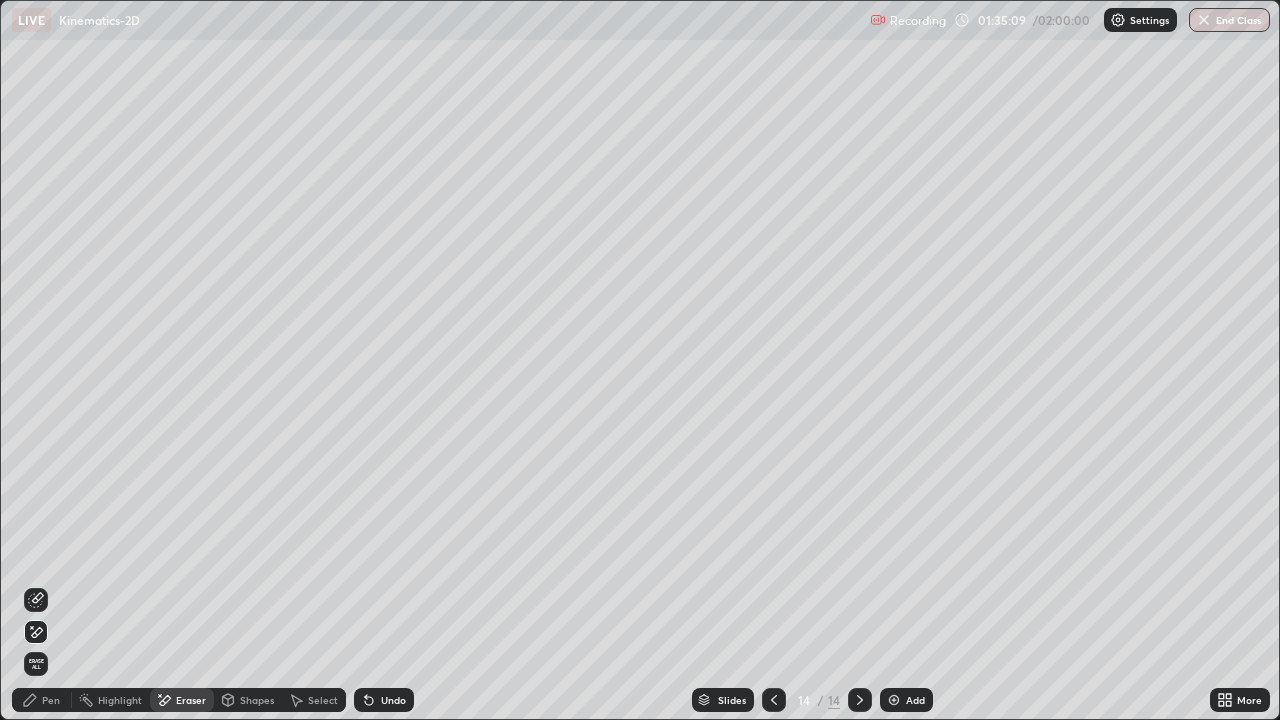 click on "Pen" at bounding box center (51, 700) 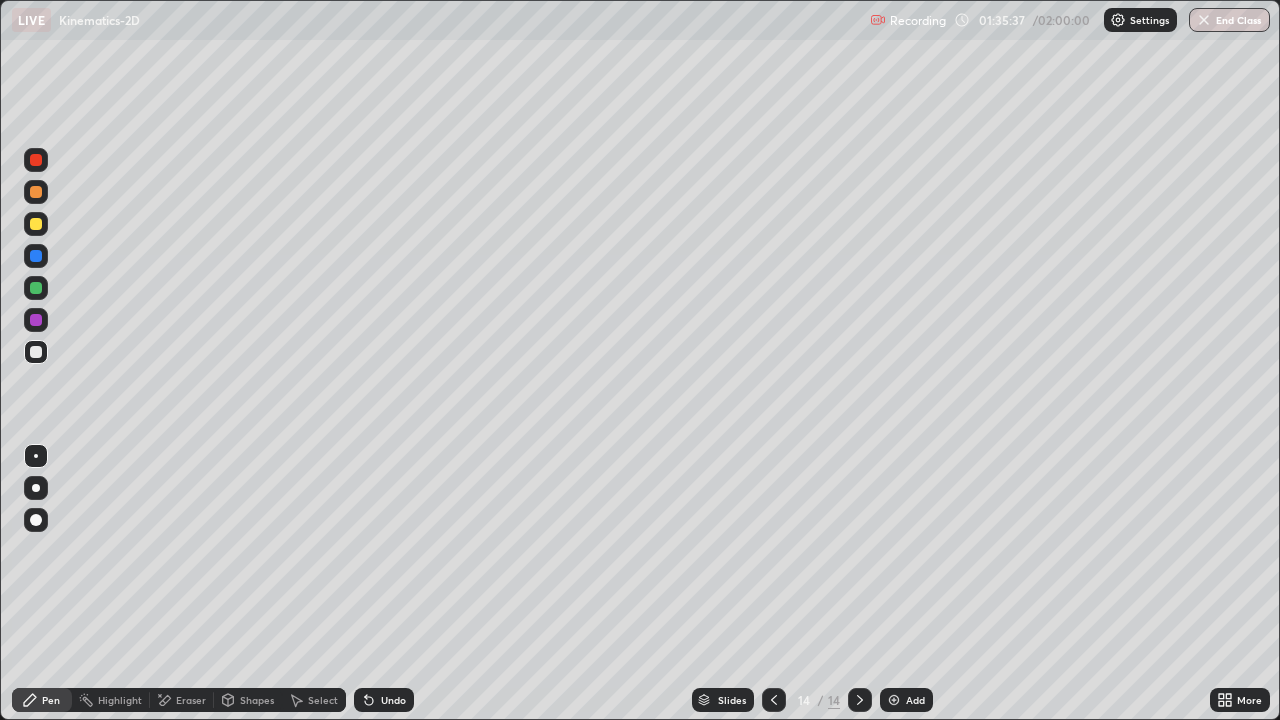 click on "Eraser" at bounding box center [191, 700] 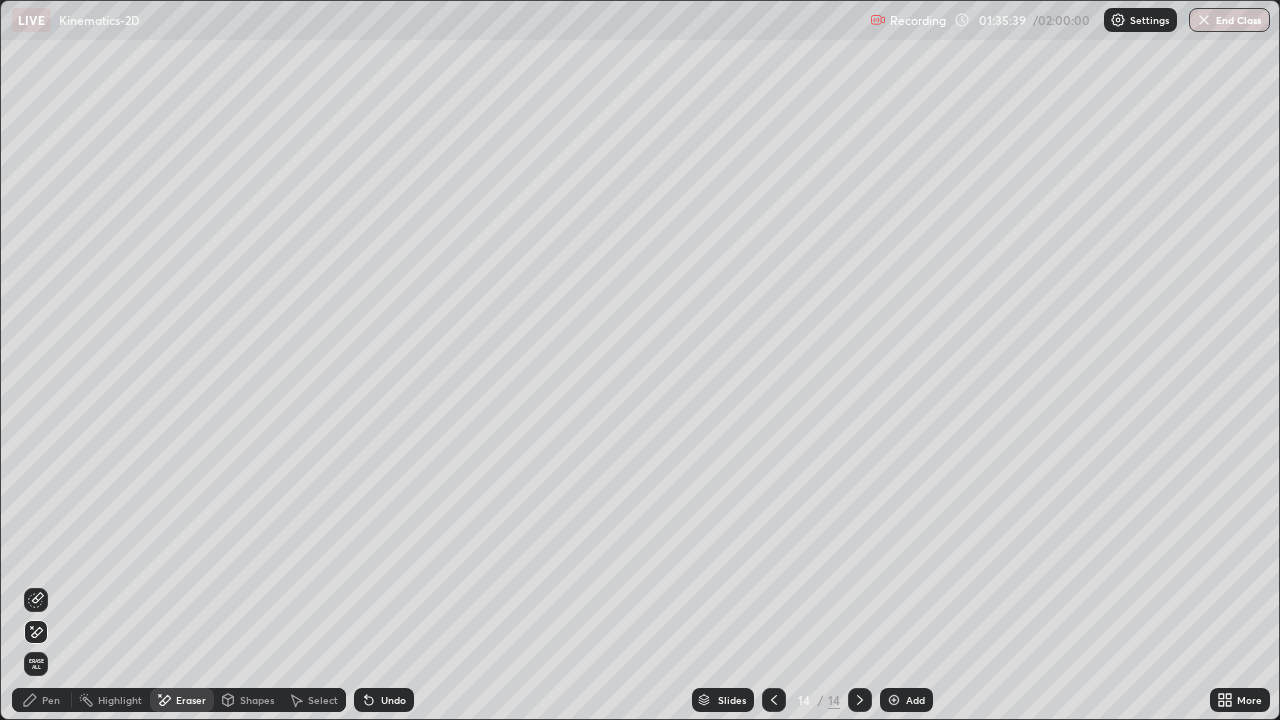 click on "Pen" at bounding box center [51, 700] 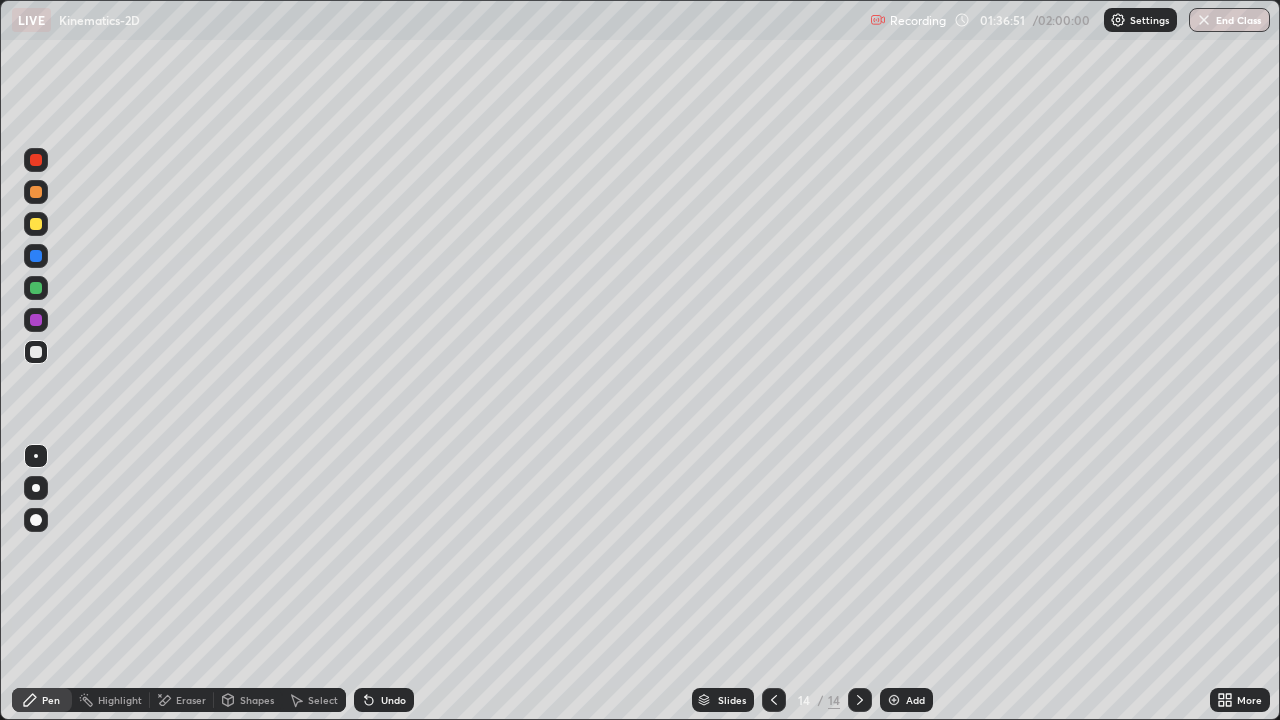click 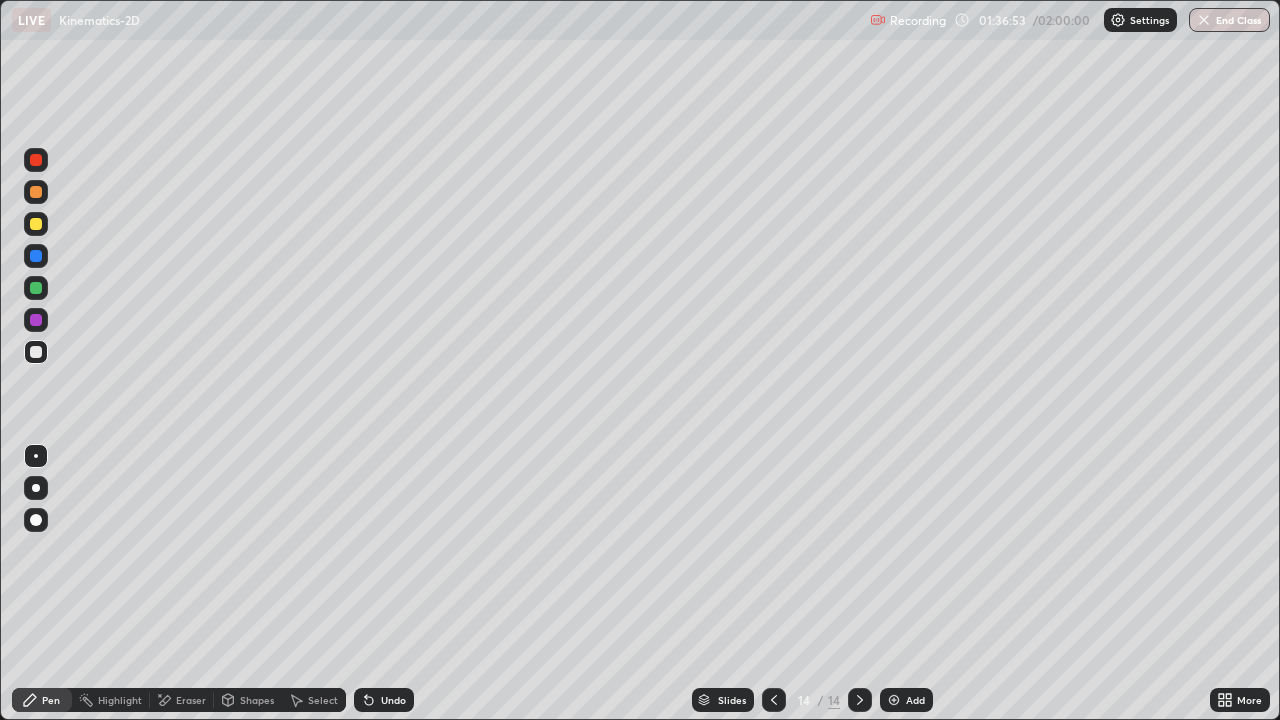 click on "Add" at bounding box center (915, 700) 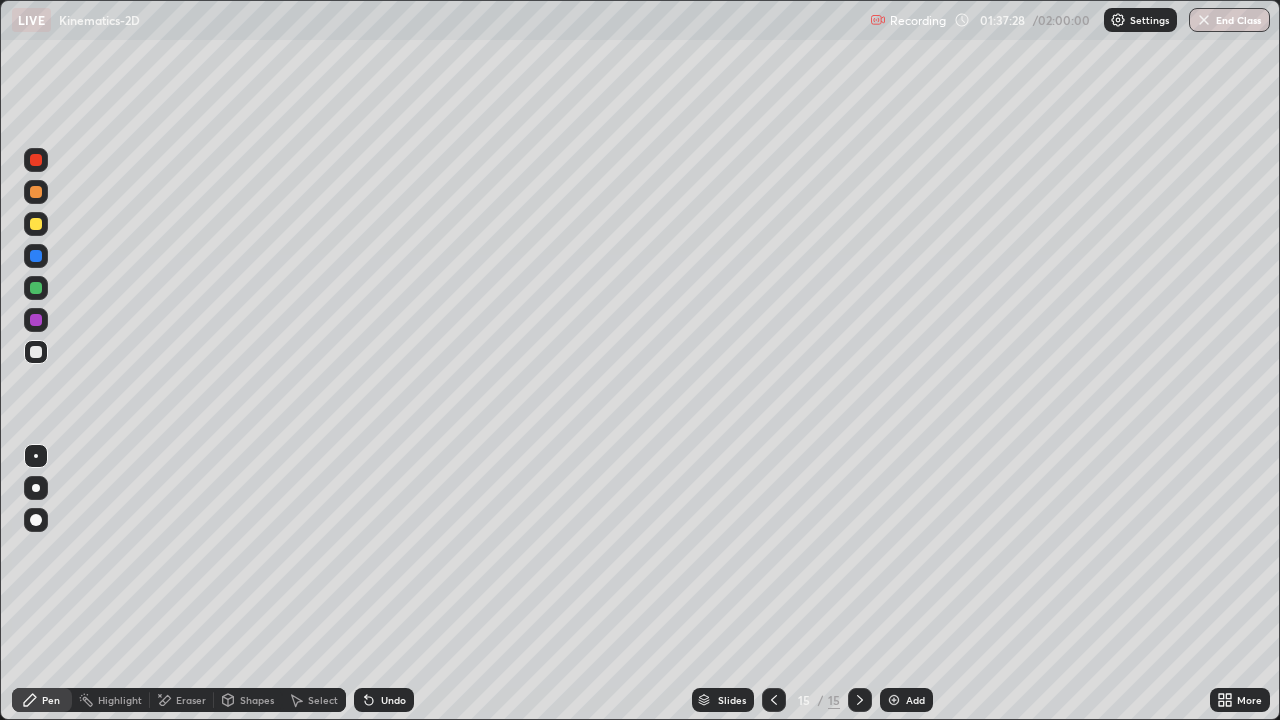 click on "Undo" at bounding box center [380, 700] 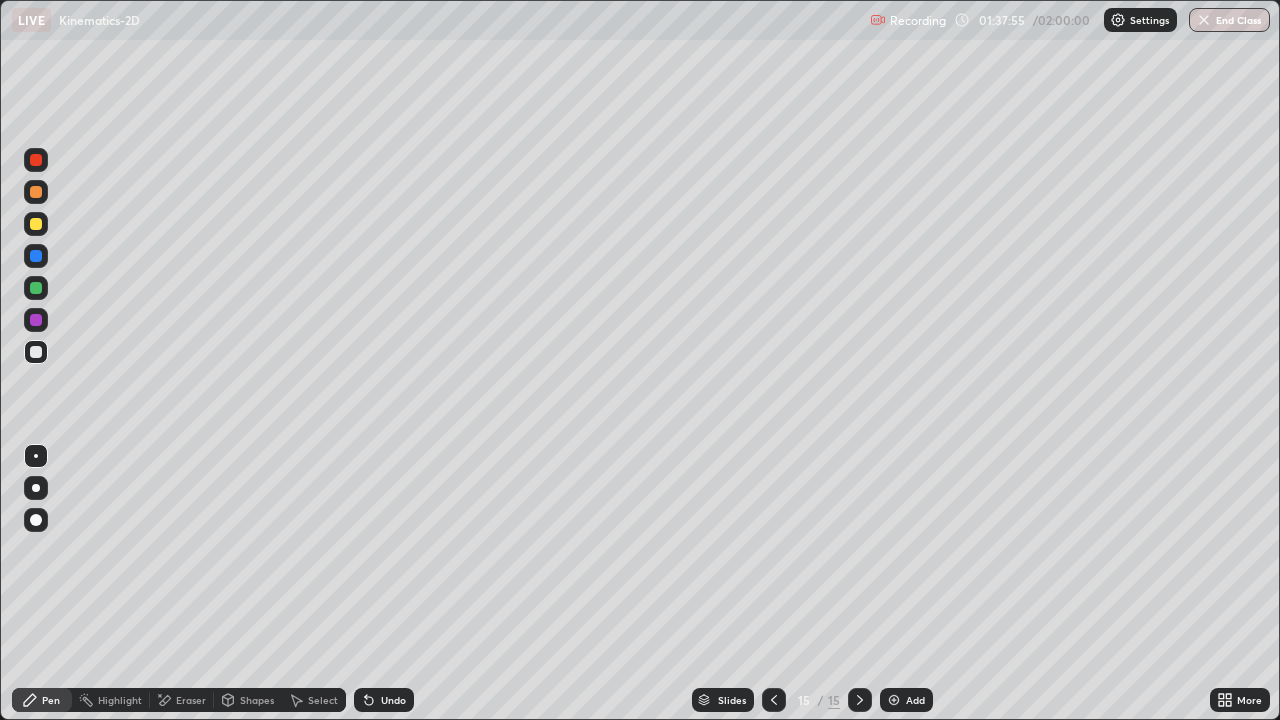 click at bounding box center [774, 700] 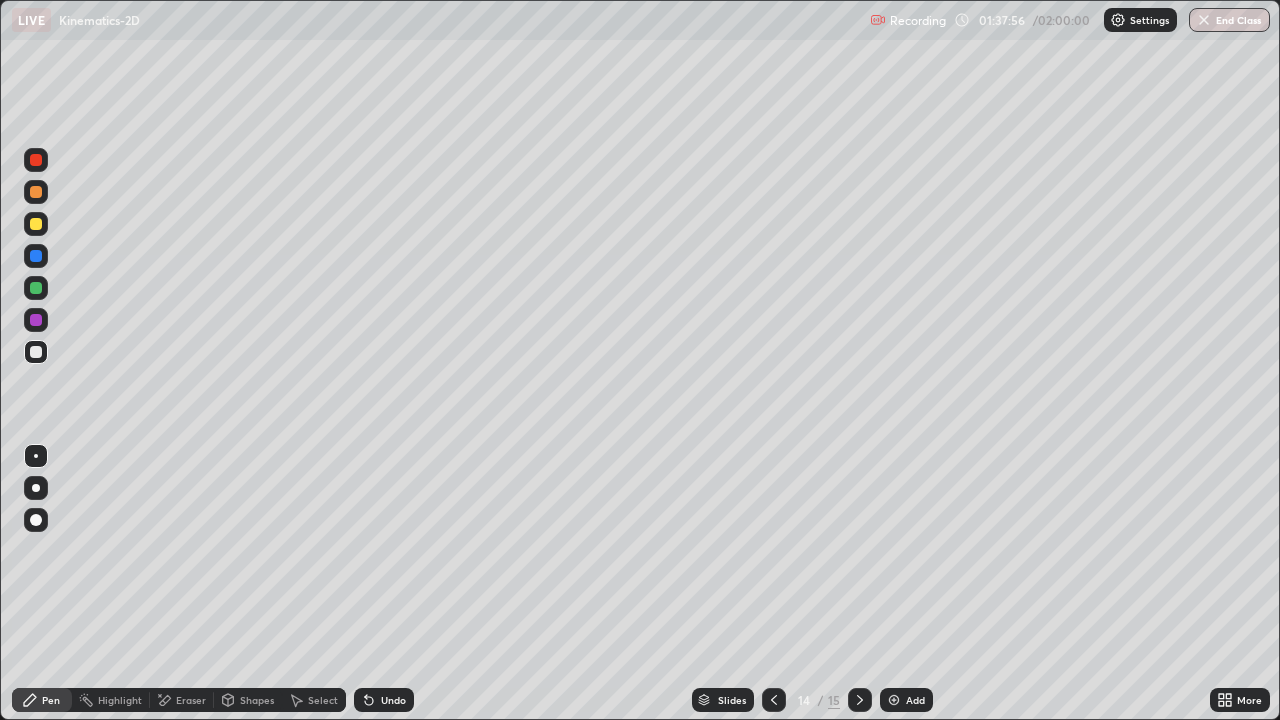 click at bounding box center (860, 700) 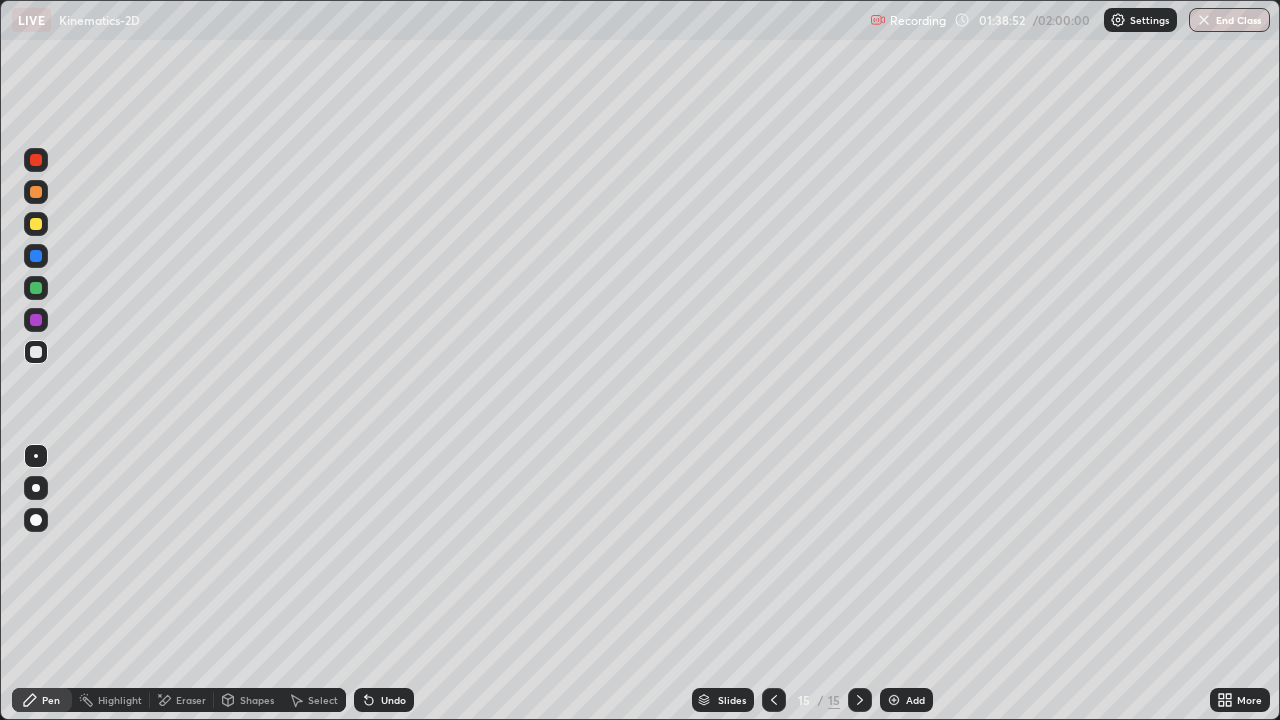 click on "Add" at bounding box center (906, 700) 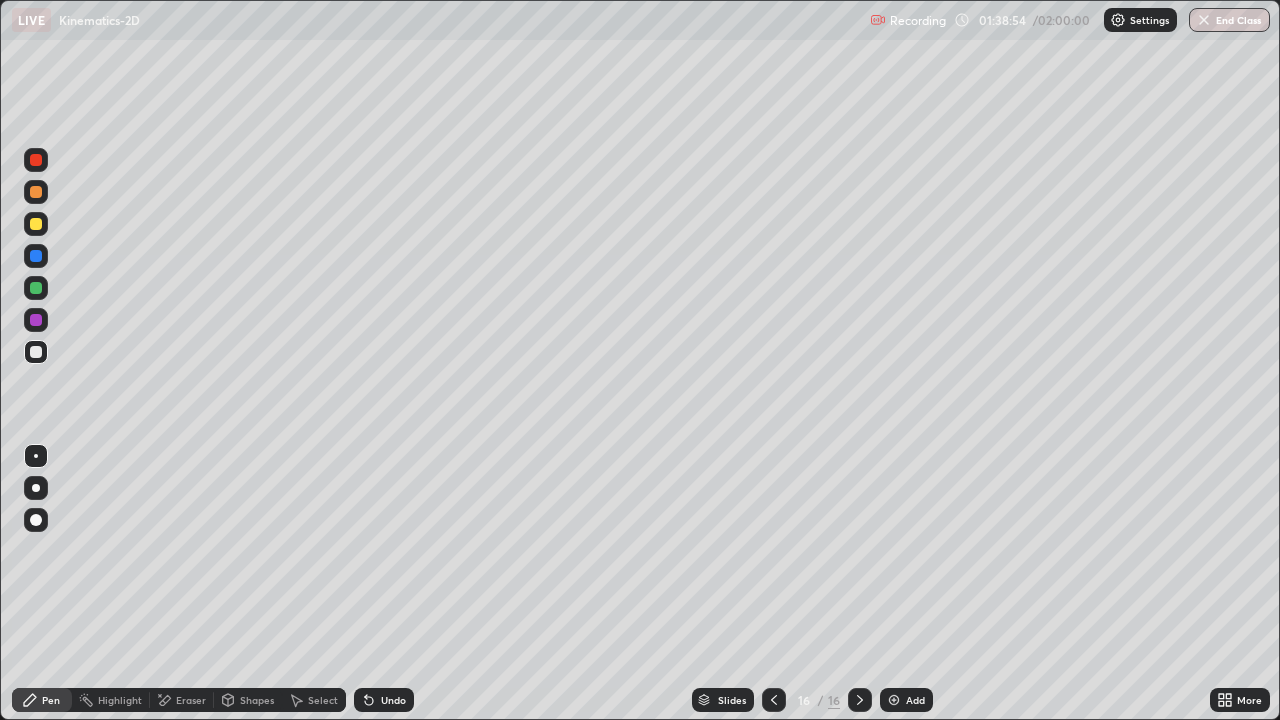 click 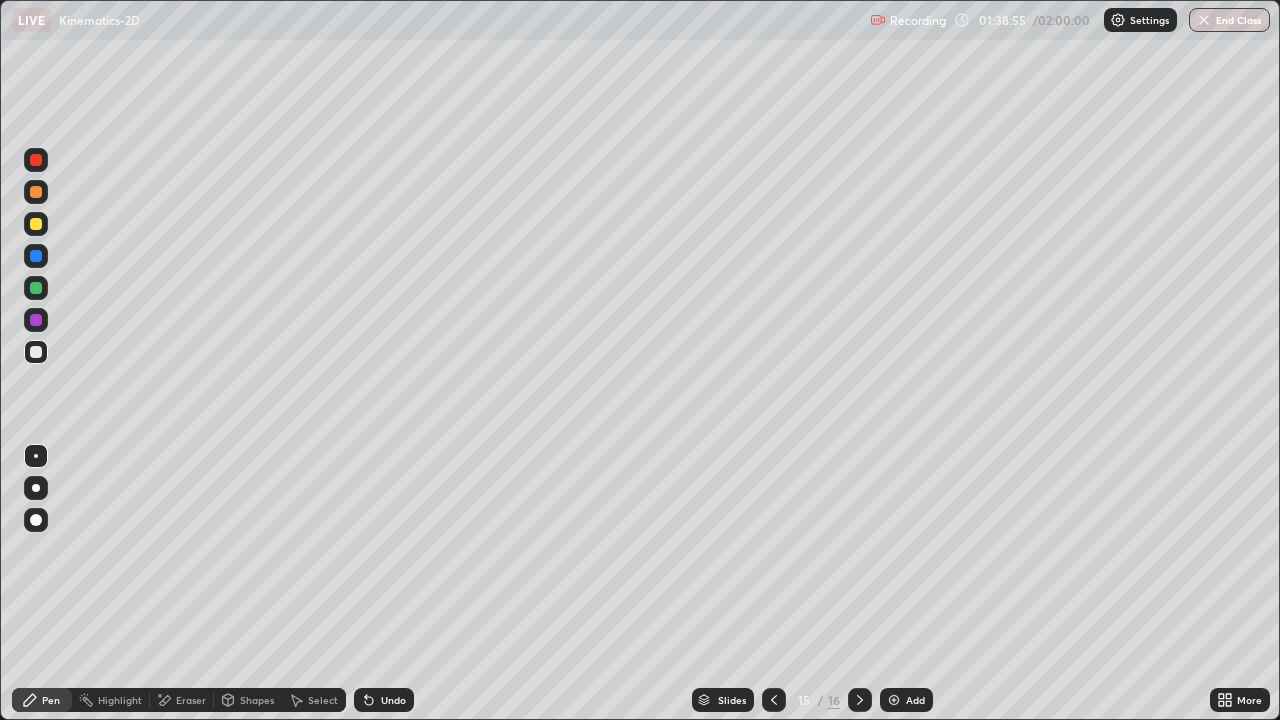 click 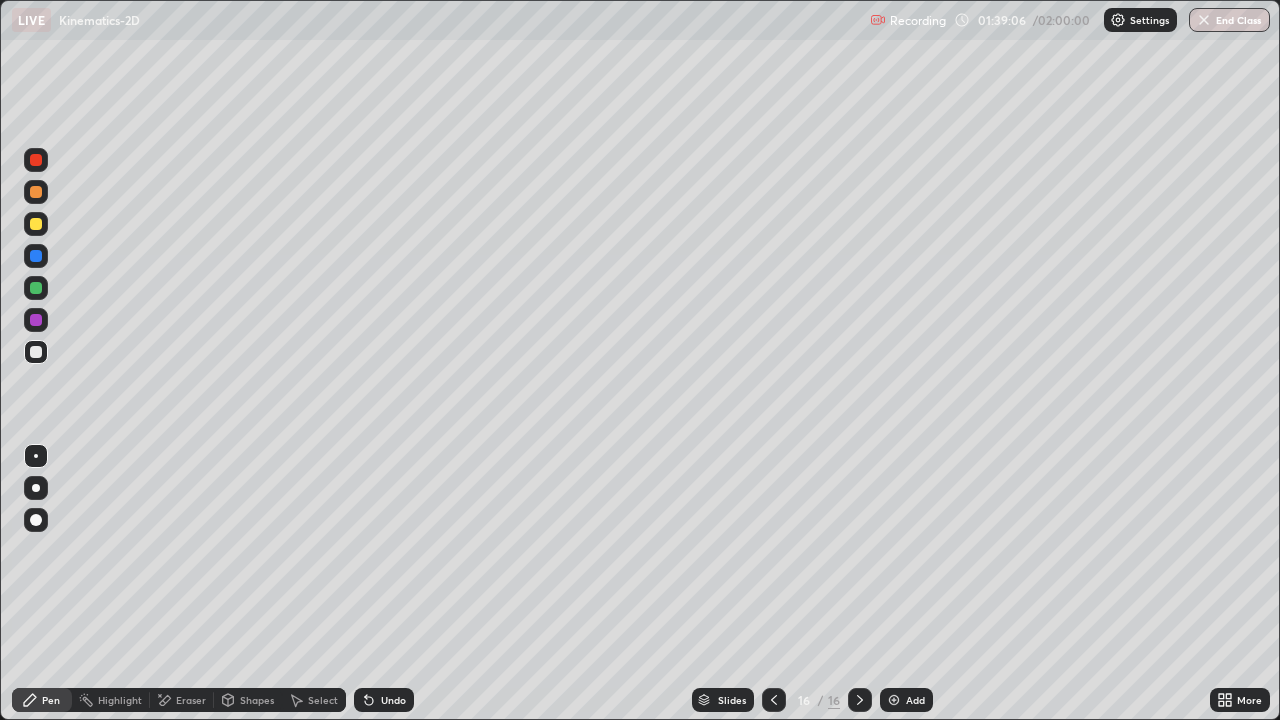 click 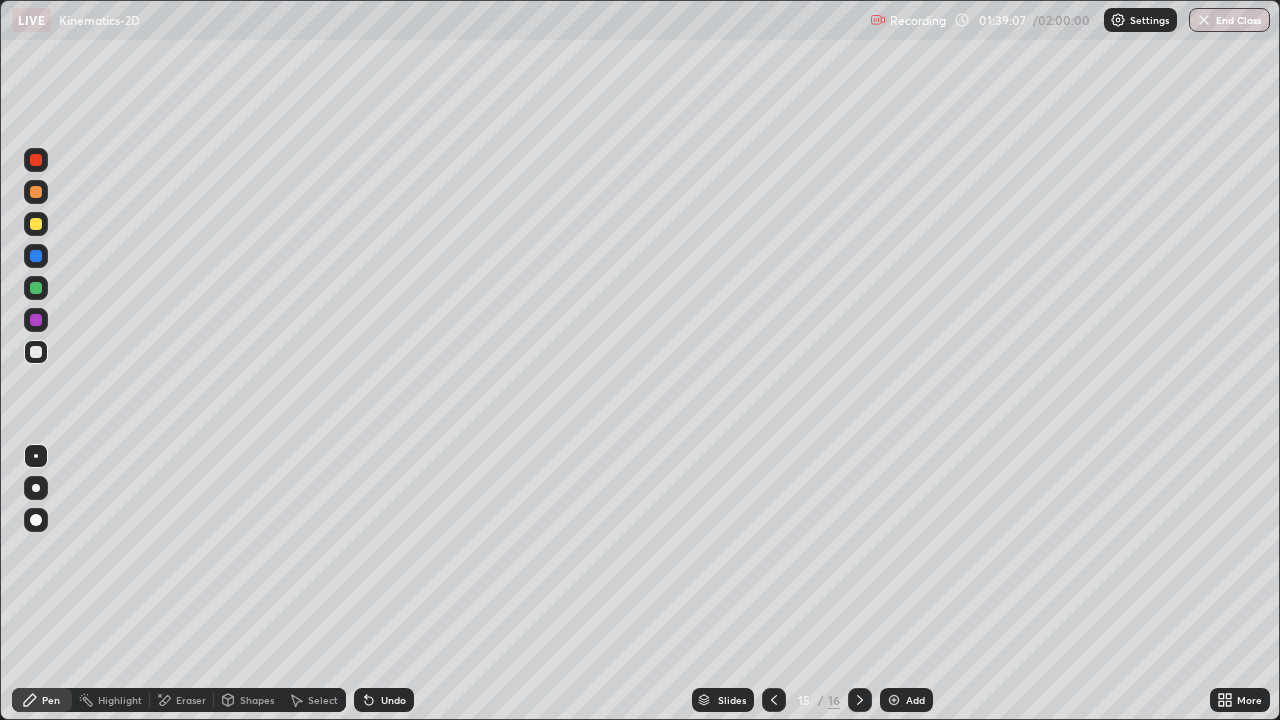 click 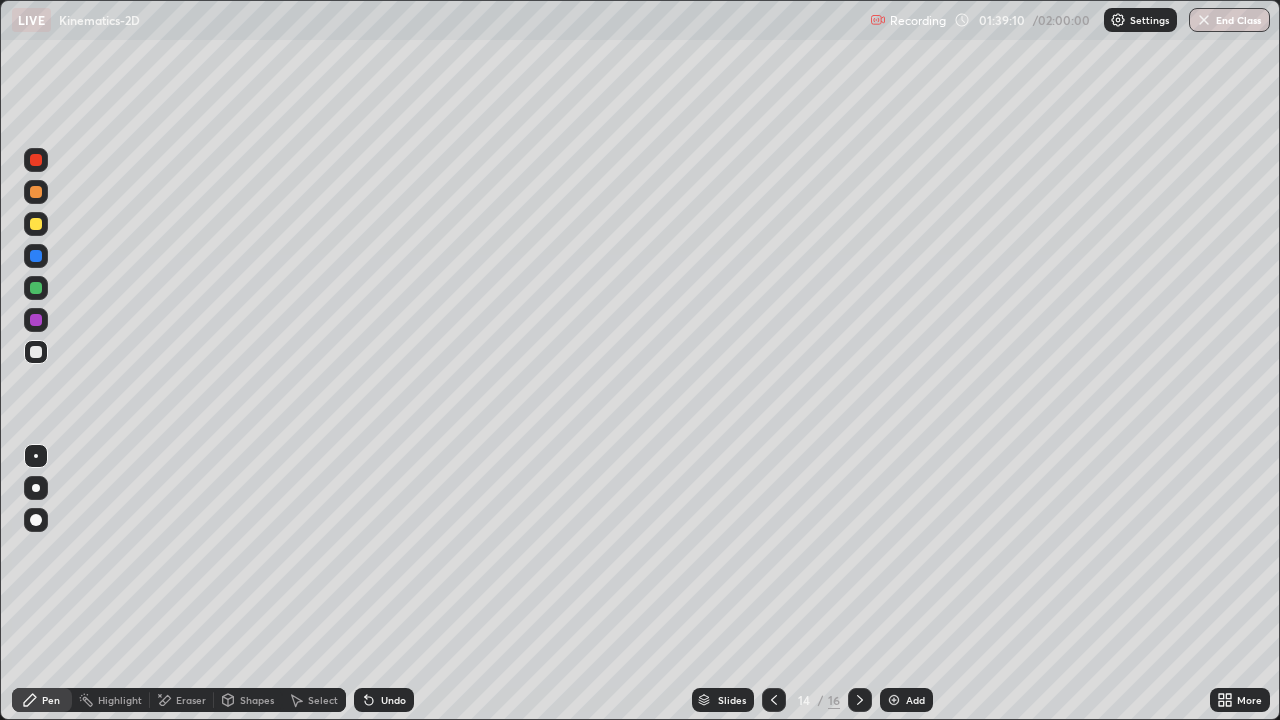 click 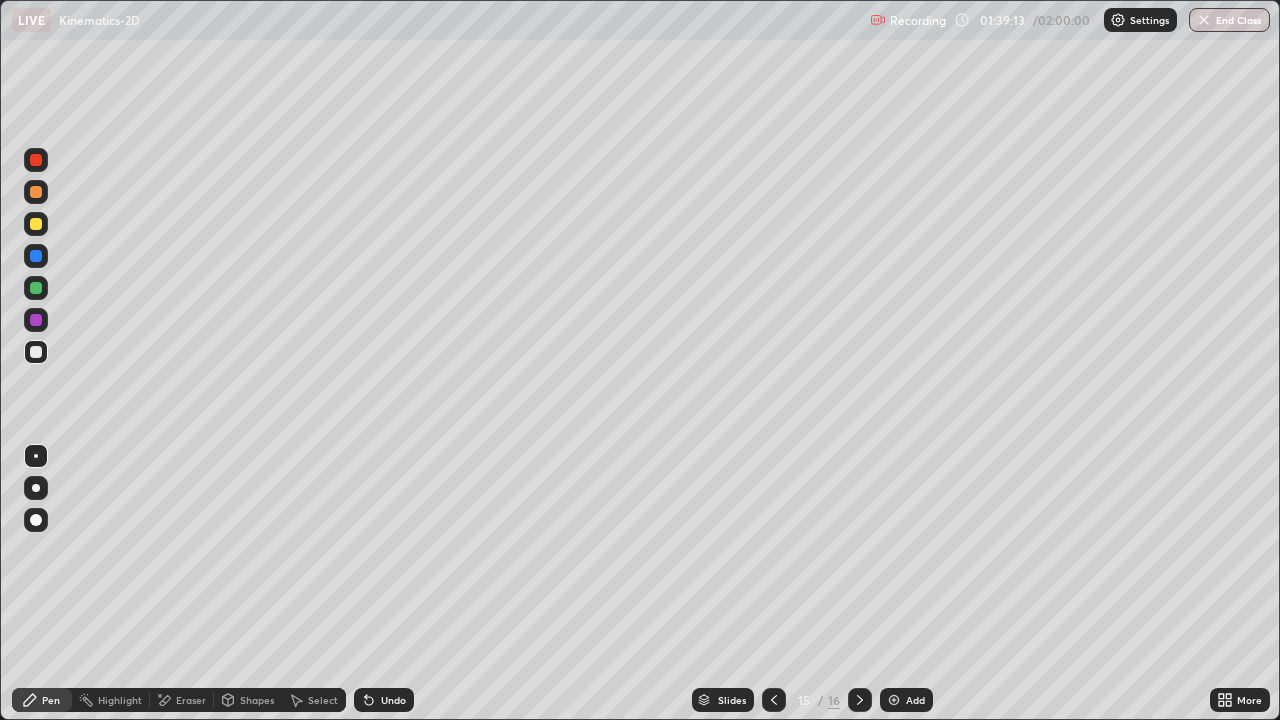 click at bounding box center [860, 700] 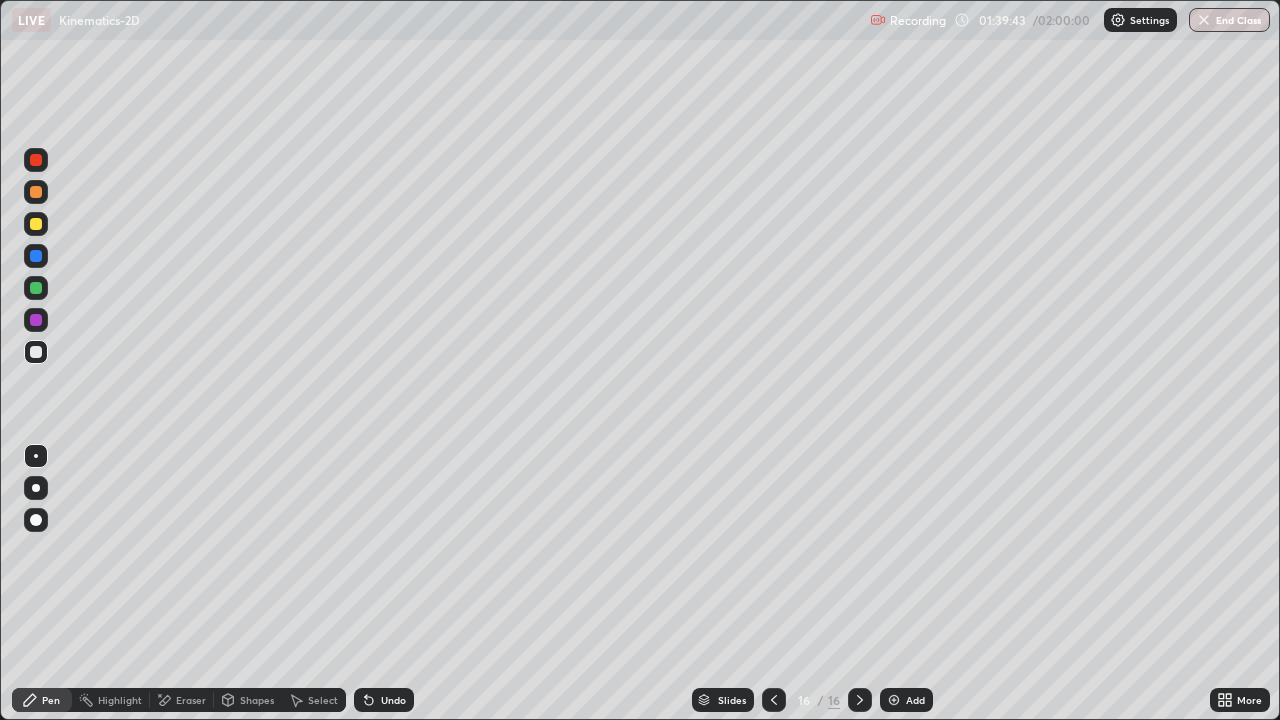 click on "Undo" at bounding box center [384, 700] 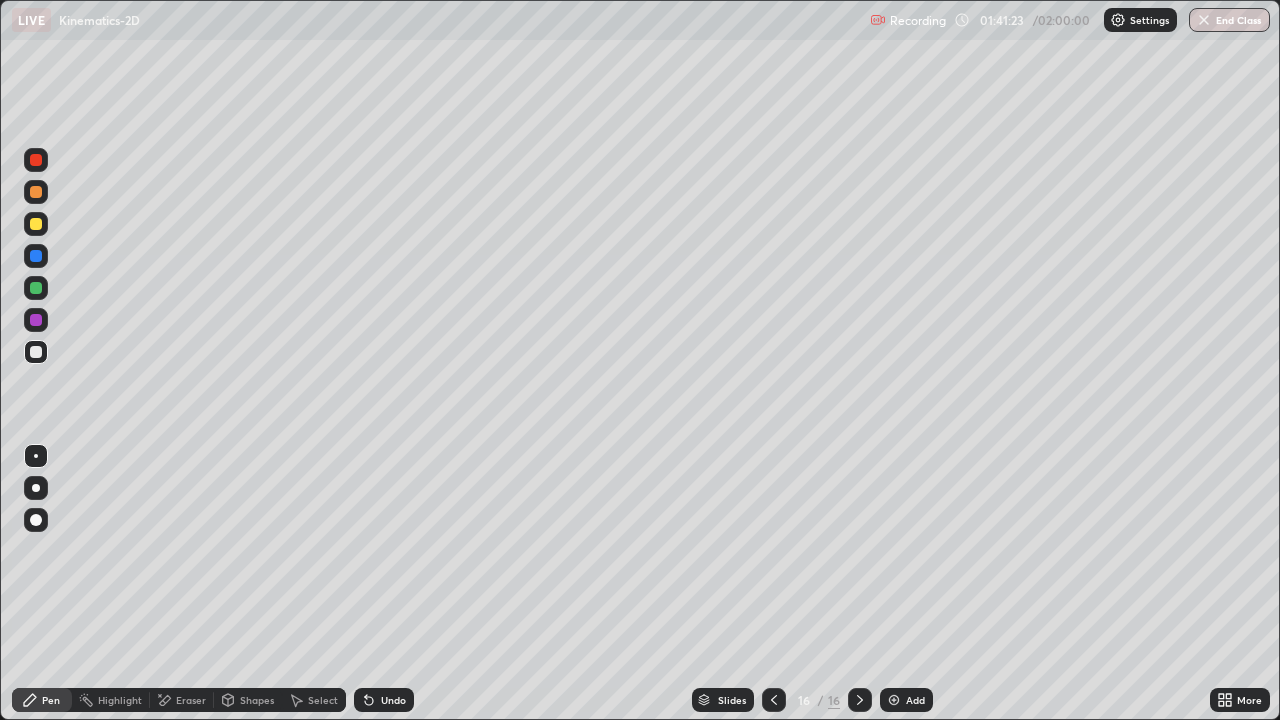 click on "Eraser" at bounding box center (191, 700) 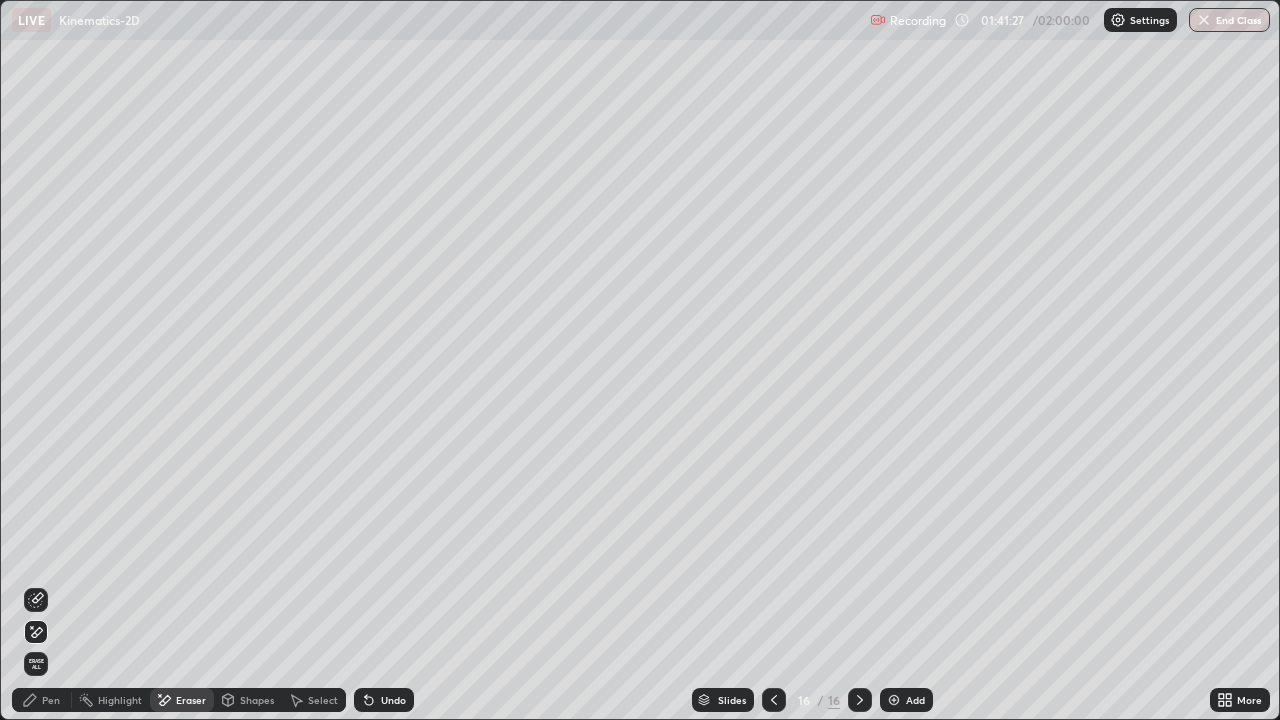 click on "Pen" at bounding box center (51, 700) 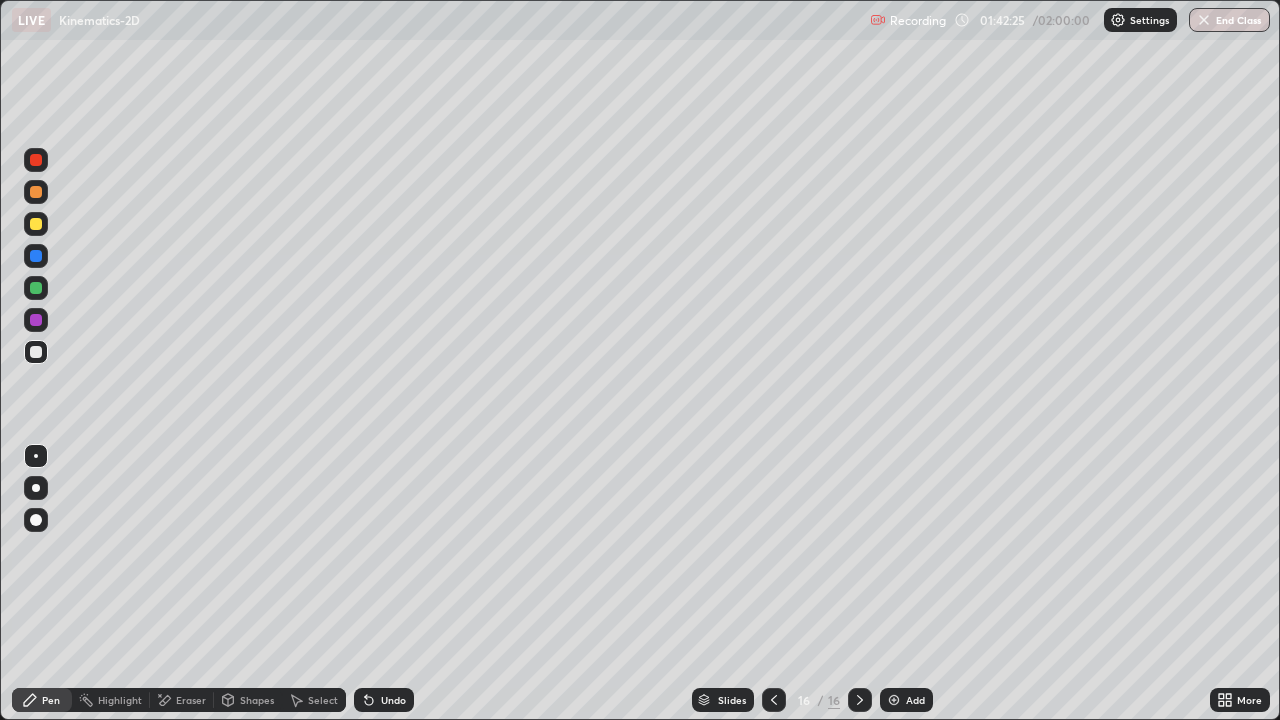 click on "Undo" at bounding box center [393, 700] 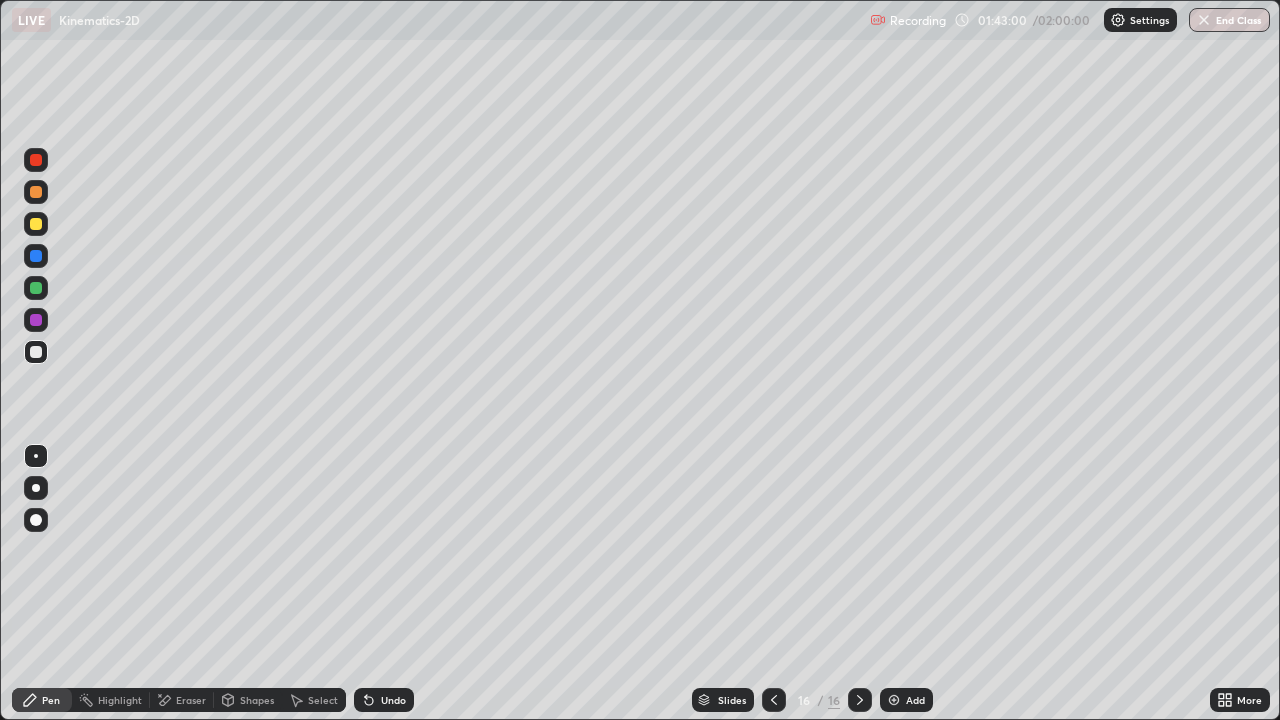 click on "Undo" at bounding box center (393, 700) 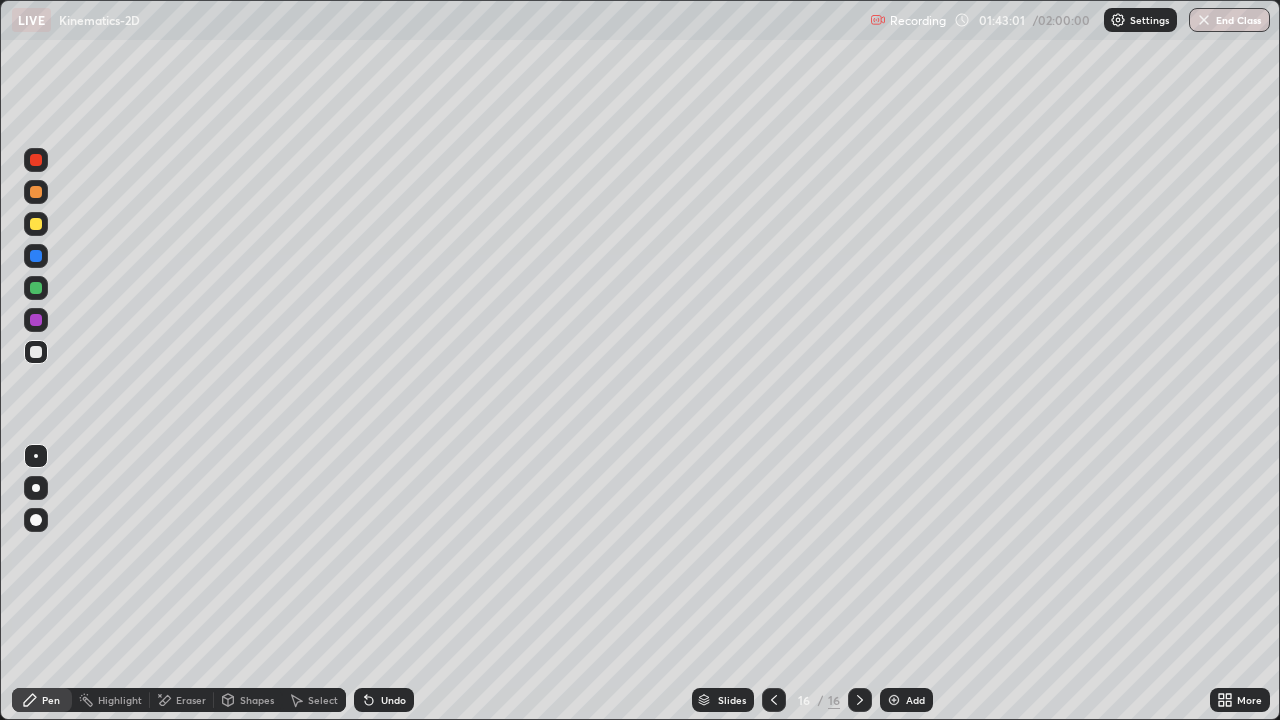 click on "Undo" at bounding box center [384, 700] 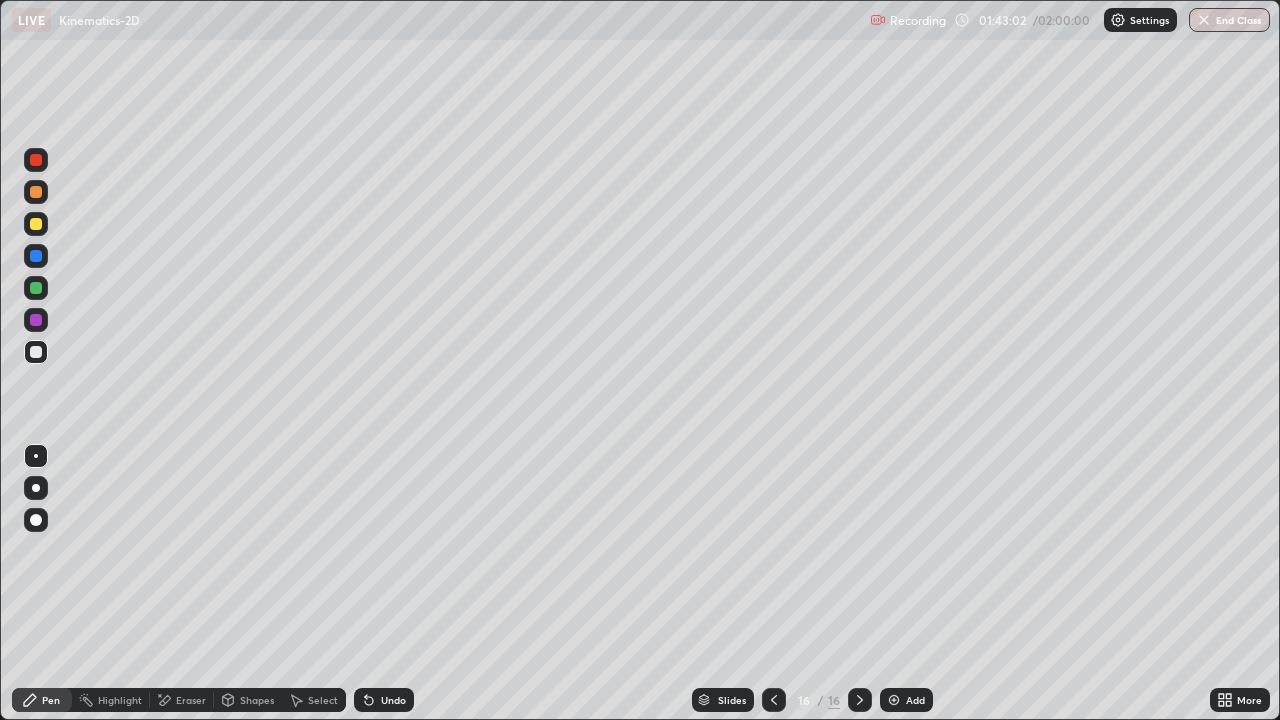 click on "Undo" at bounding box center (393, 700) 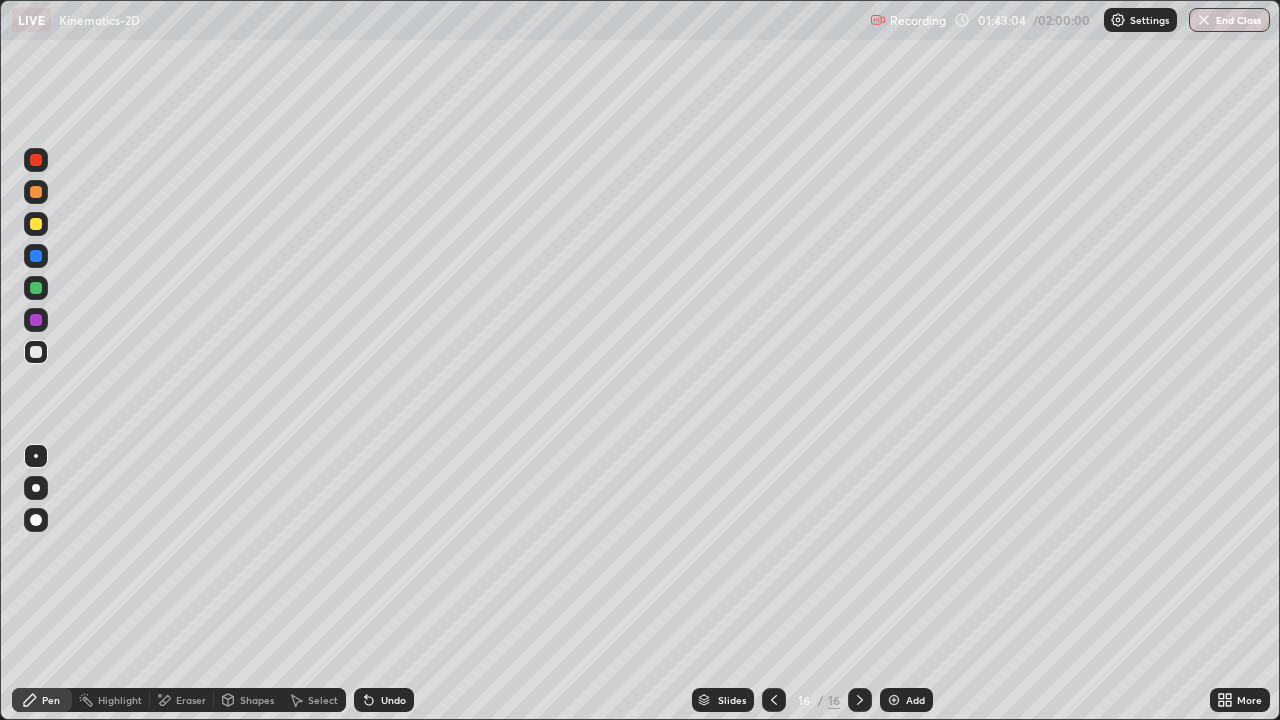 click on "Add" at bounding box center (915, 700) 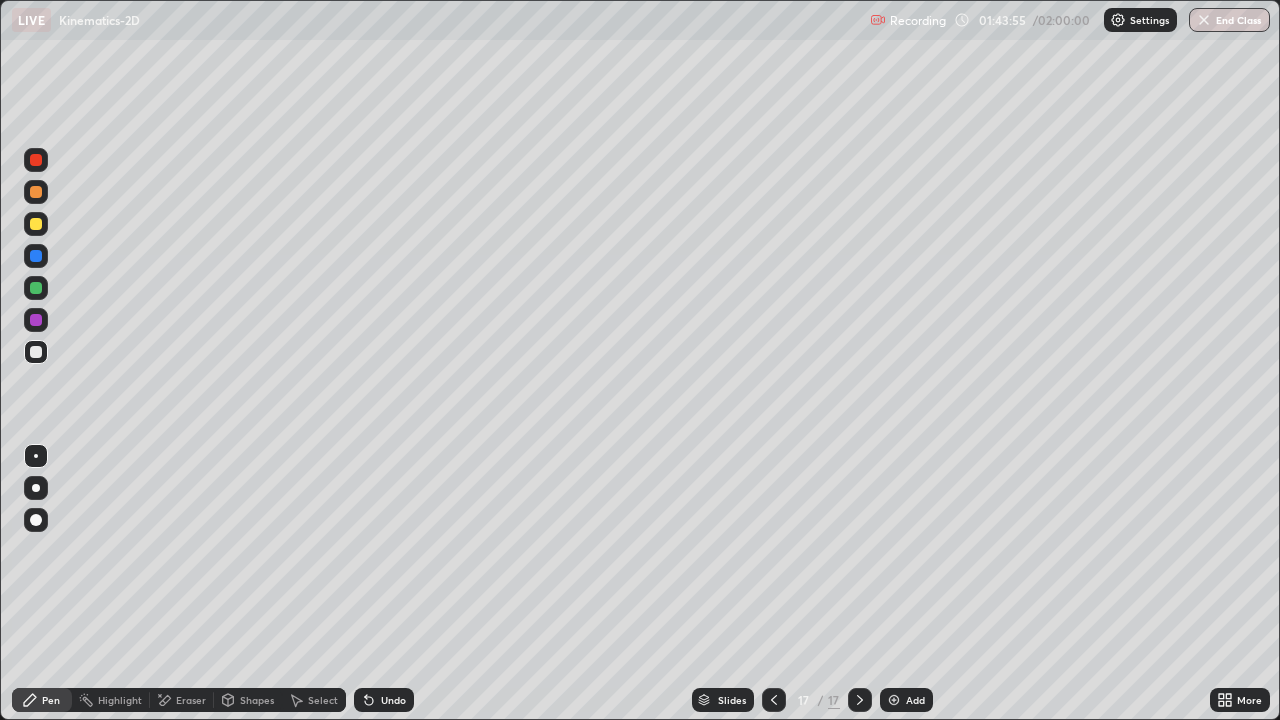 click on "Eraser" at bounding box center [191, 700] 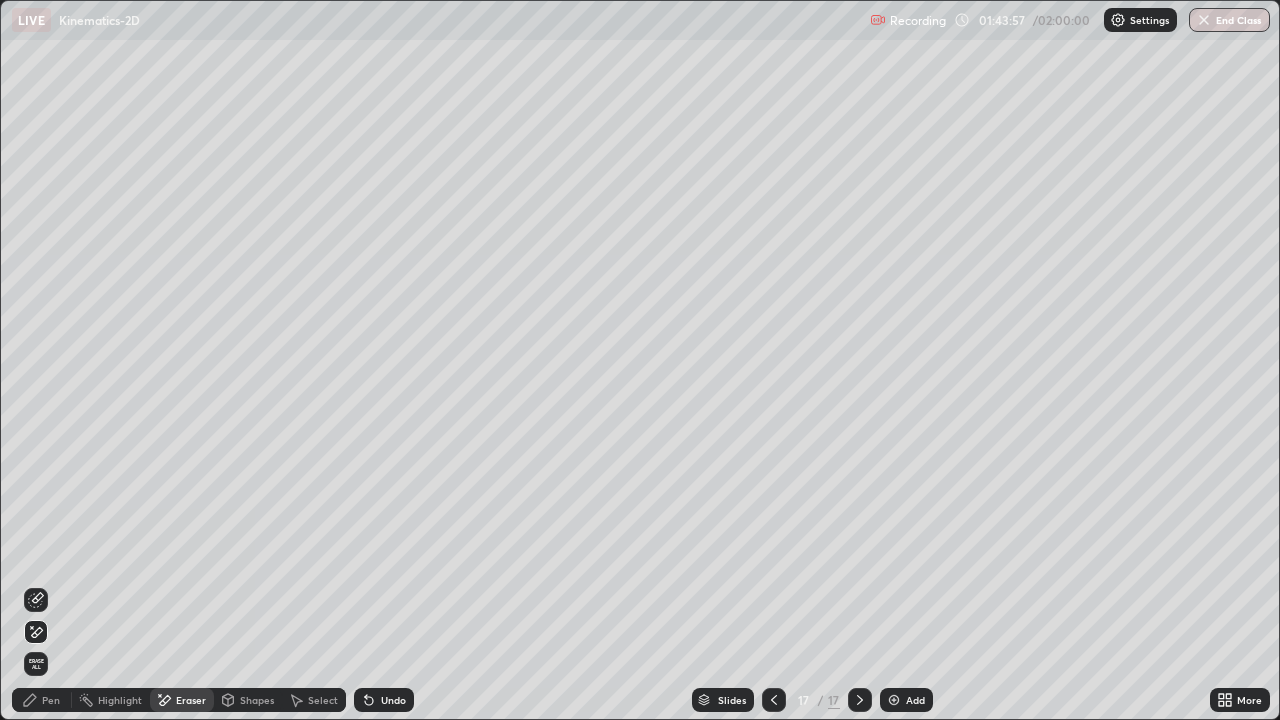 click on "Pen" at bounding box center (51, 700) 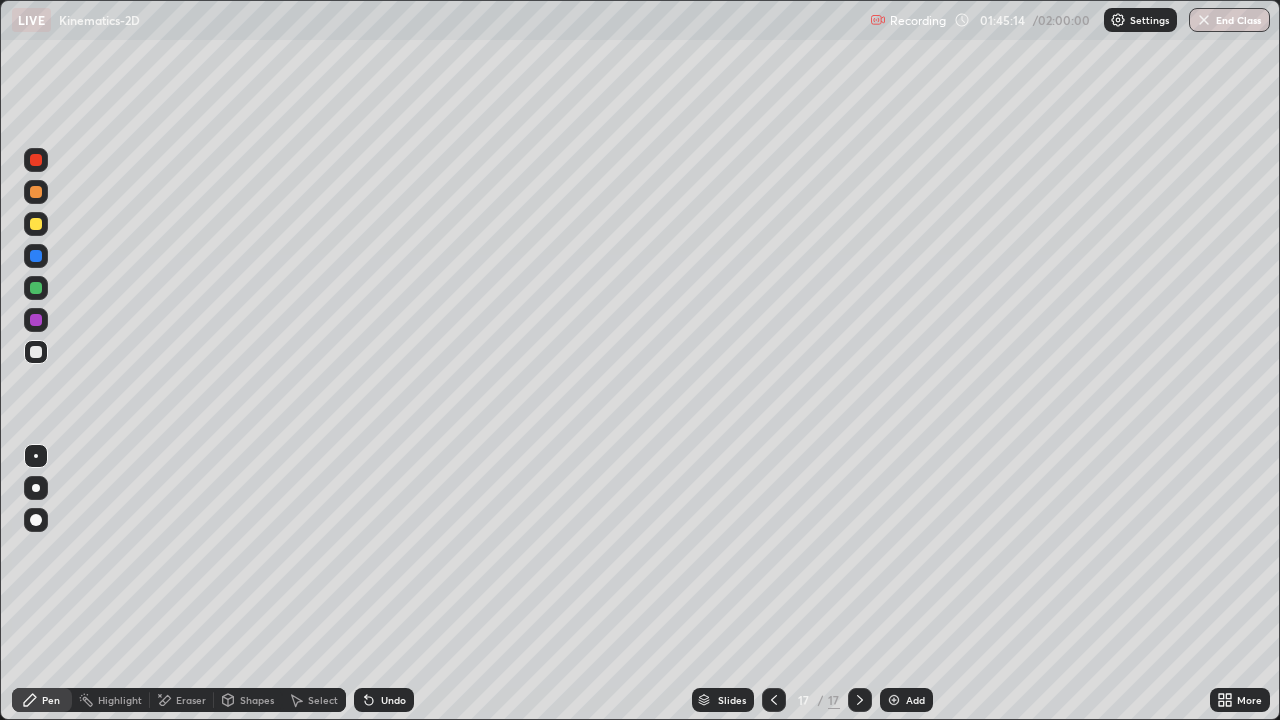 click on "Eraser" at bounding box center (191, 700) 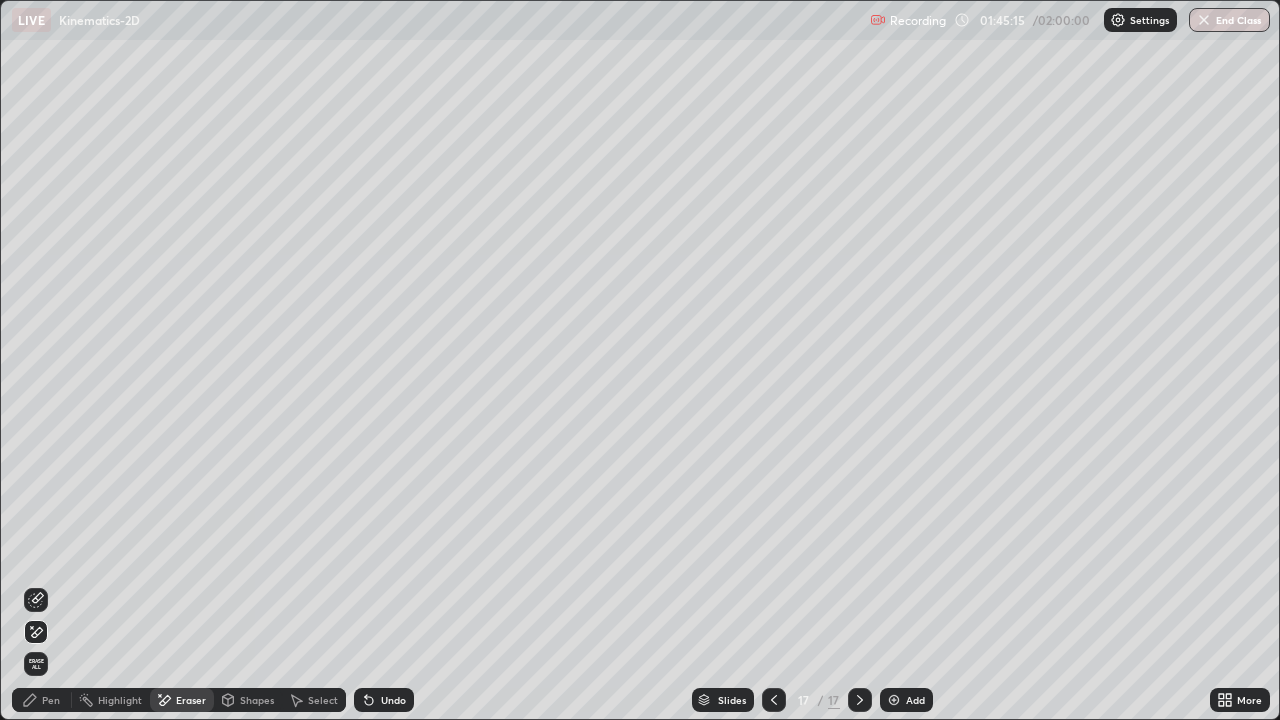 click on "Eraser" at bounding box center [182, 700] 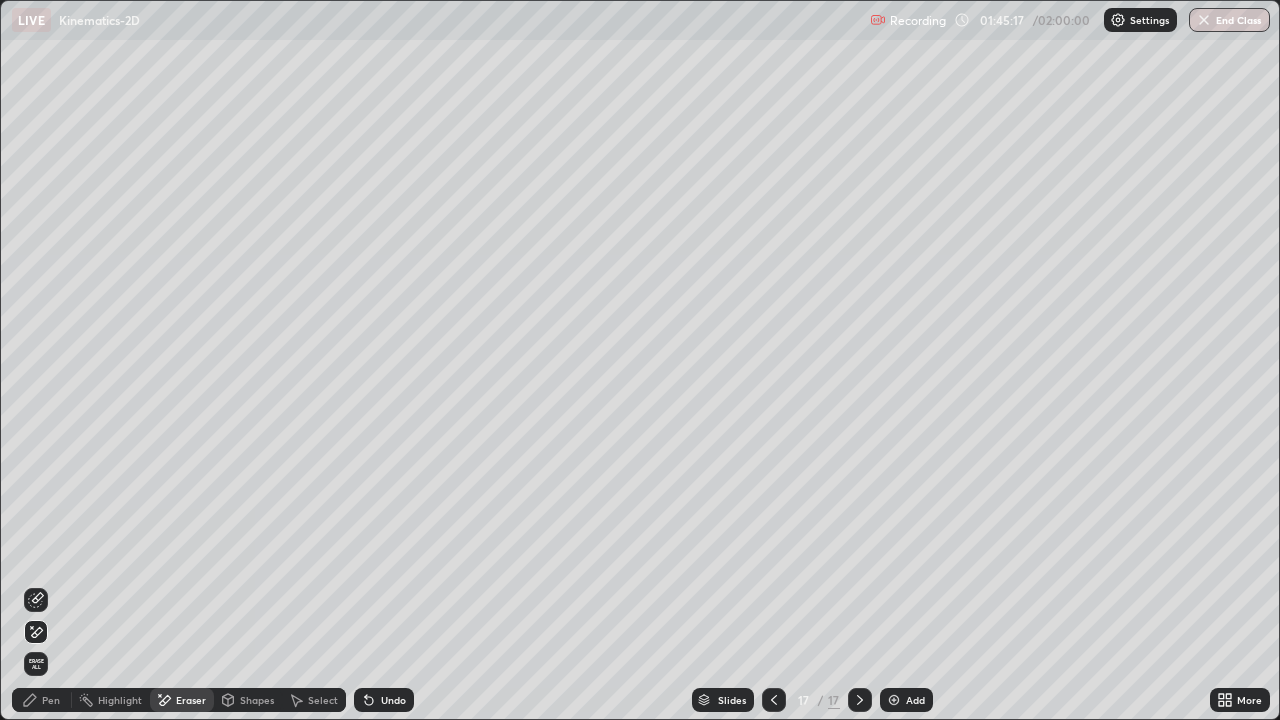 click on "Pen" at bounding box center (51, 700) 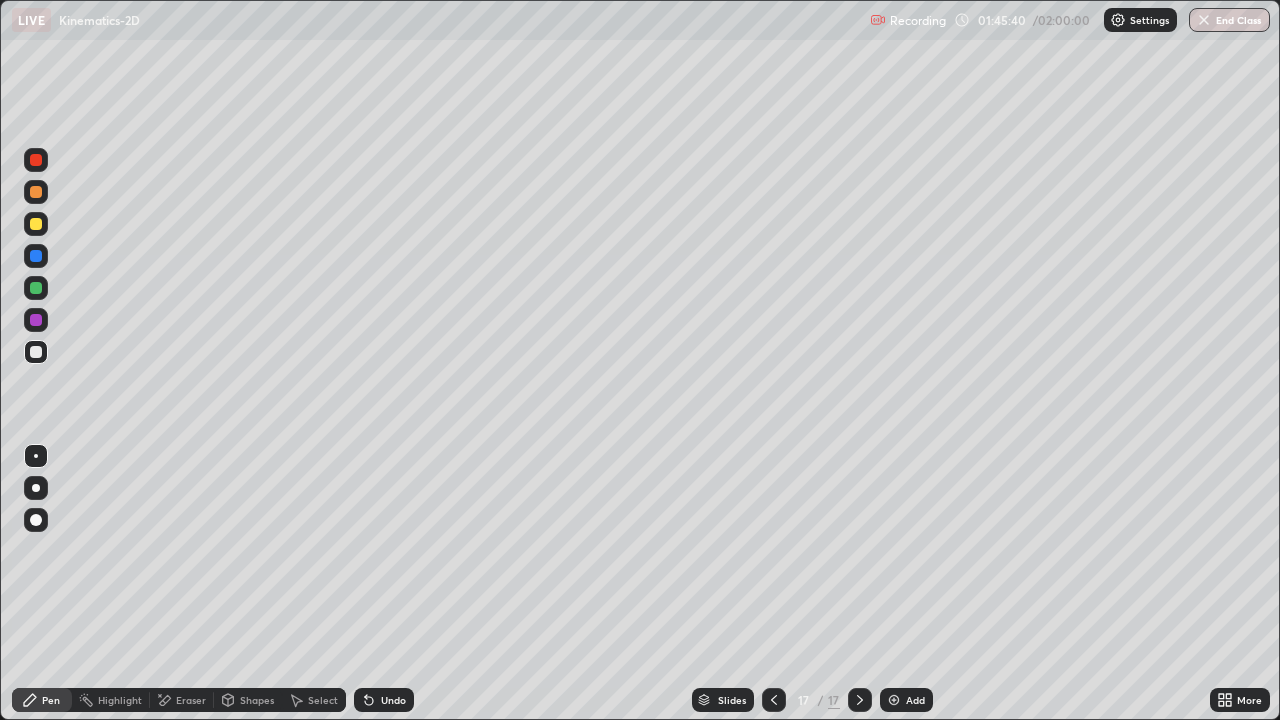 click on "Add" at bounding box center [906, 700] 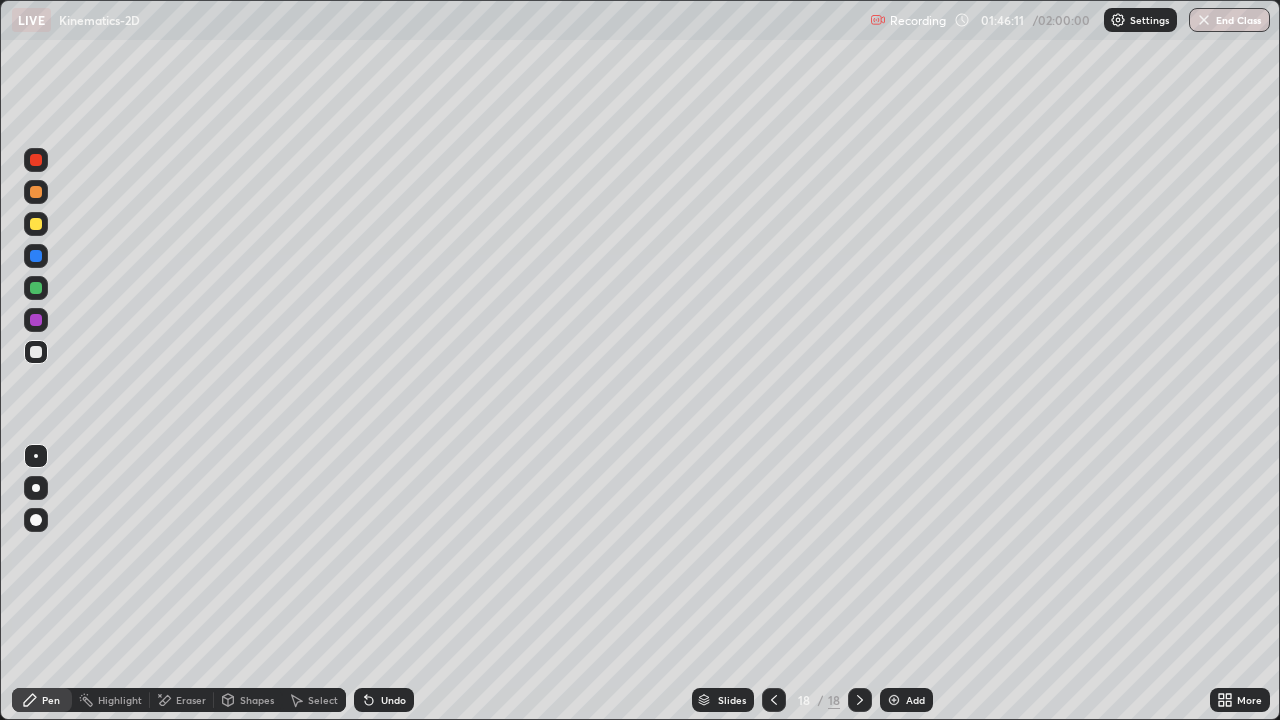 click on "Undo" at bounding box center [393, 700] 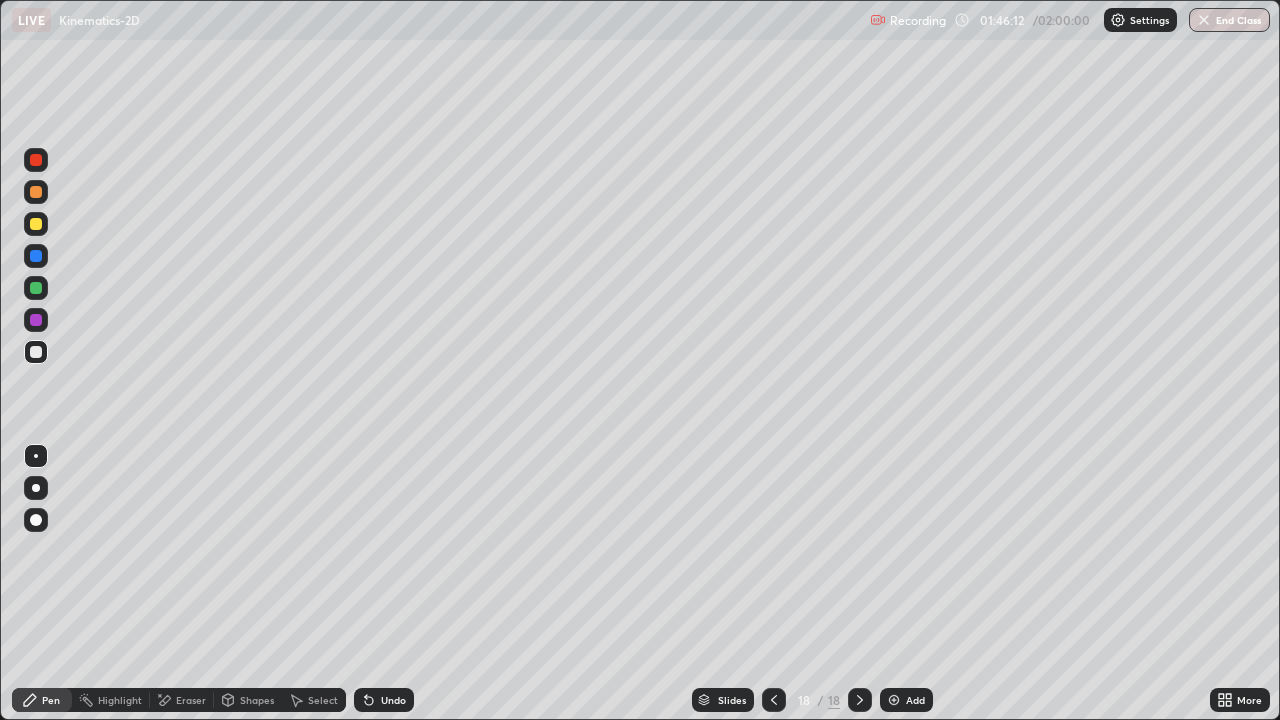 click on "Undo" at bounding box center (384, 700) 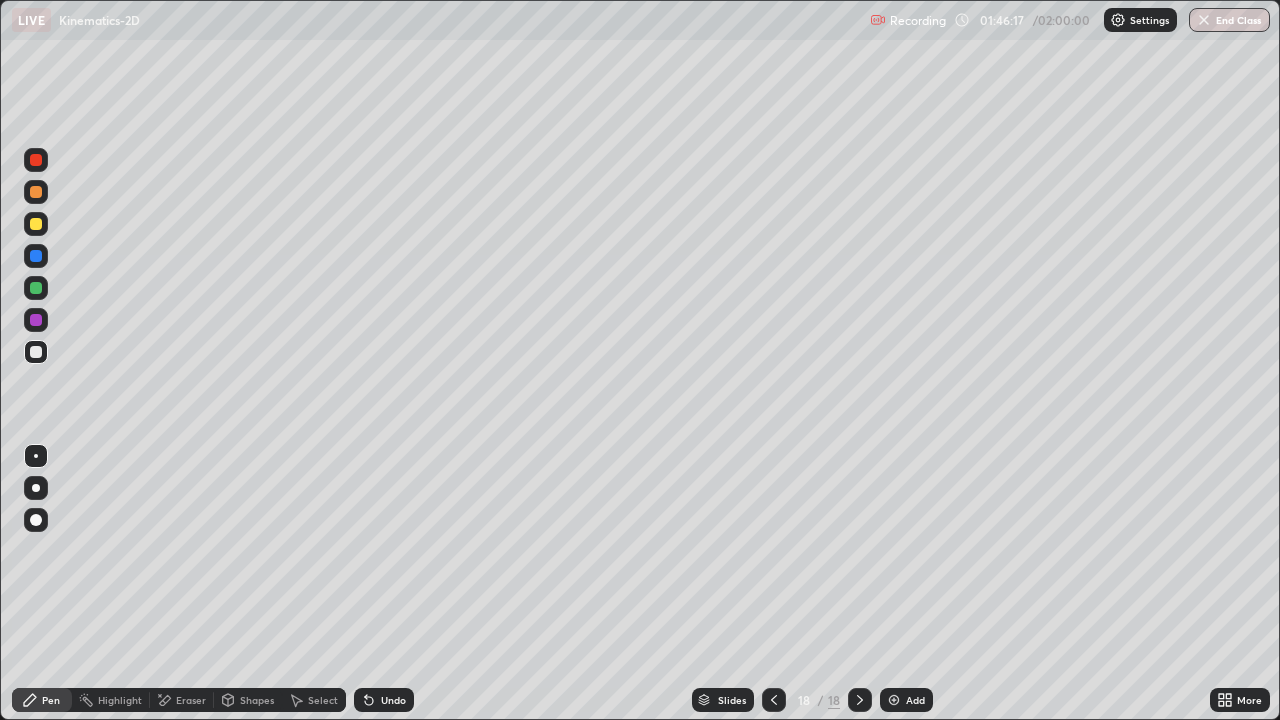 click on "Undo" at bounding box center [384, 700] 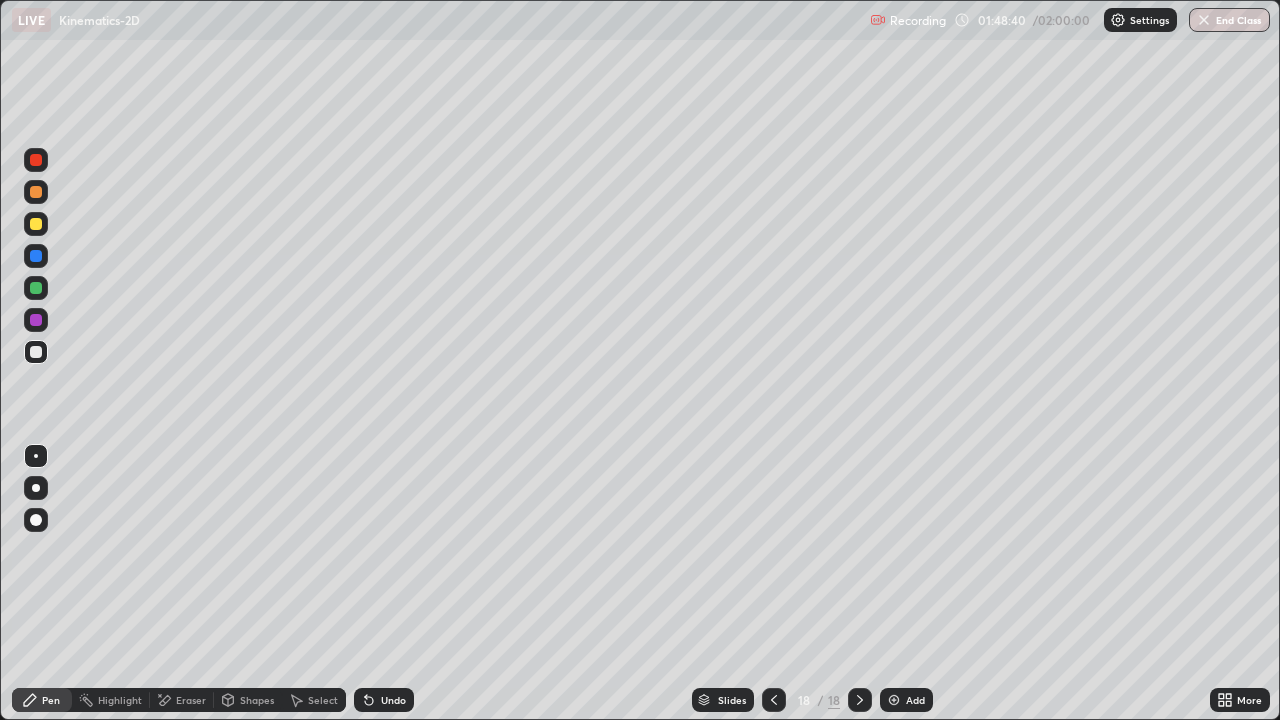 click 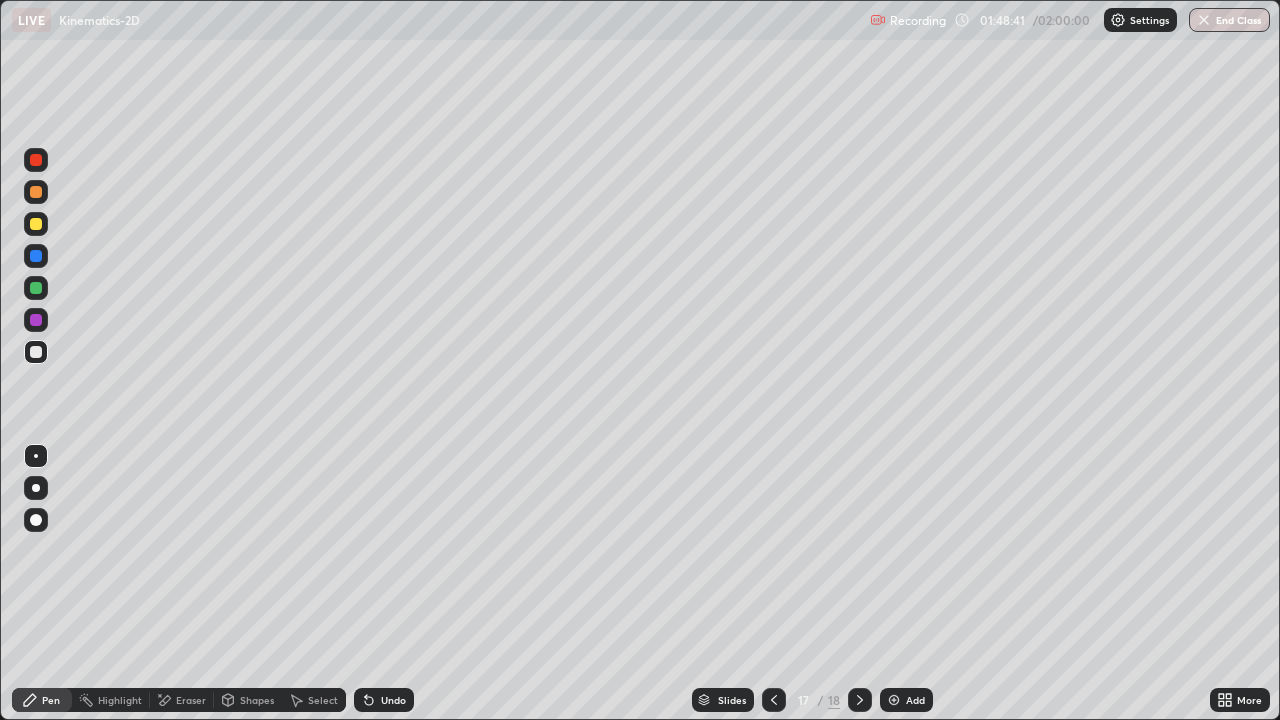 click 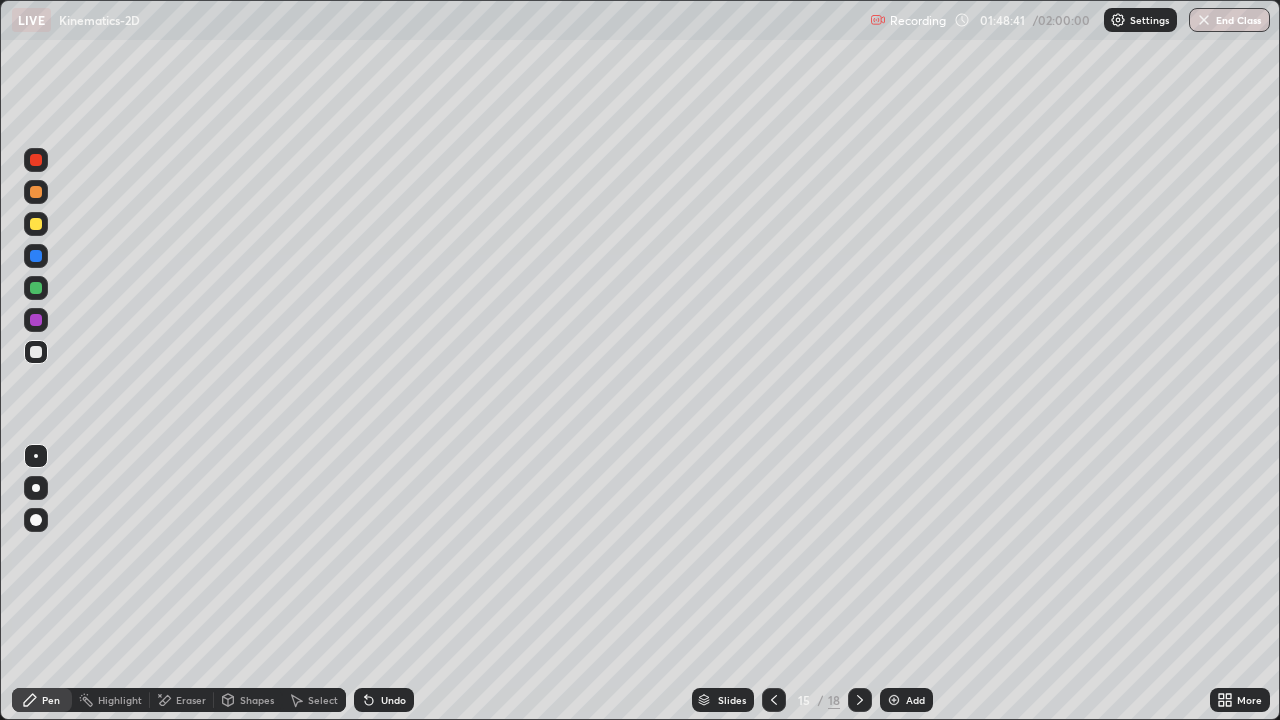 click 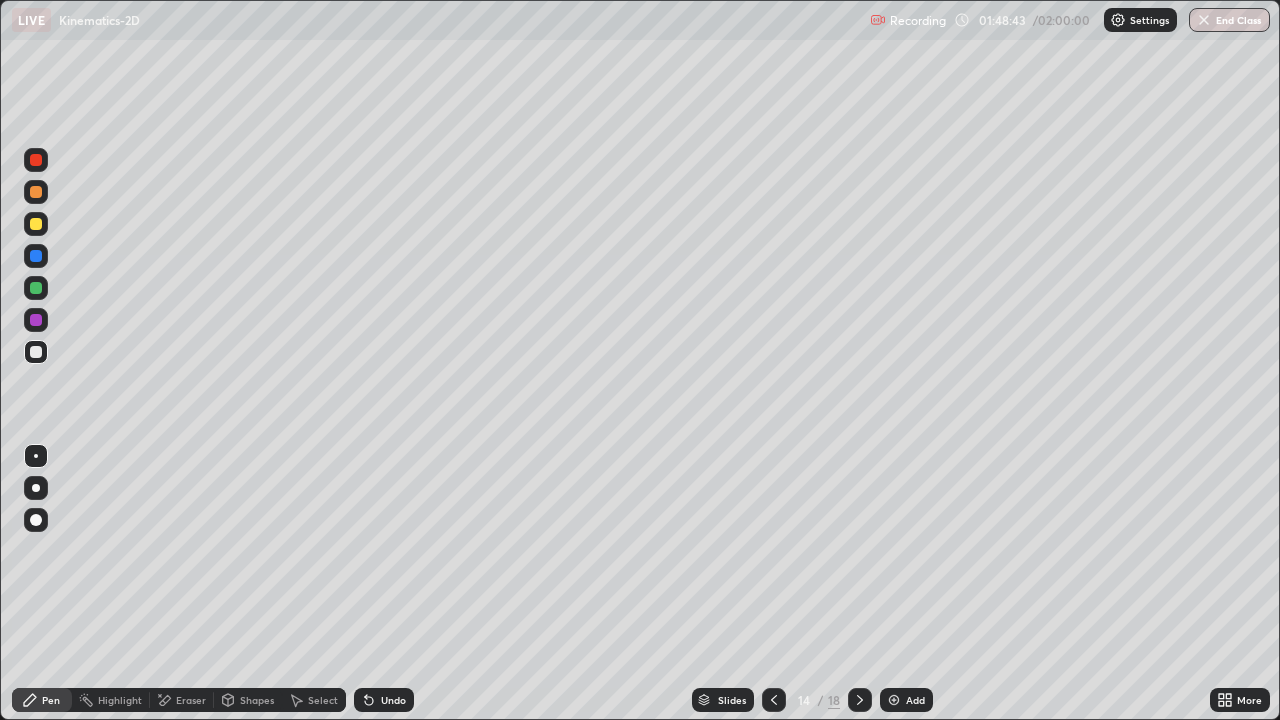 click 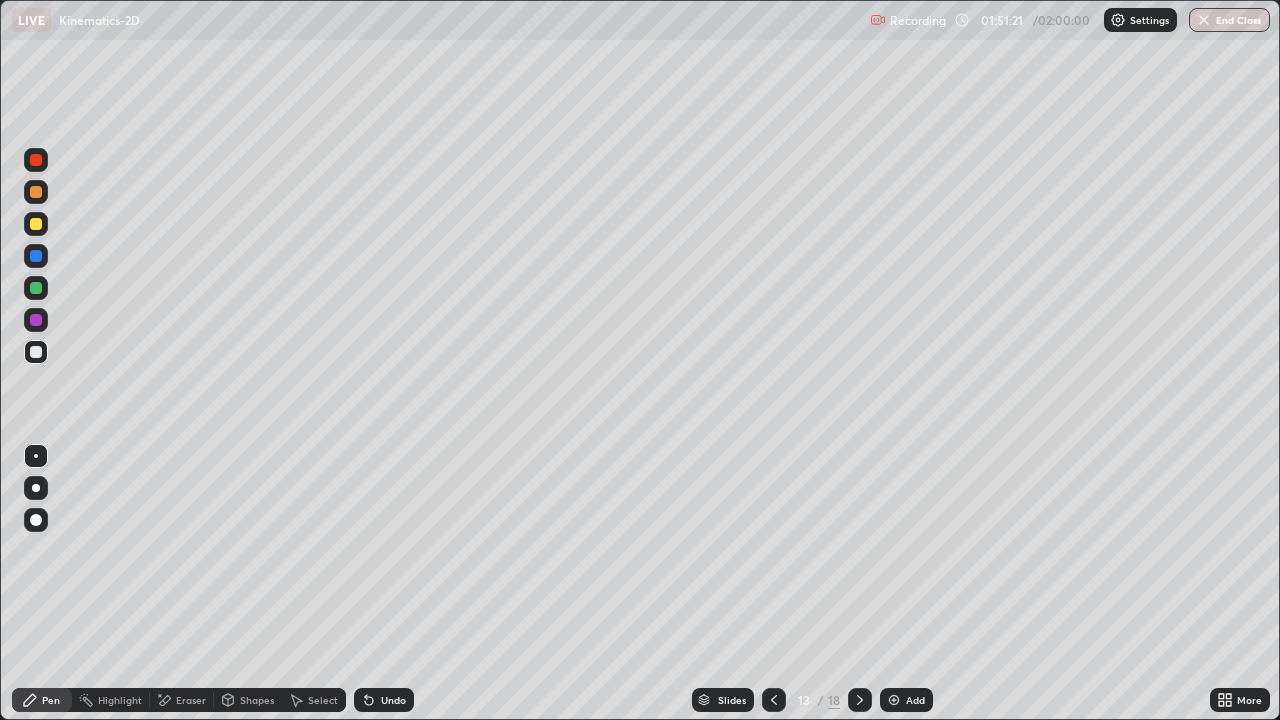 click 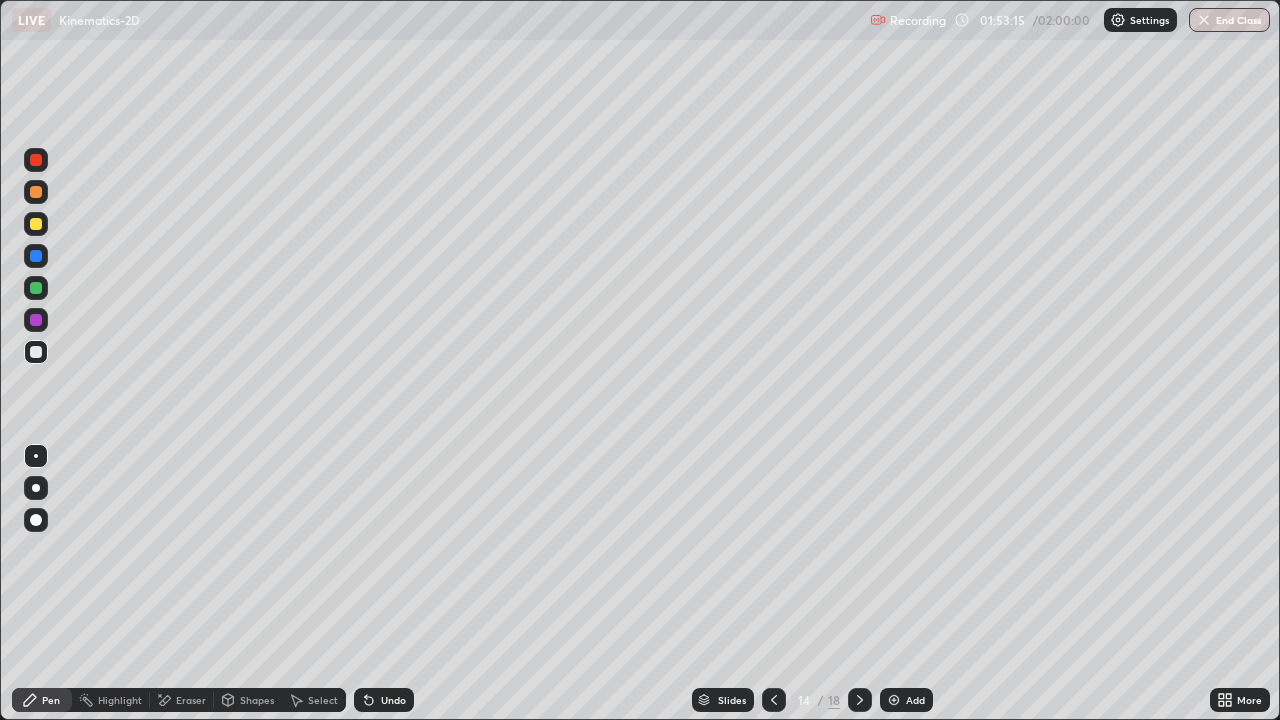 click 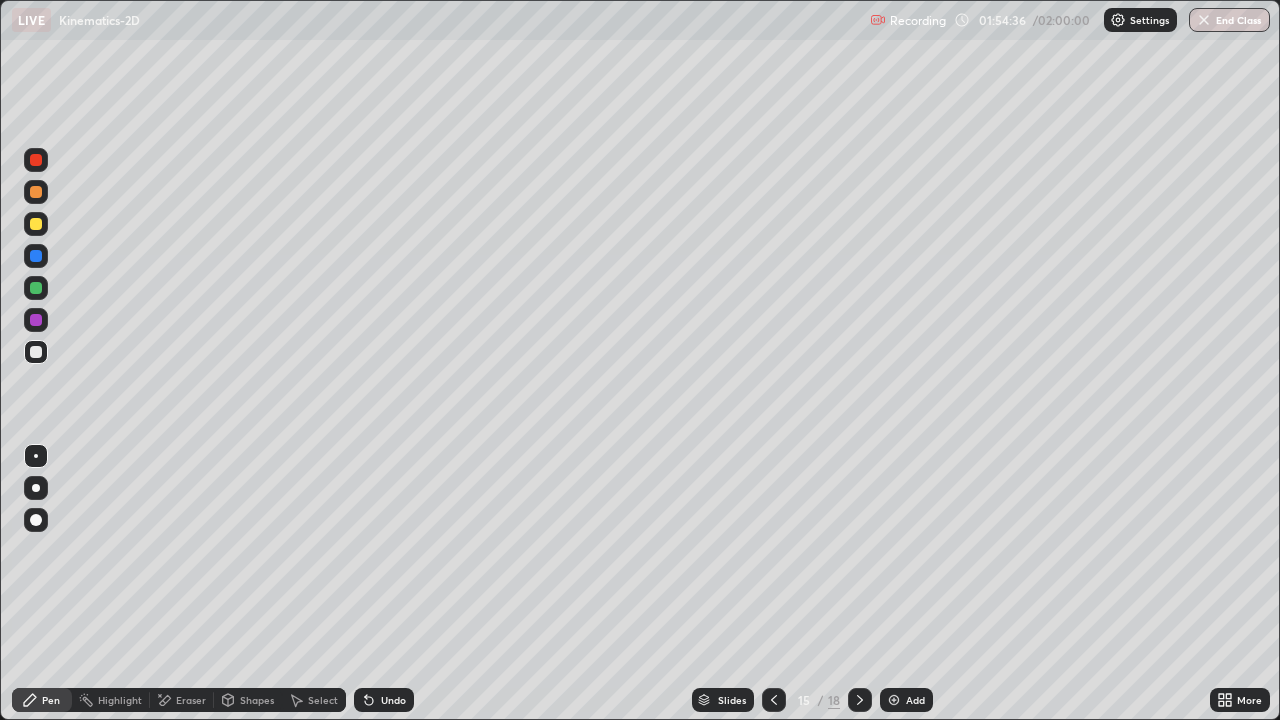 click 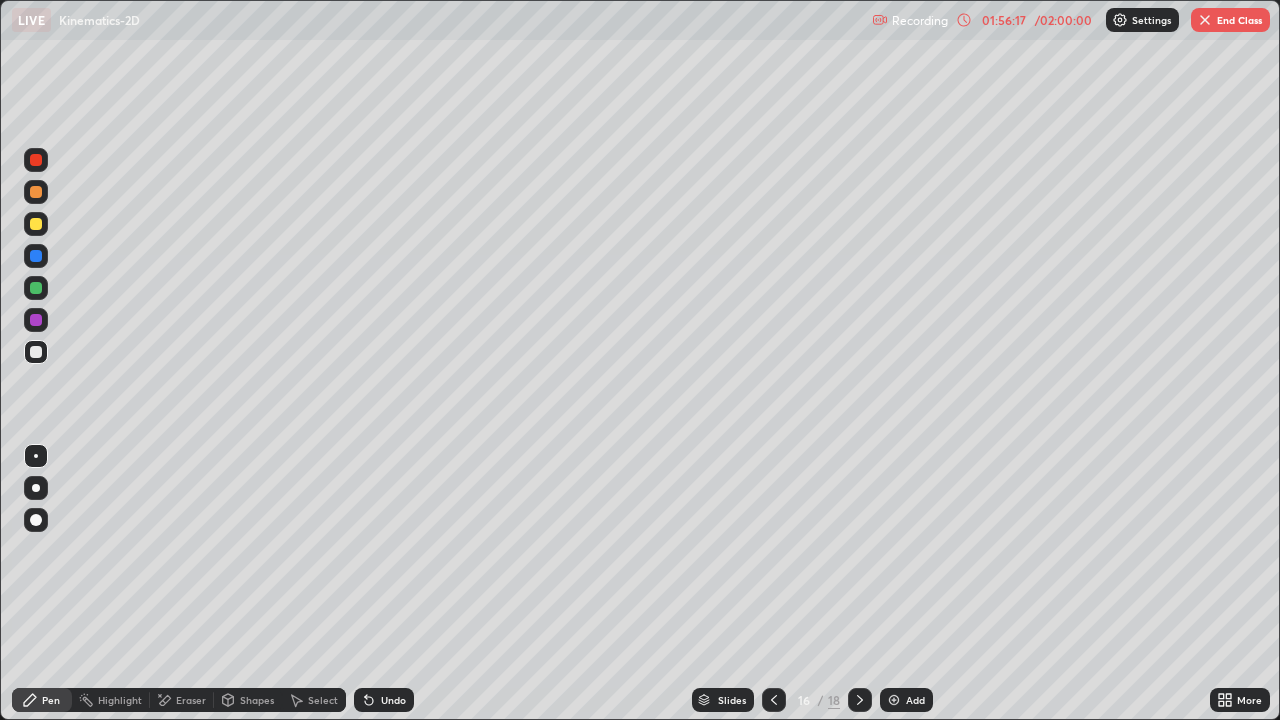 click 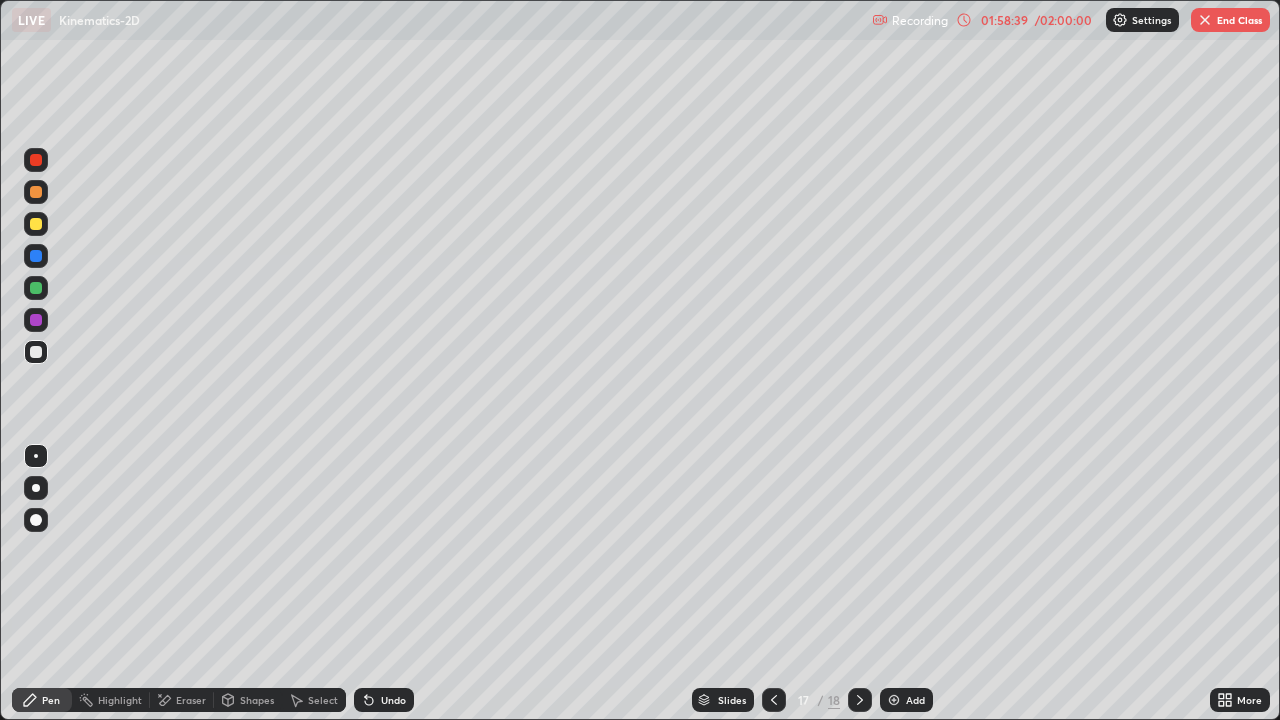 click 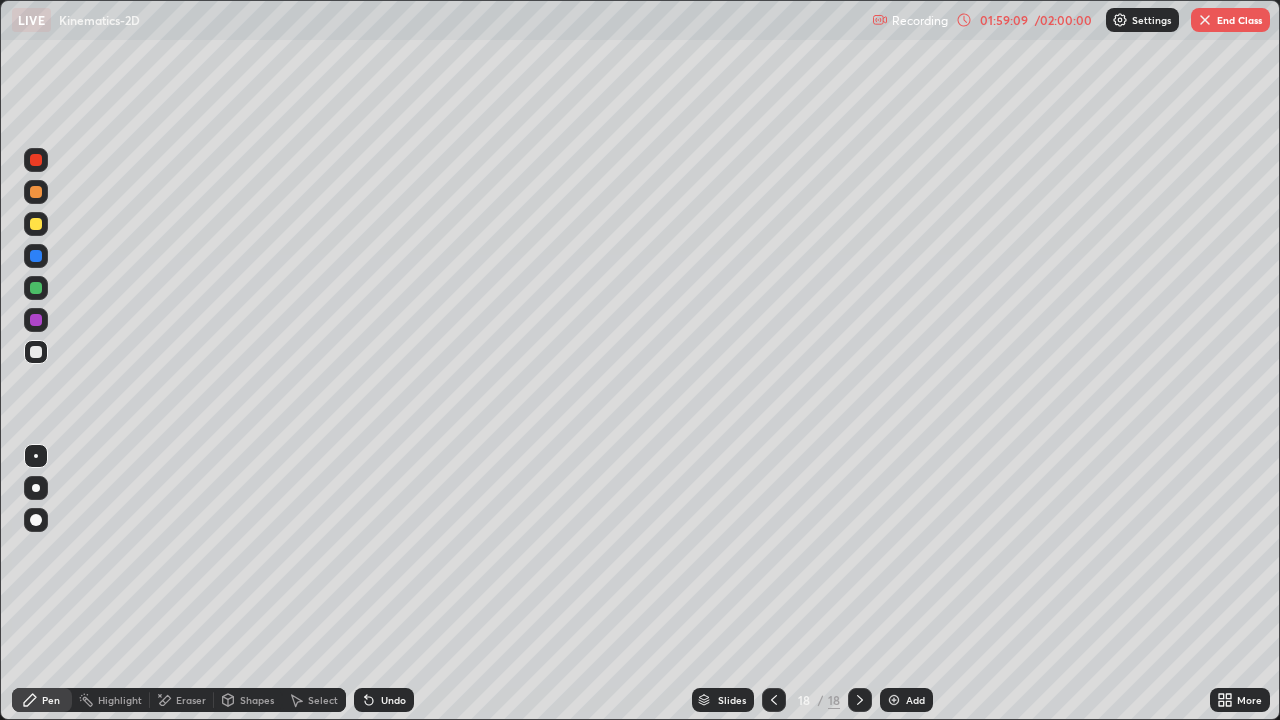 click on "More" at bounding box center [1240, 700] 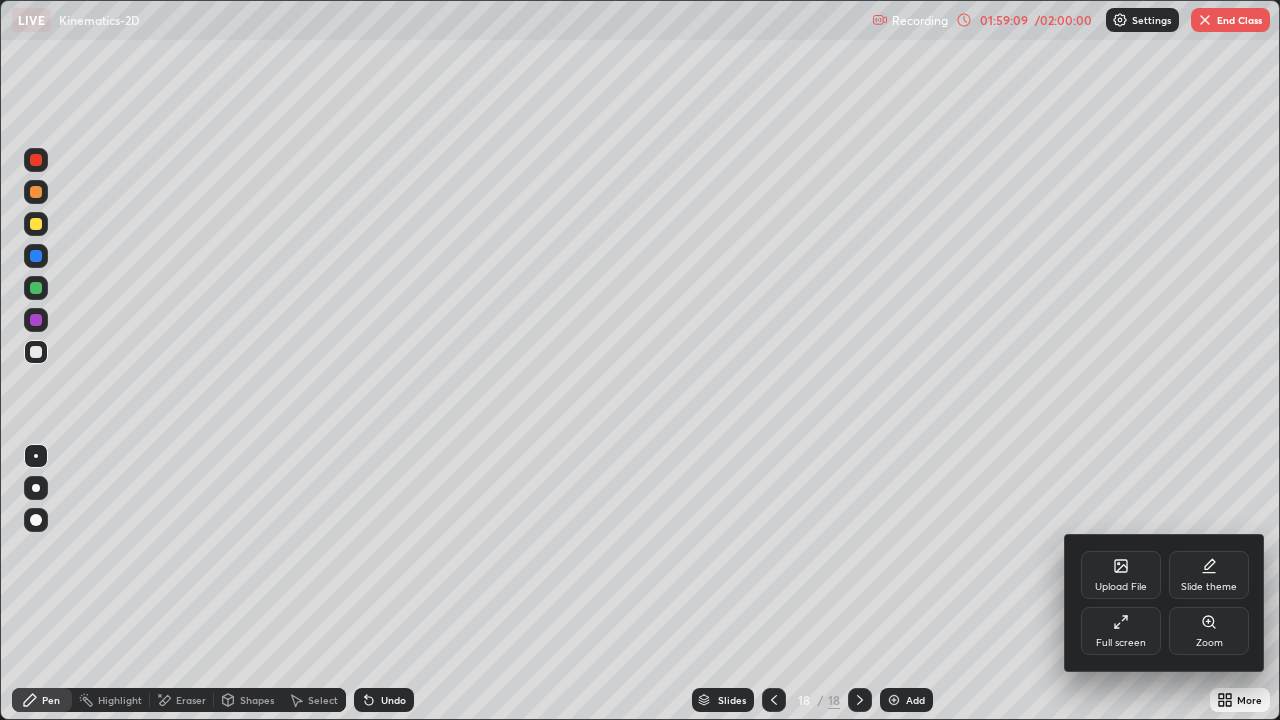 click 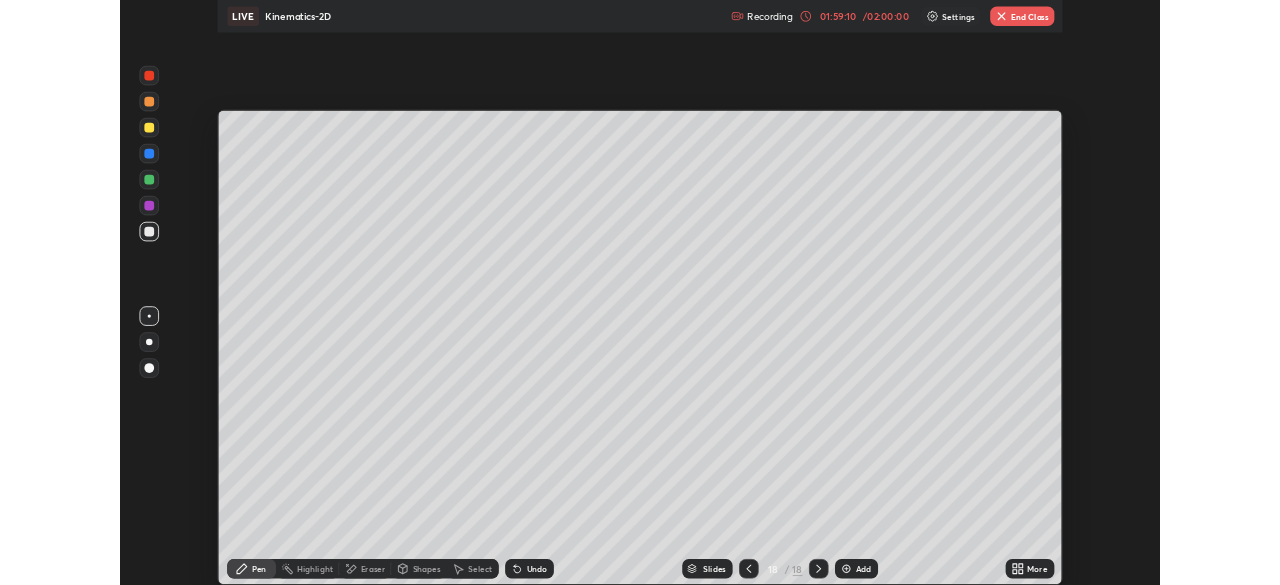 scroll, scrollTop: 585, scrollLeft: 1280, axis: both 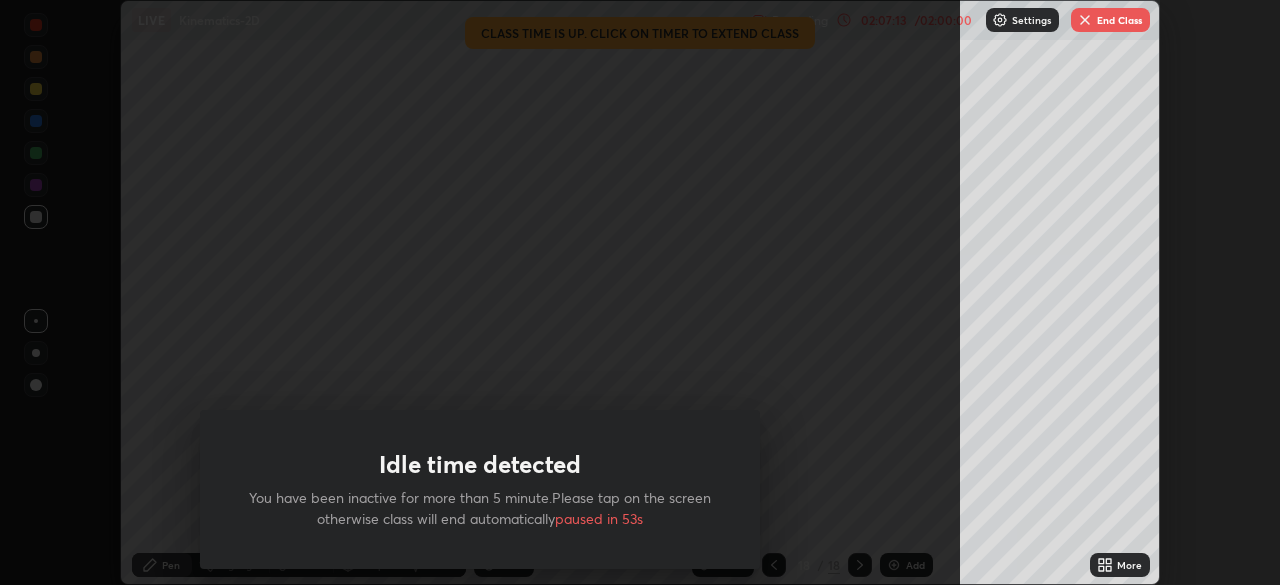 click on "Idle time detected You have been inactive for more than 5 minute.Please tap on the screen otherwise class will end automatically  paused in 53s" at bounding box center [480, 292] 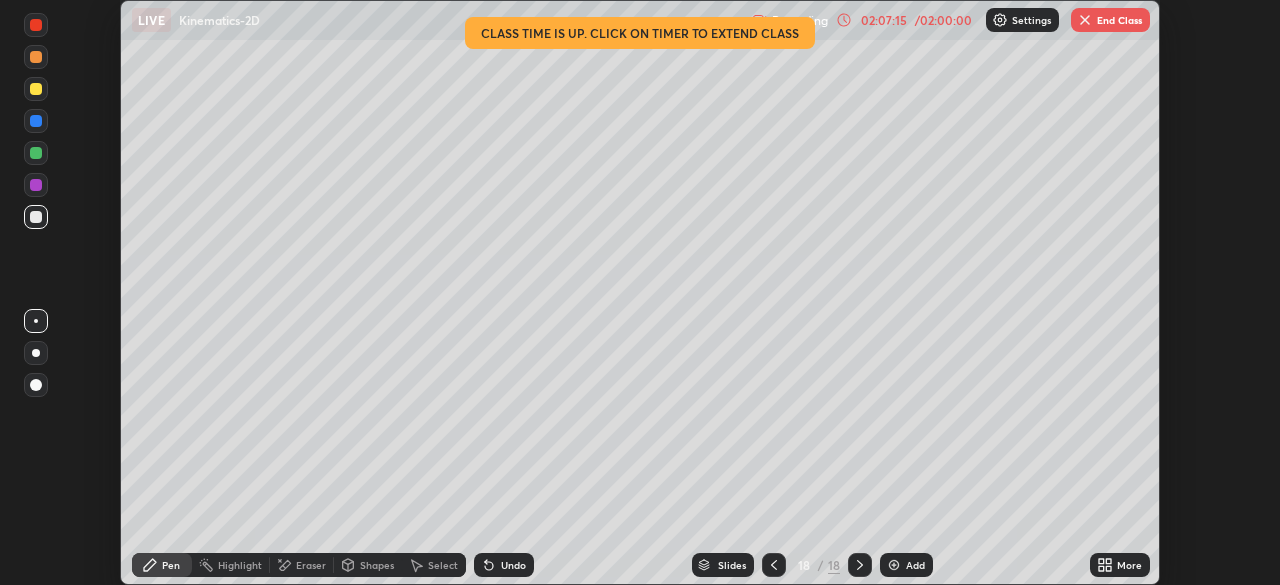 click on "End Class" at bounding box center (1110, 20) 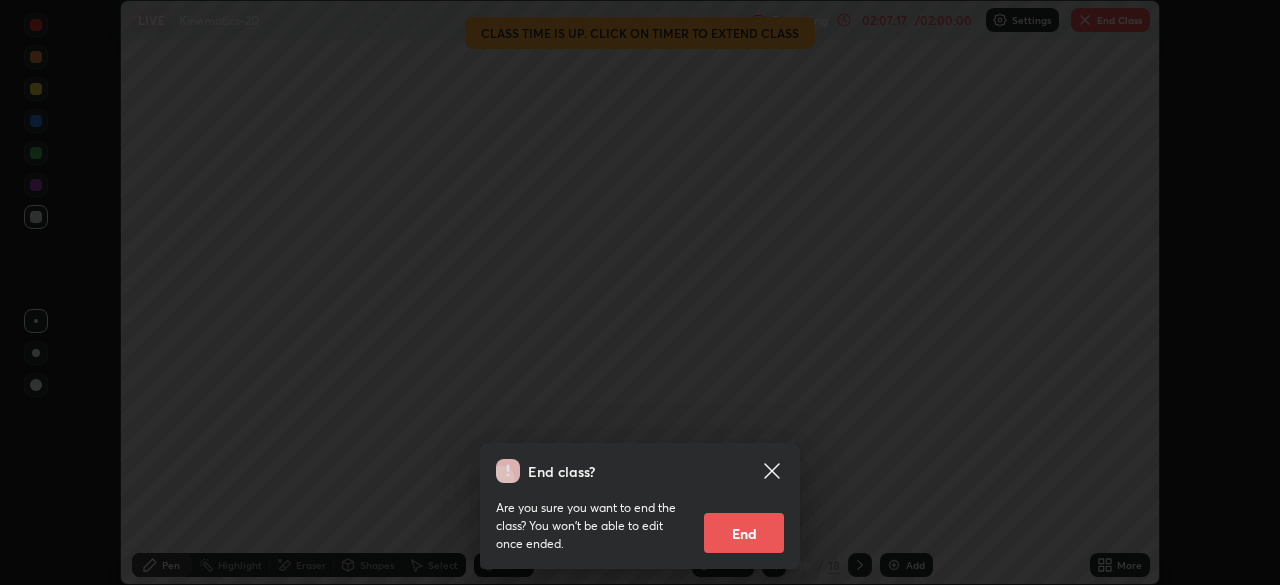 click on "End" at bounding box center [744, 533] 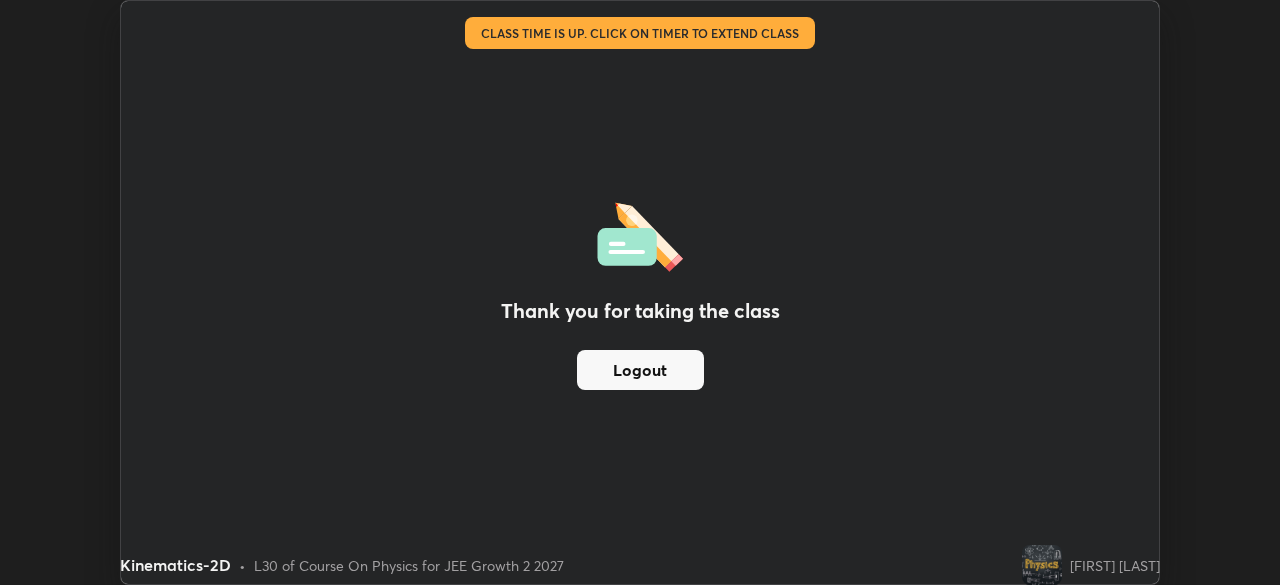 click on "Logout" at bounding box center [640, 370] 